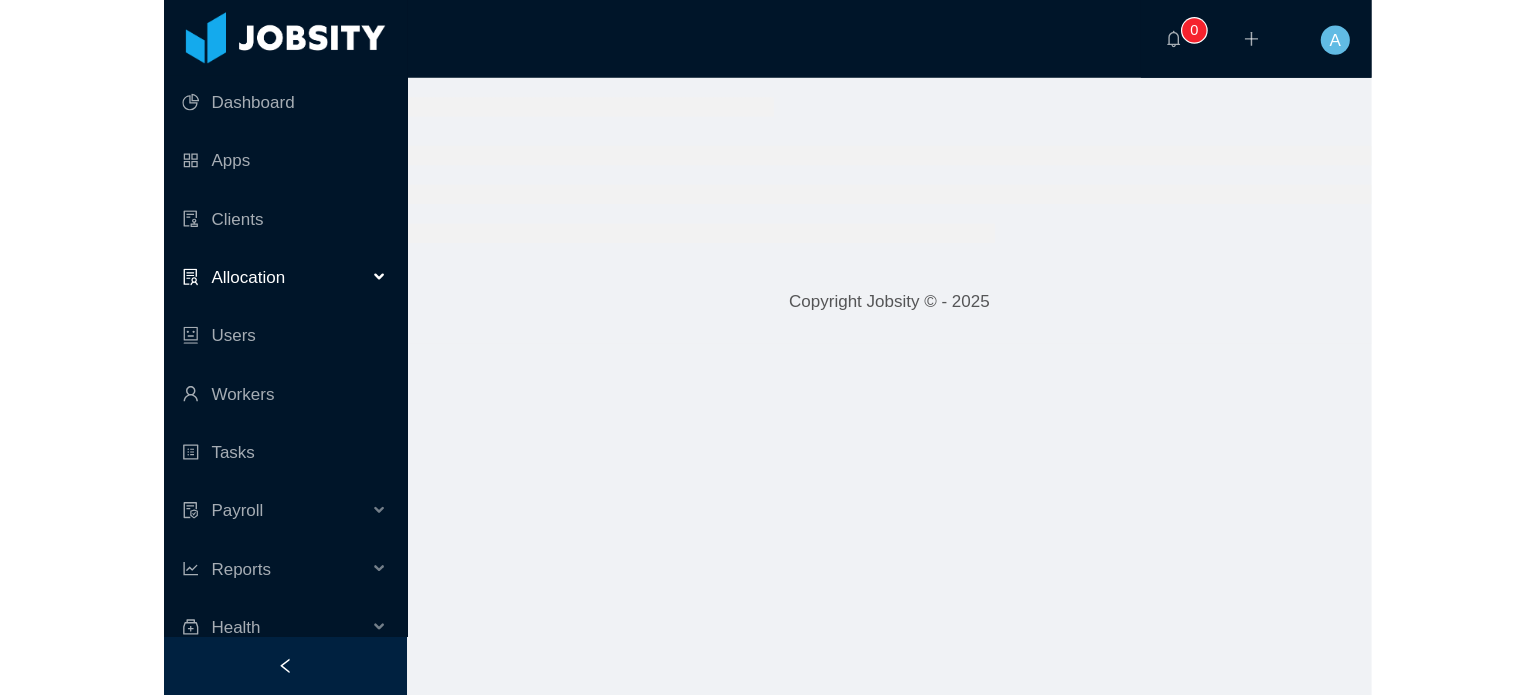 scroll, scrollTop: 0, scrollLeft: 0, axis: both 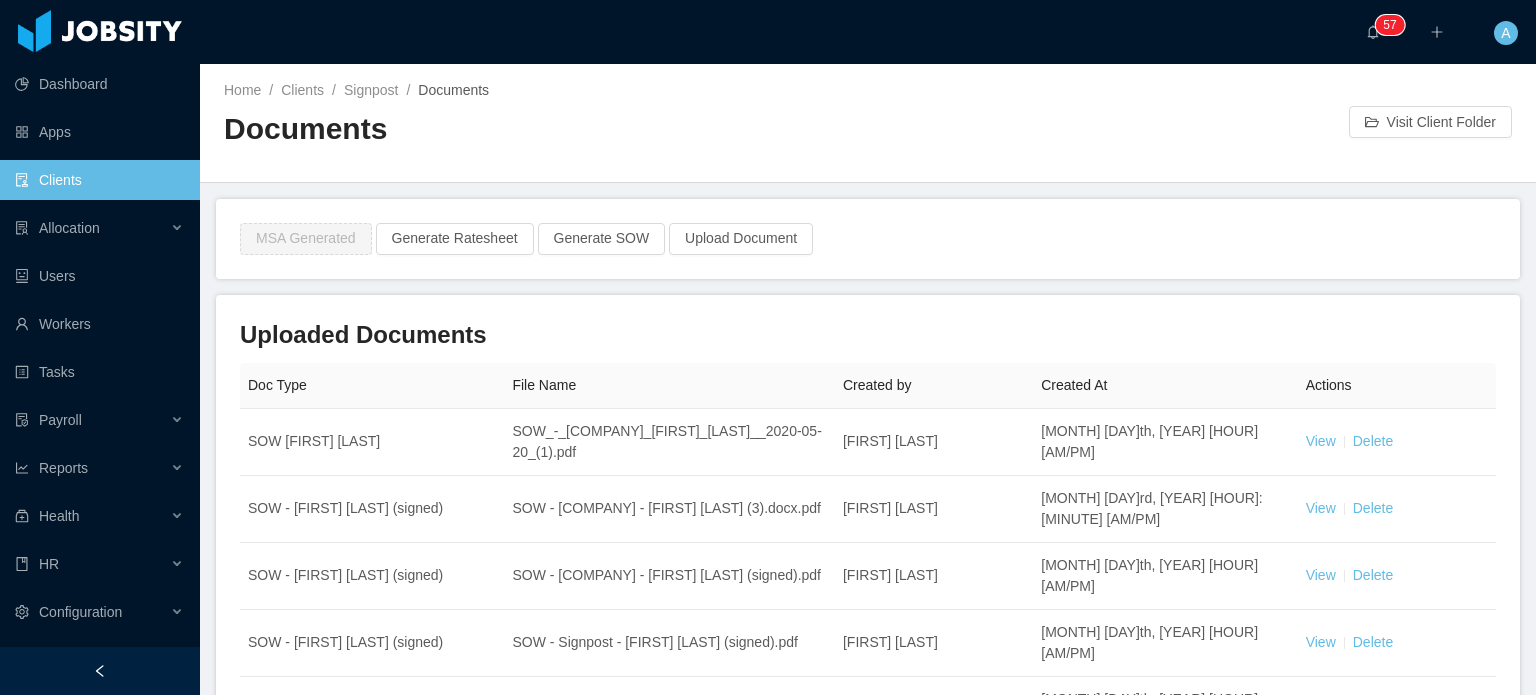 click on "Clients" at bounding box center [99, 180] 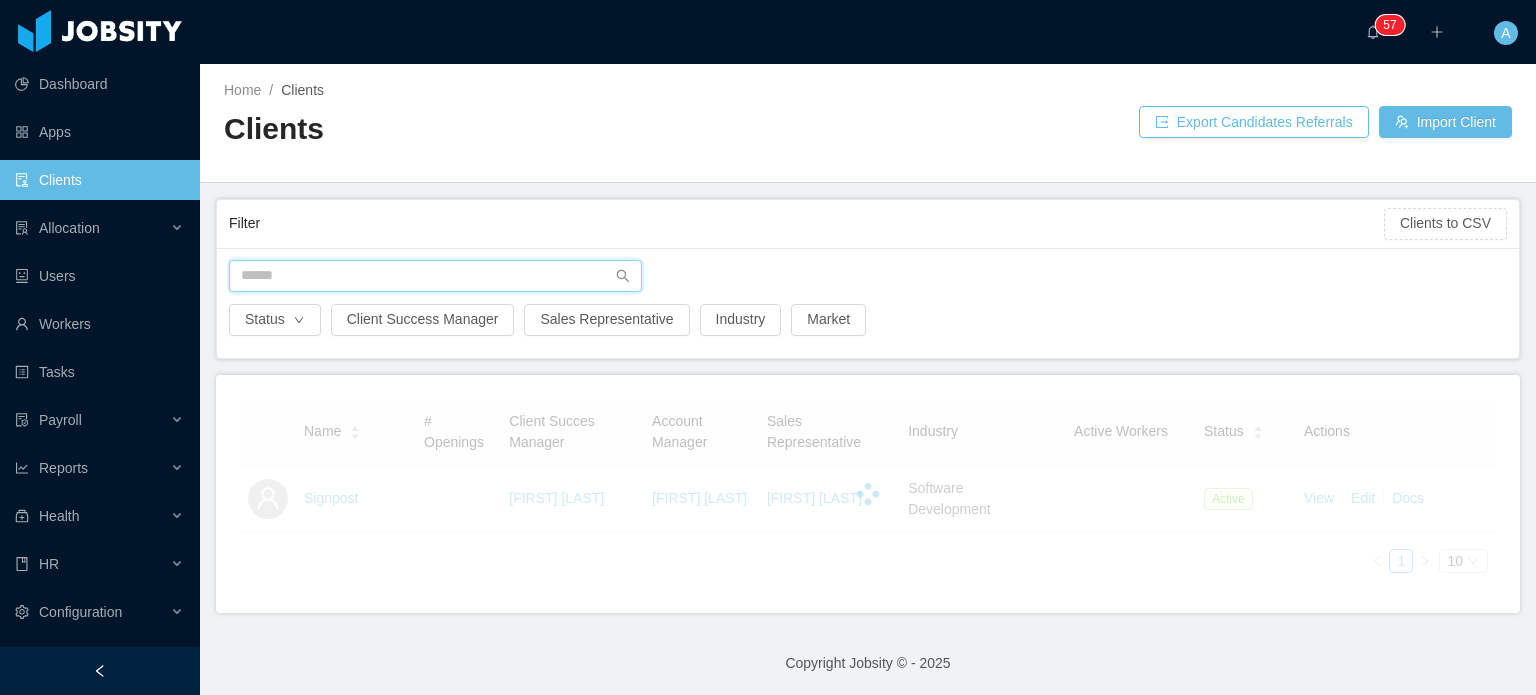 click at bounding box center (435, 276) 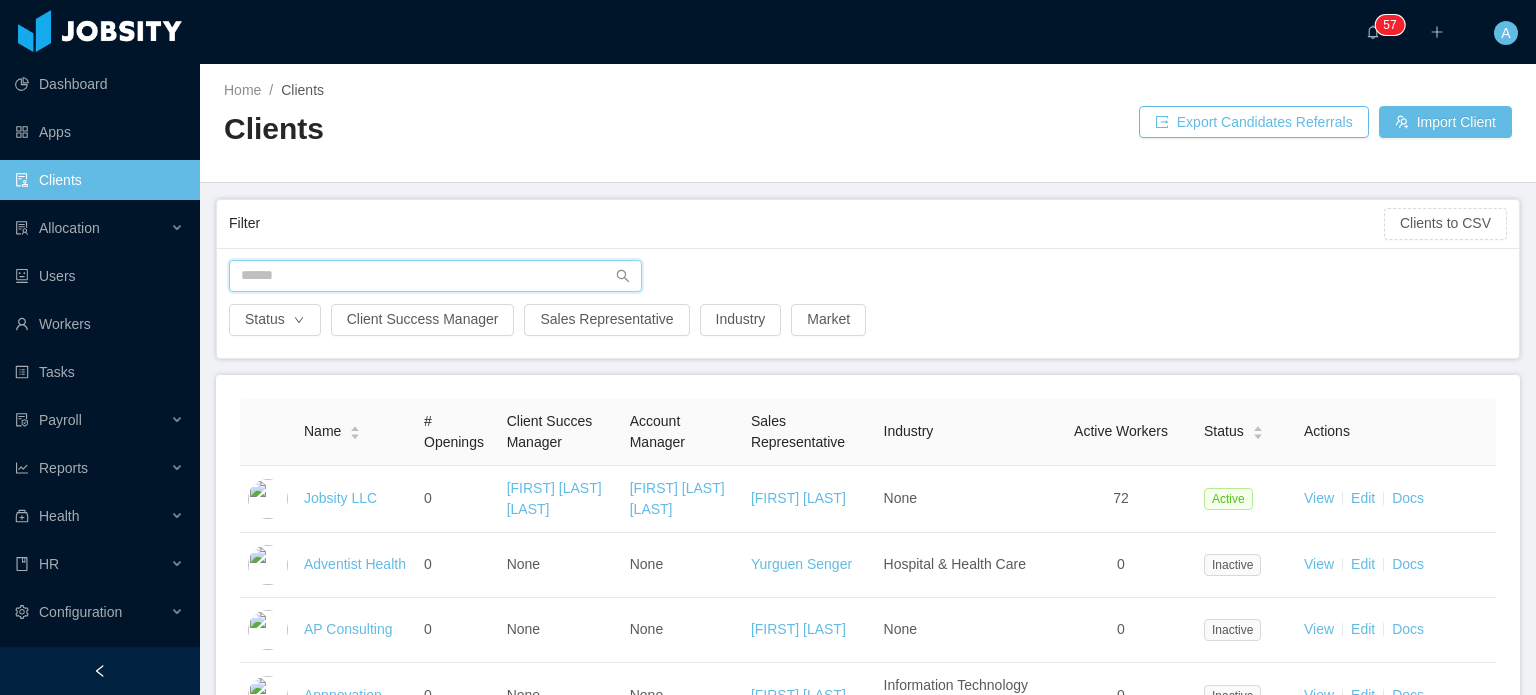 click at bounding box center [435, 276] 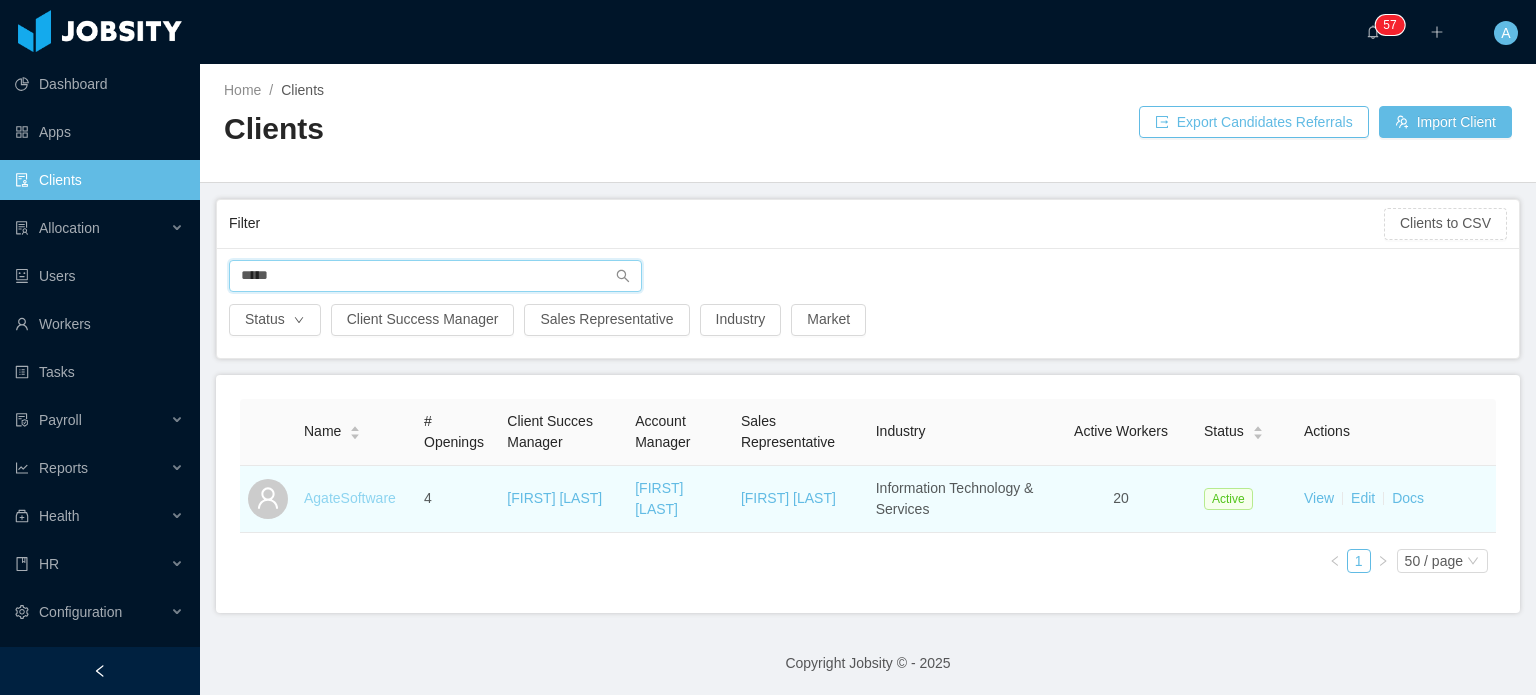 type on "*****" 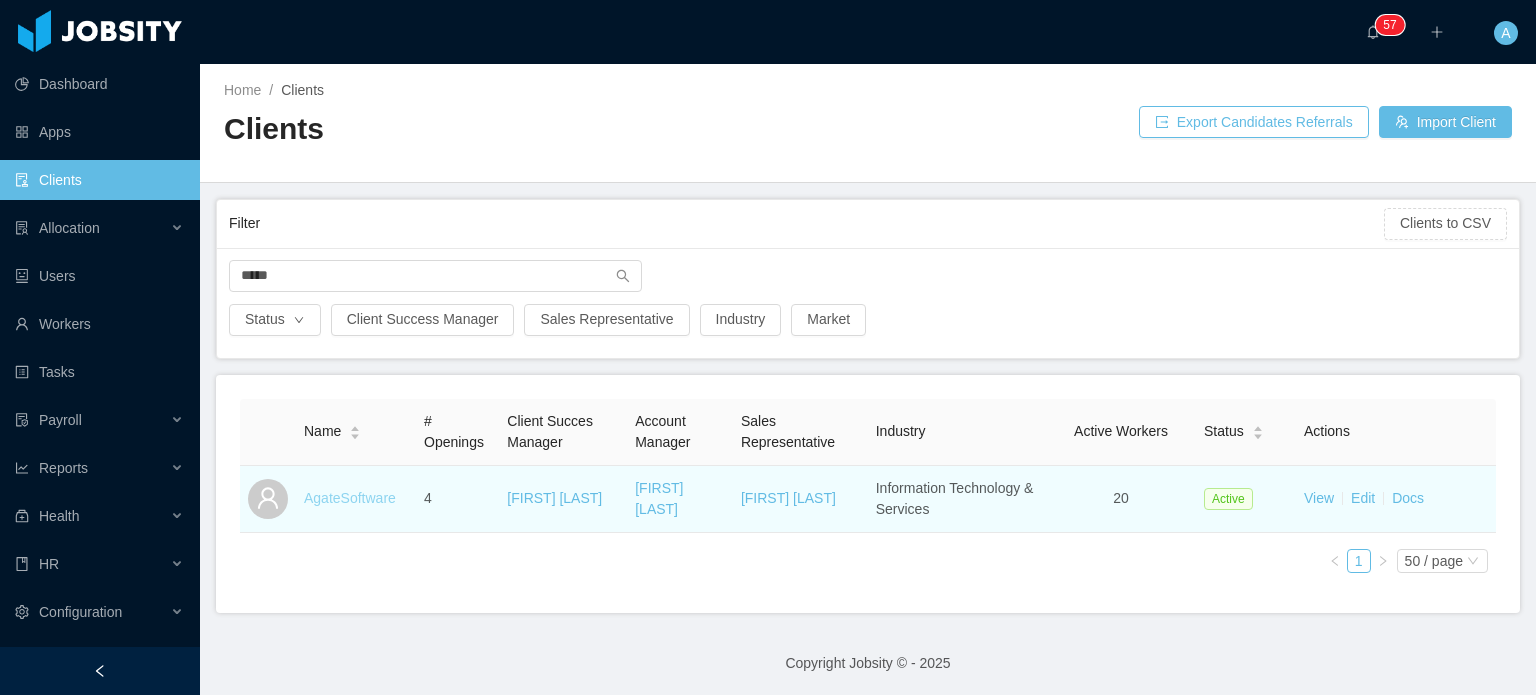 click on "AgateSoftware" at bounding box center [350, 498] 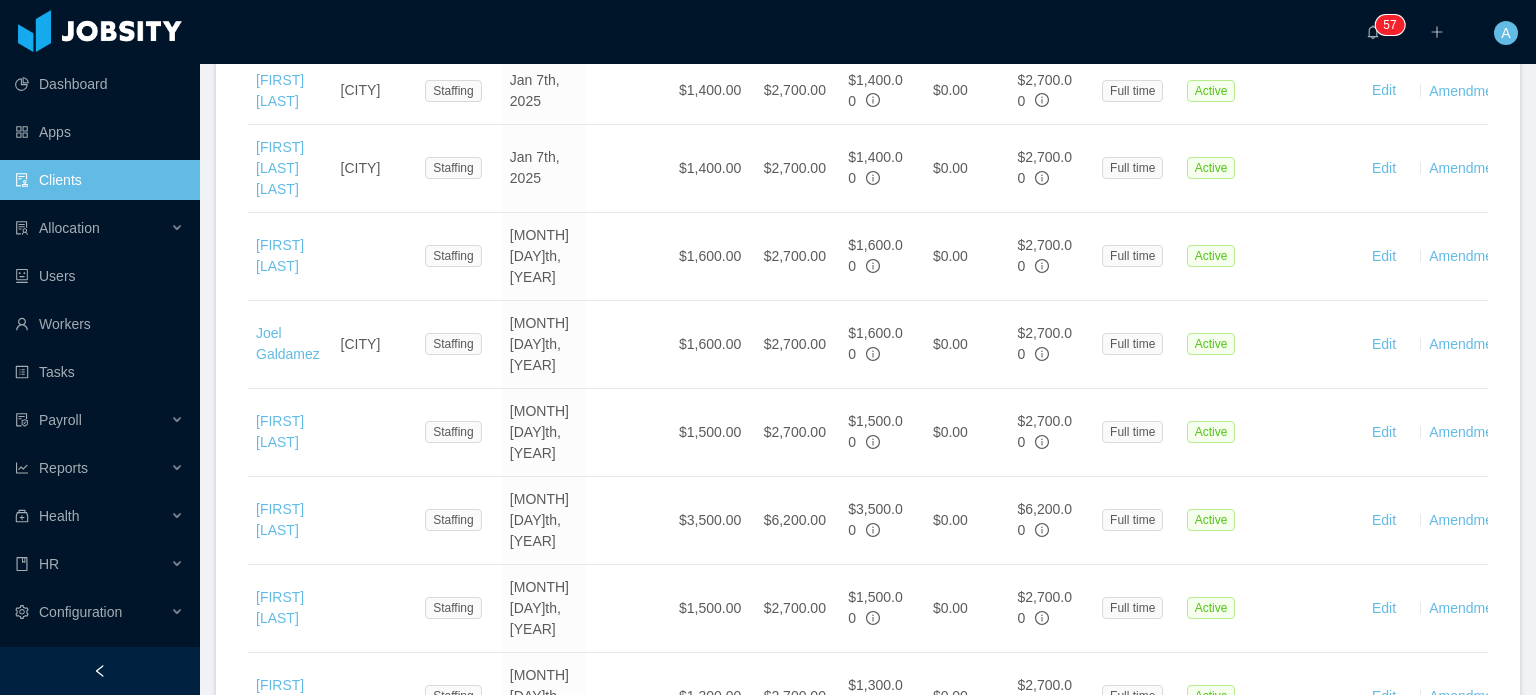 scroll, scrollTop: 1841, scrollLeft: 0, axis: vertical 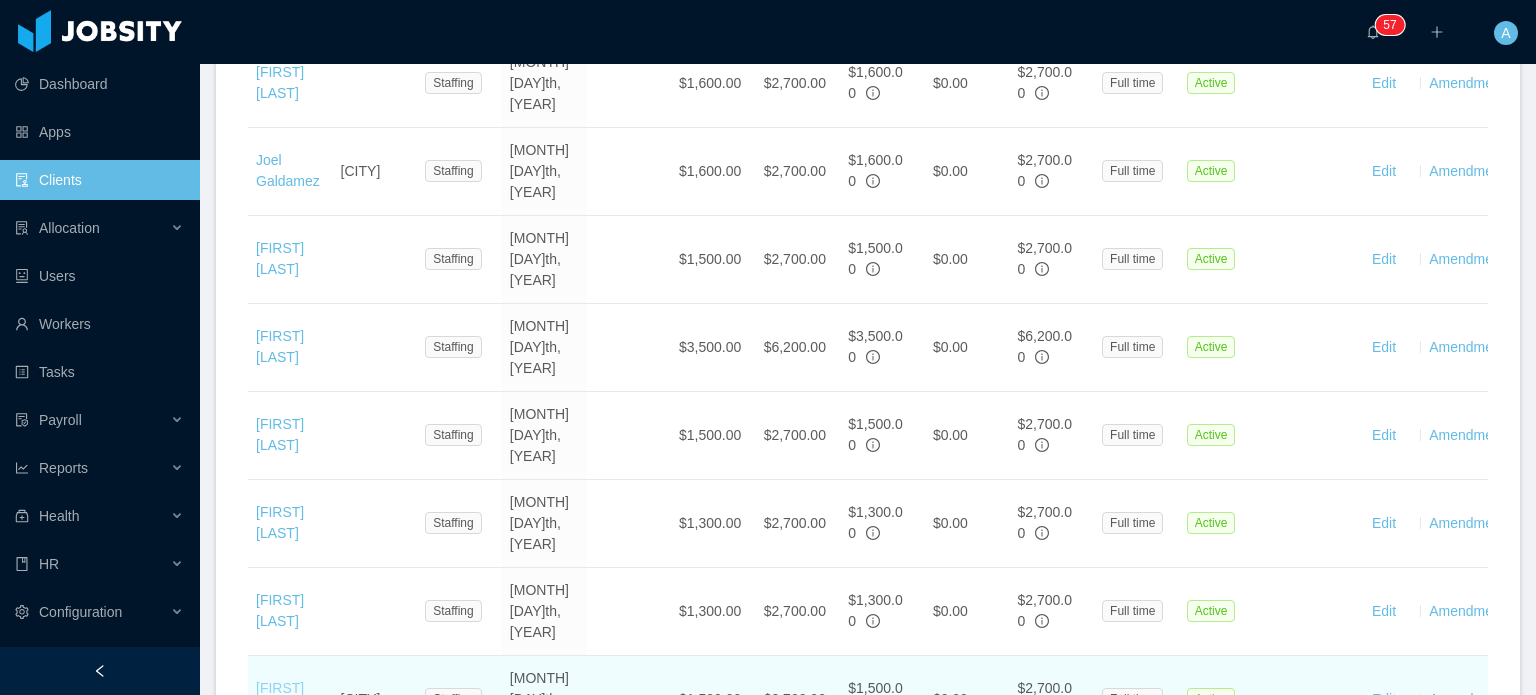 click on "[FIRST] [LAST]" at bounding box center (280, 698) 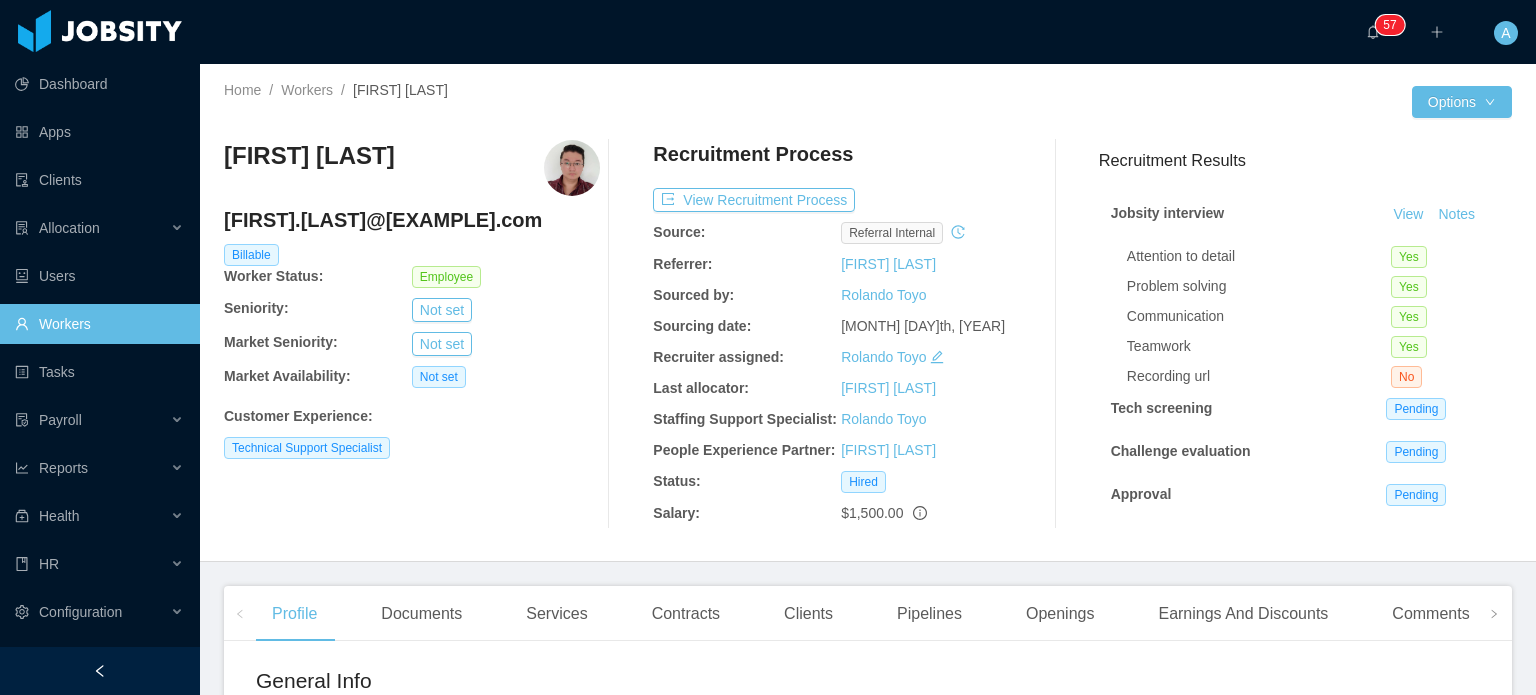 scroll, scrollTop: 92, scrollLeft: 0, axis: vertical 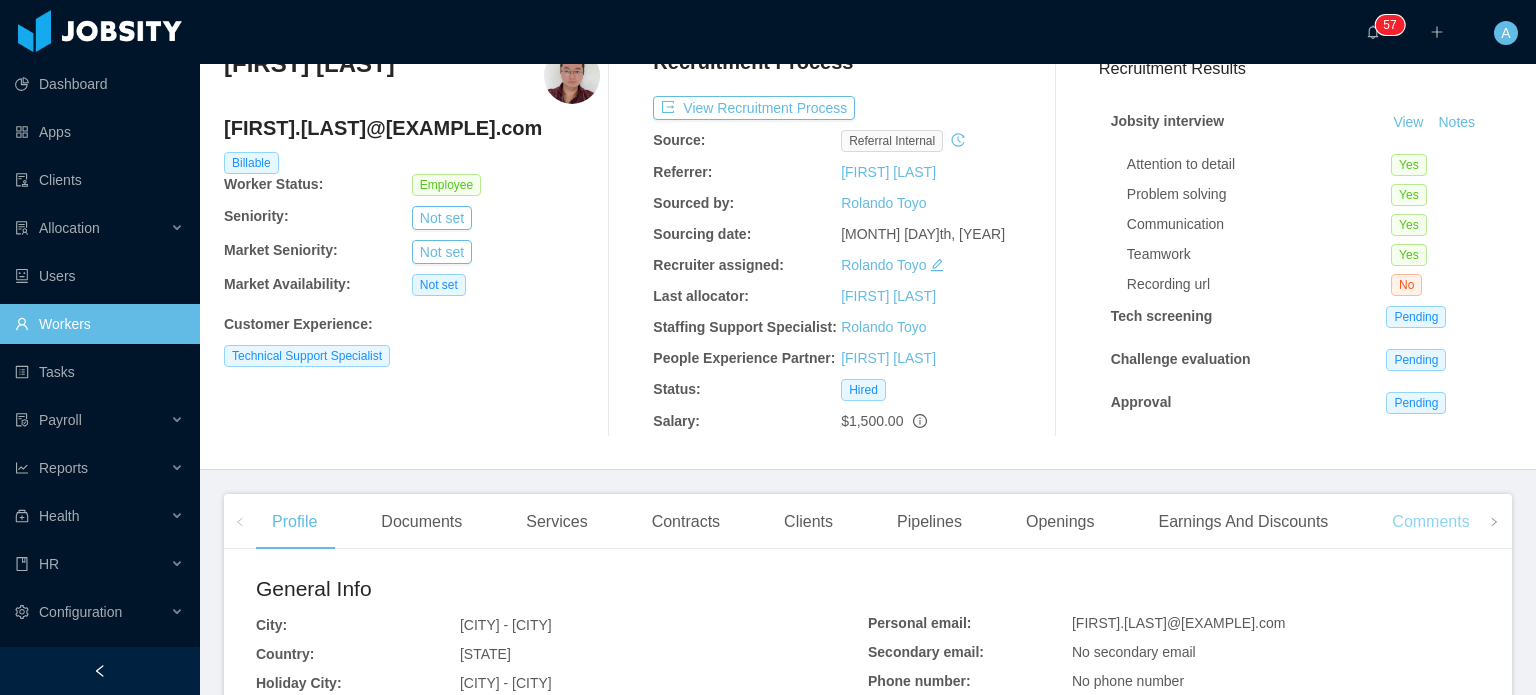 click on "Comments" at bounding box center [1430, 522] 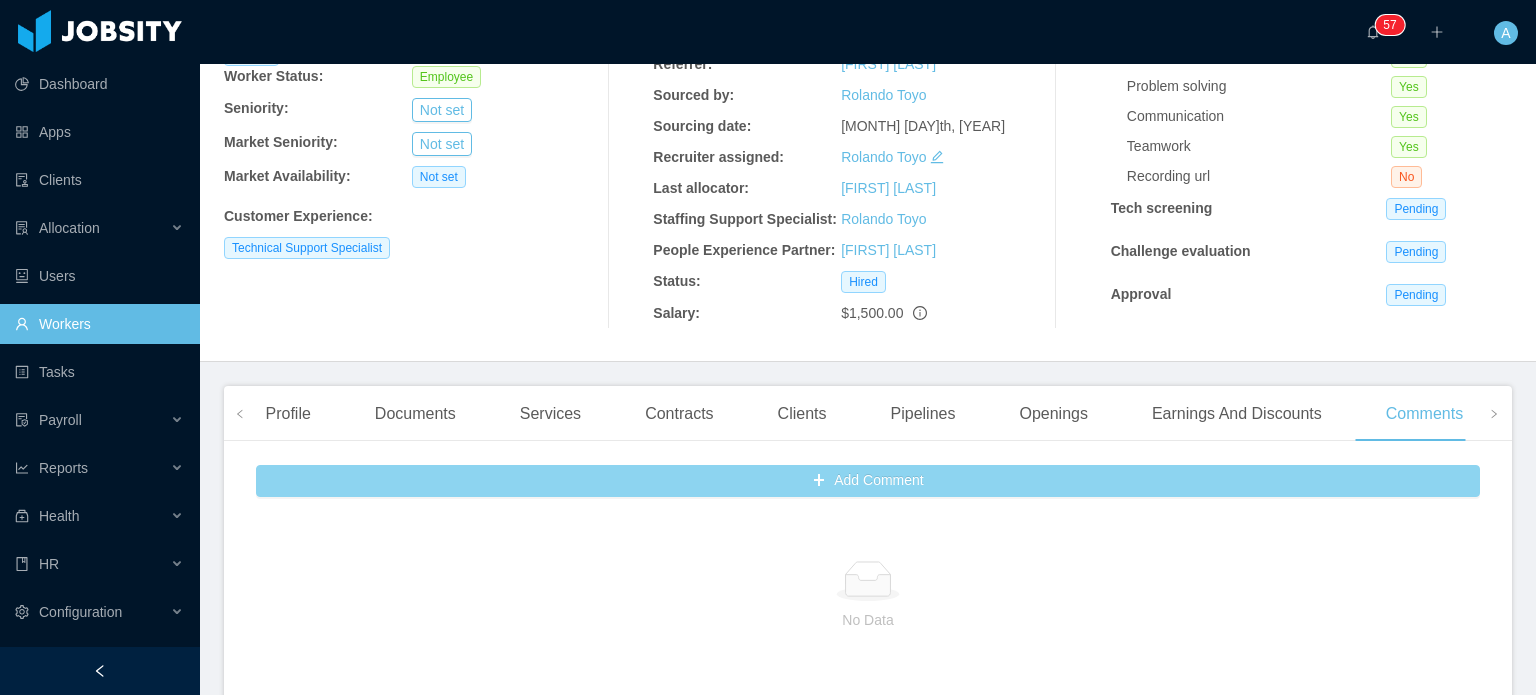 scroll, scrollTop: 200, scrollLeft: 0, axis: vertical 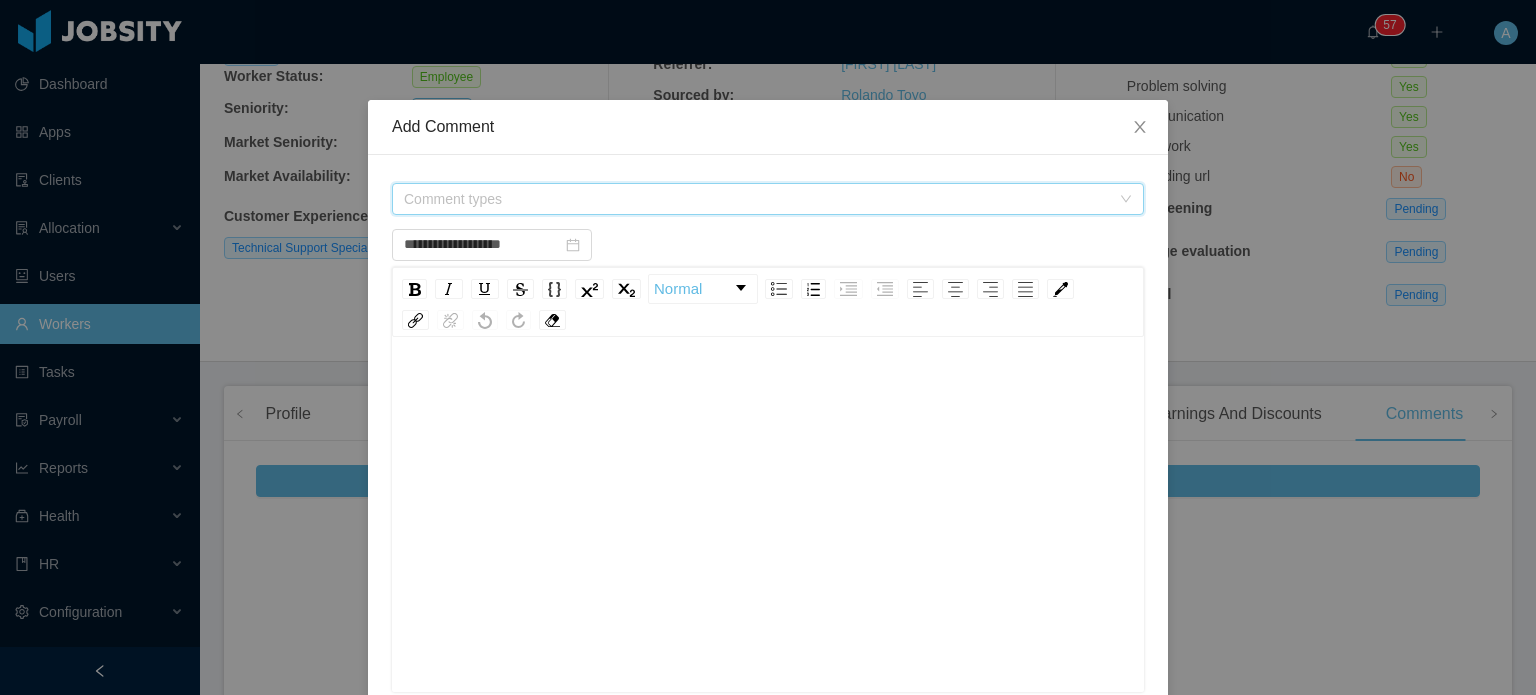 click on "Comment types" at bounding box center [757, 199] 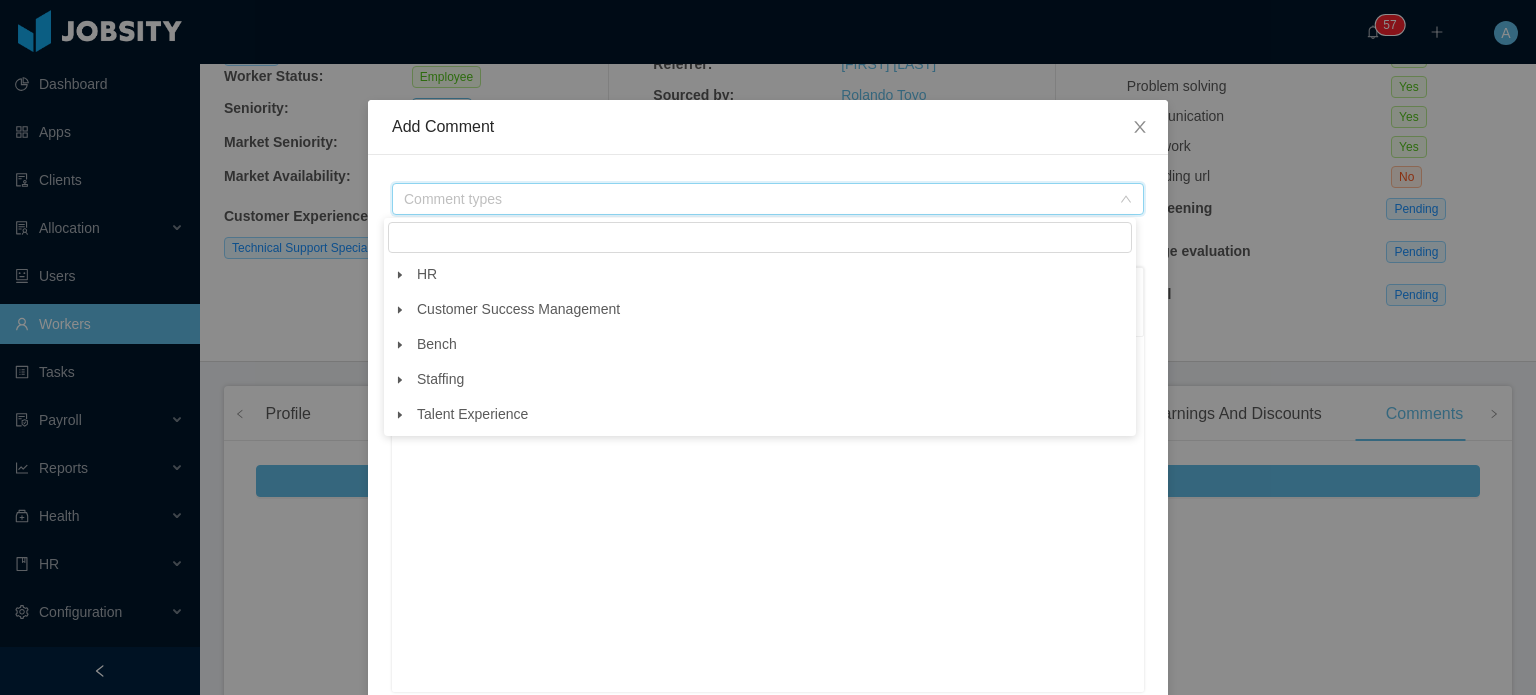 click 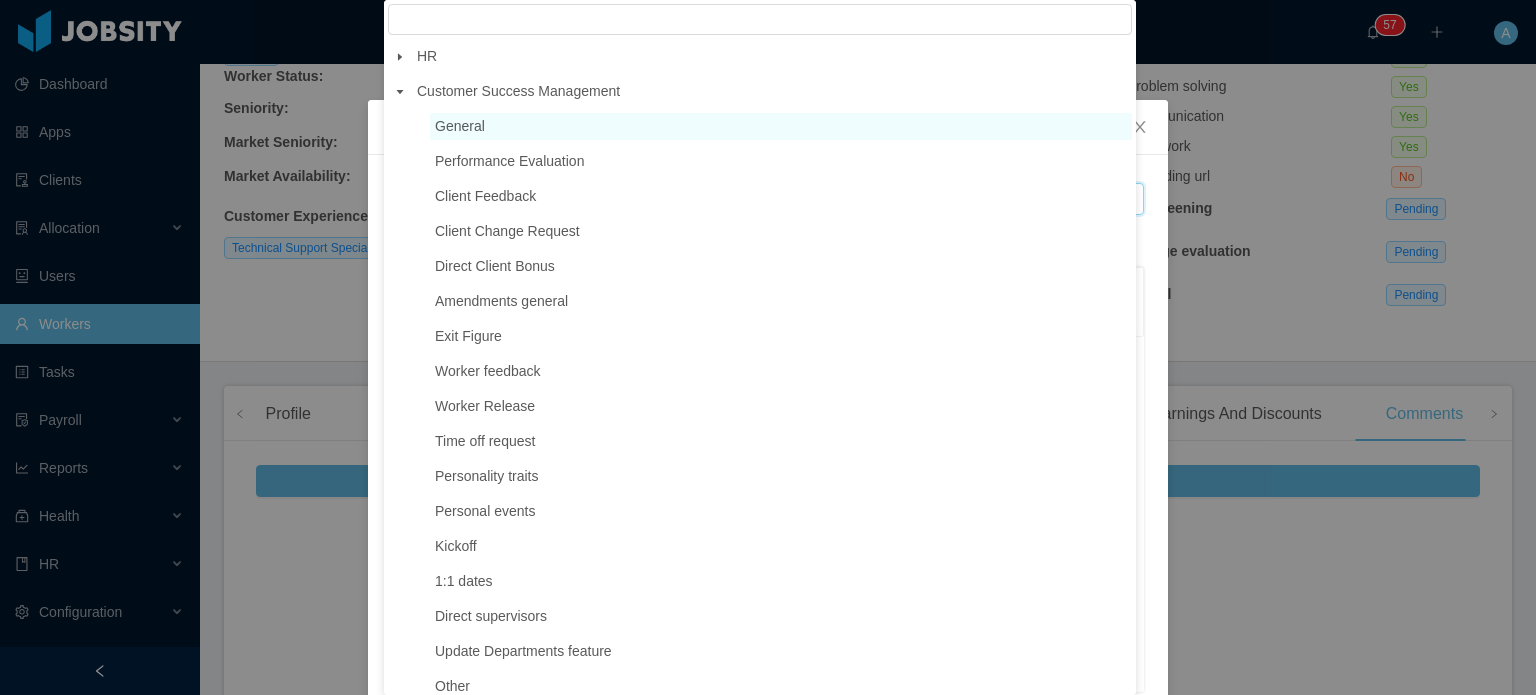 click on "General" at bounding box center [781, 126] 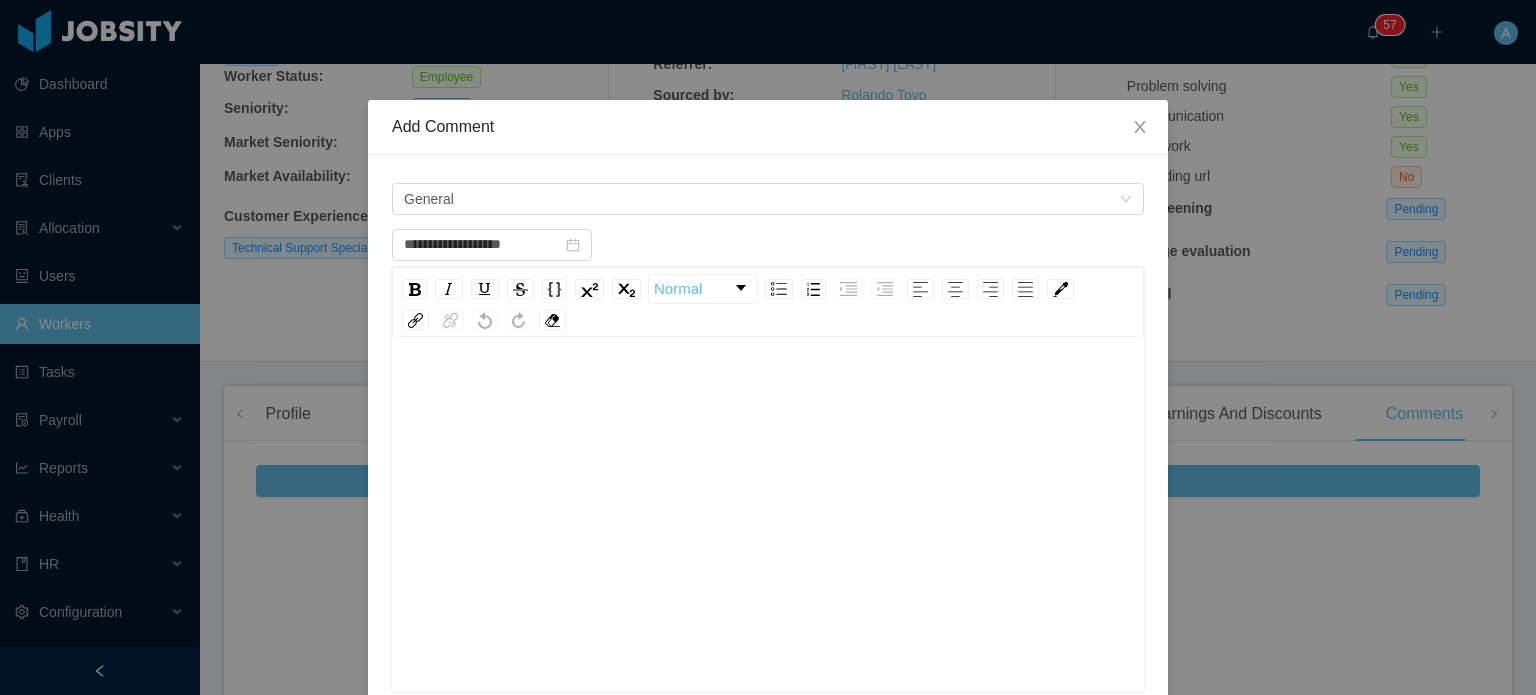 click at bounding box center (768, 391) 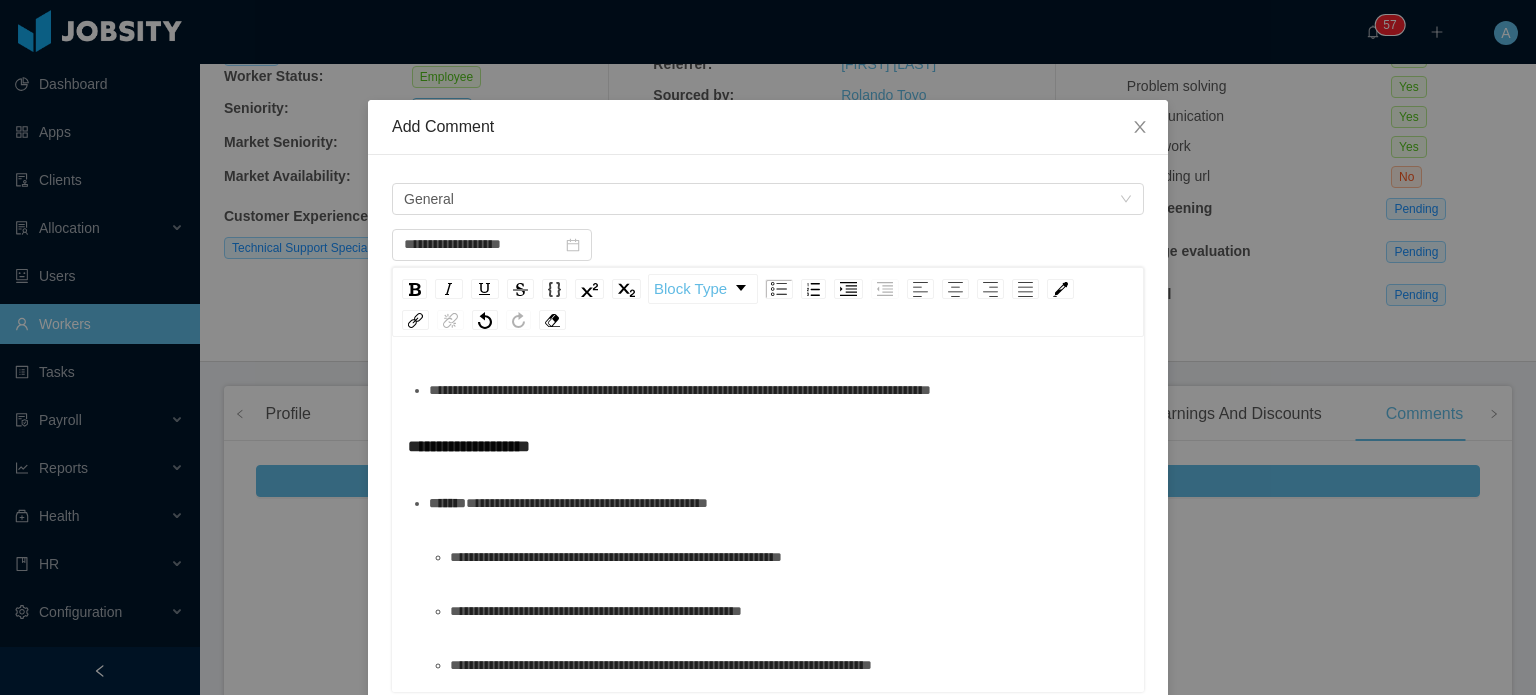 scroll, scrollTop: 475, scrollLeft: 0, axis: vertical 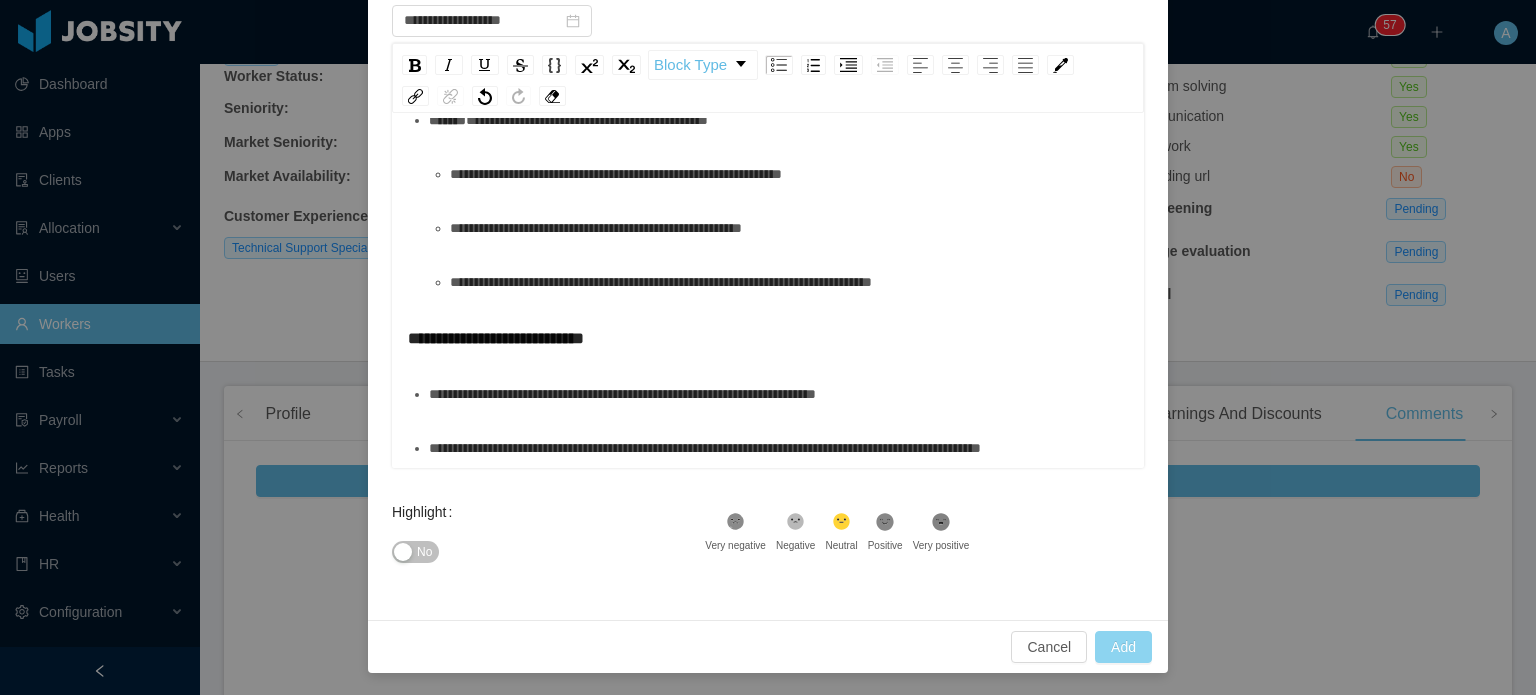 click on "Add" at bounding box center [1123, 647] 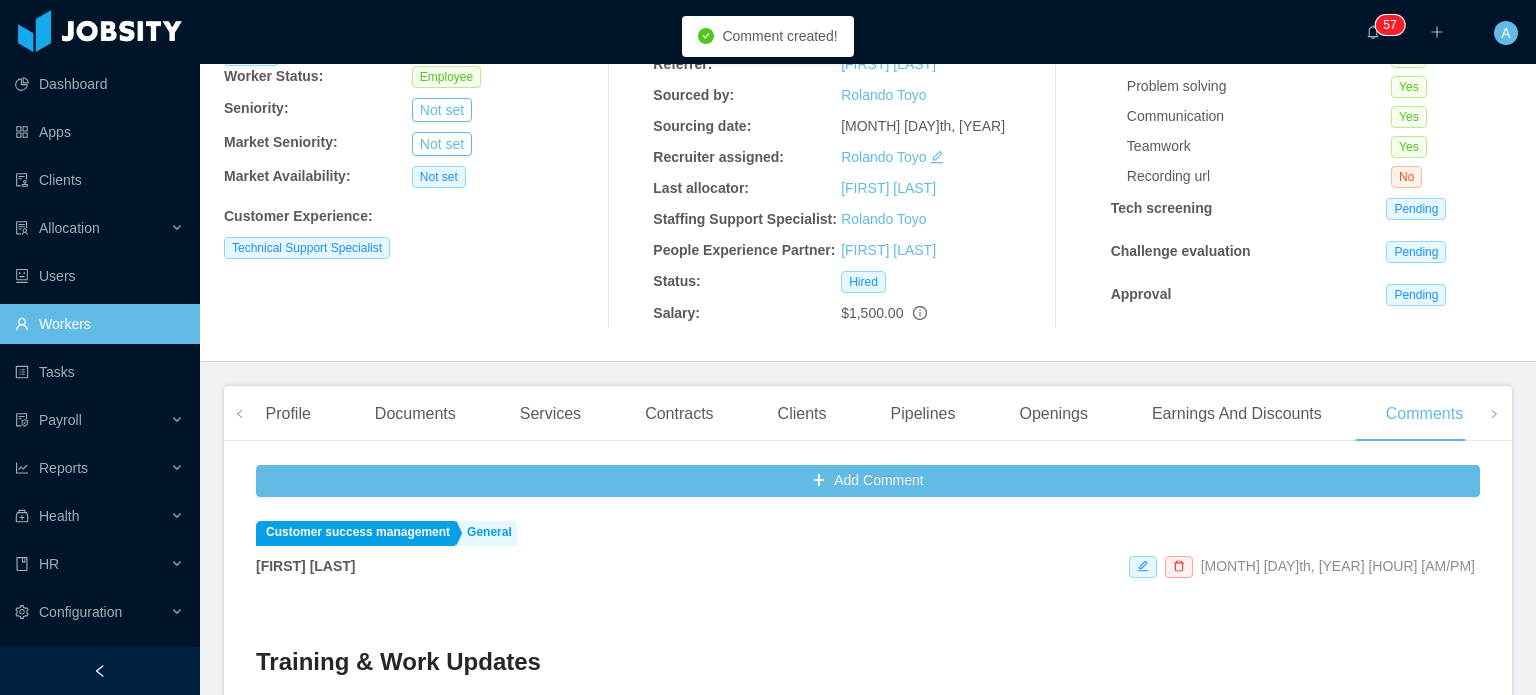 scroll, scrollTop: 0, scrollLeft: 0, axis: both 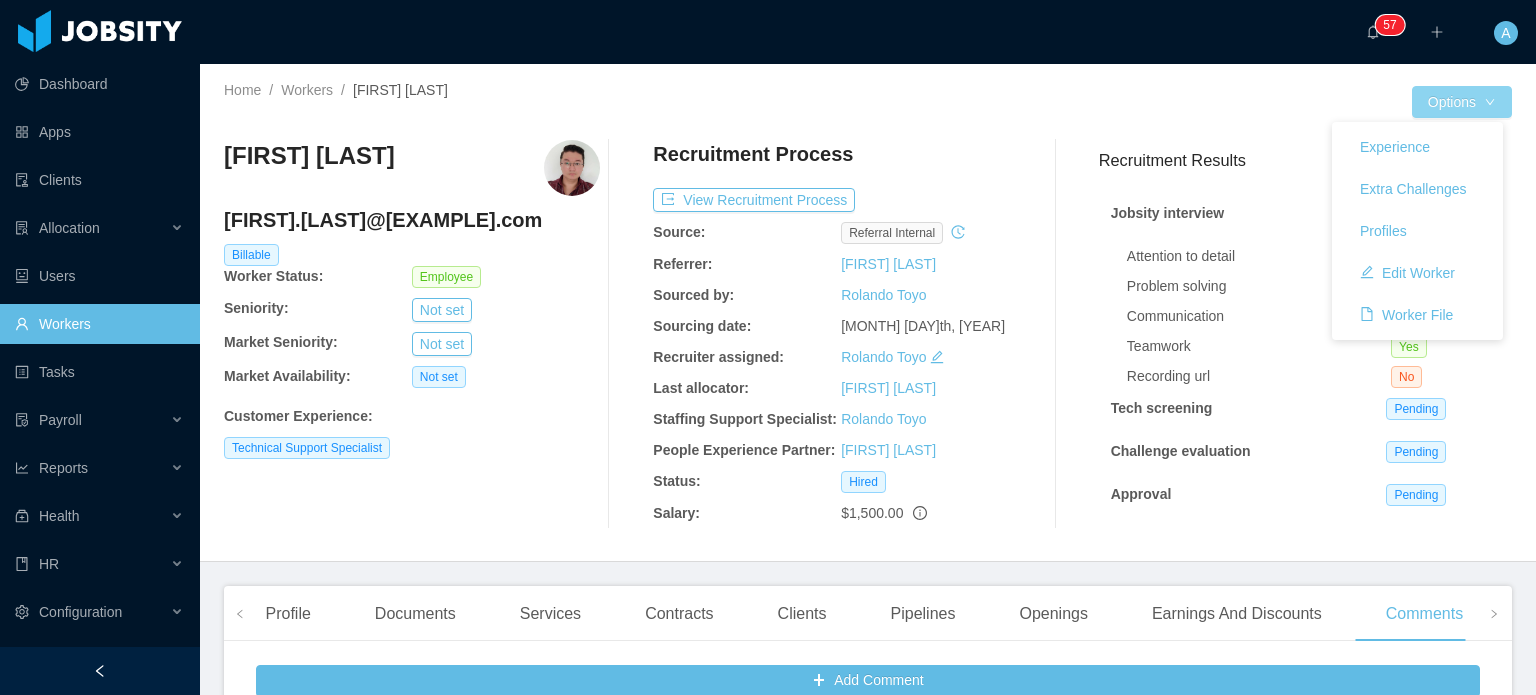 click on "Options" at bounding box center [1462, 102] 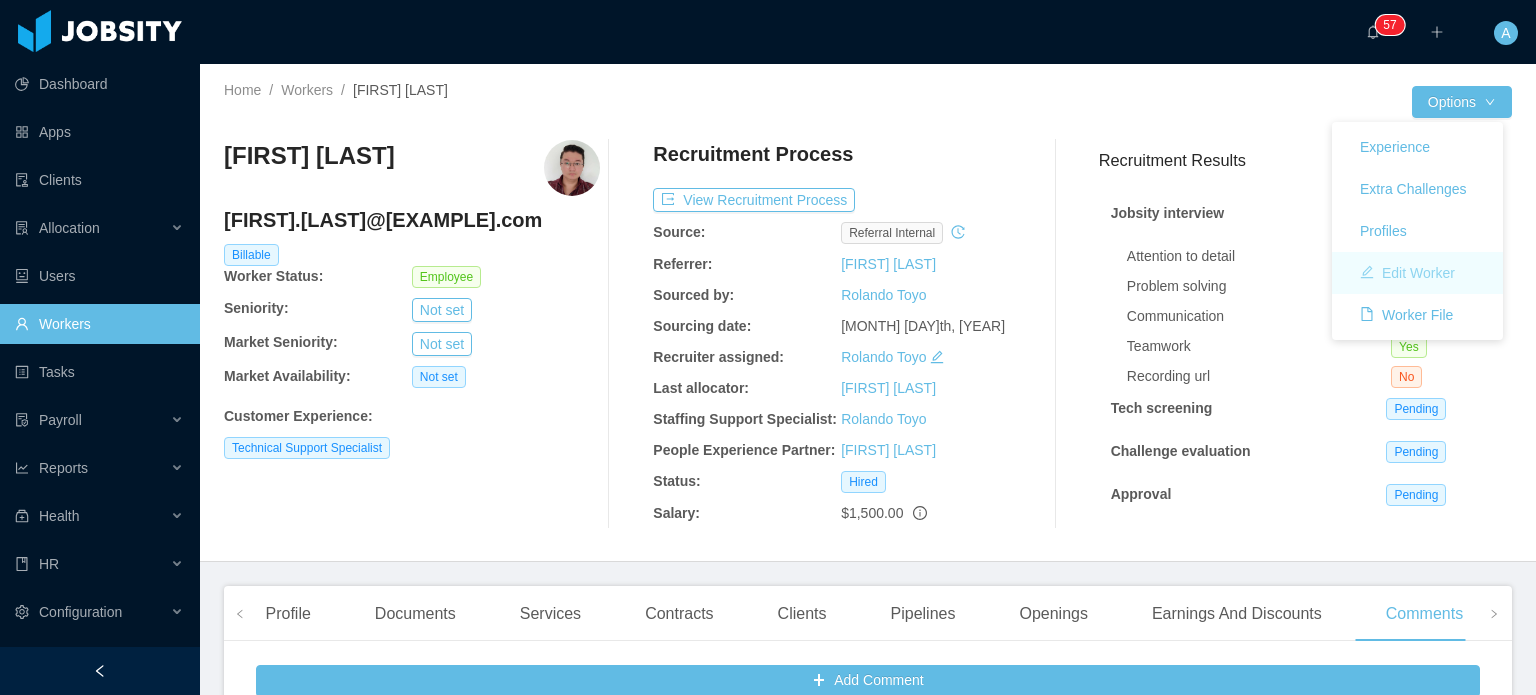 click on "Edit Worker" at bounding box center (1407, 273) 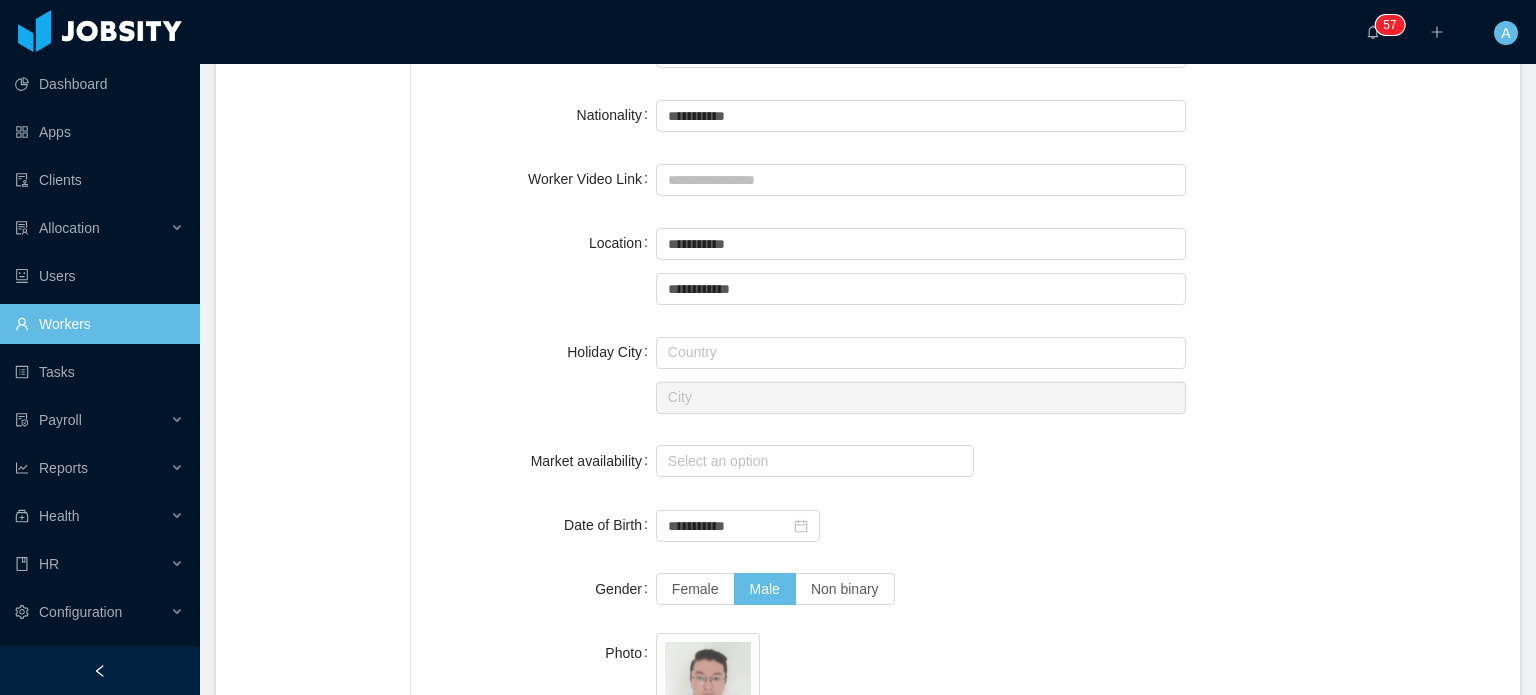 scroll, scrollTop: 832, scrollLeft: 0, axis: vertical 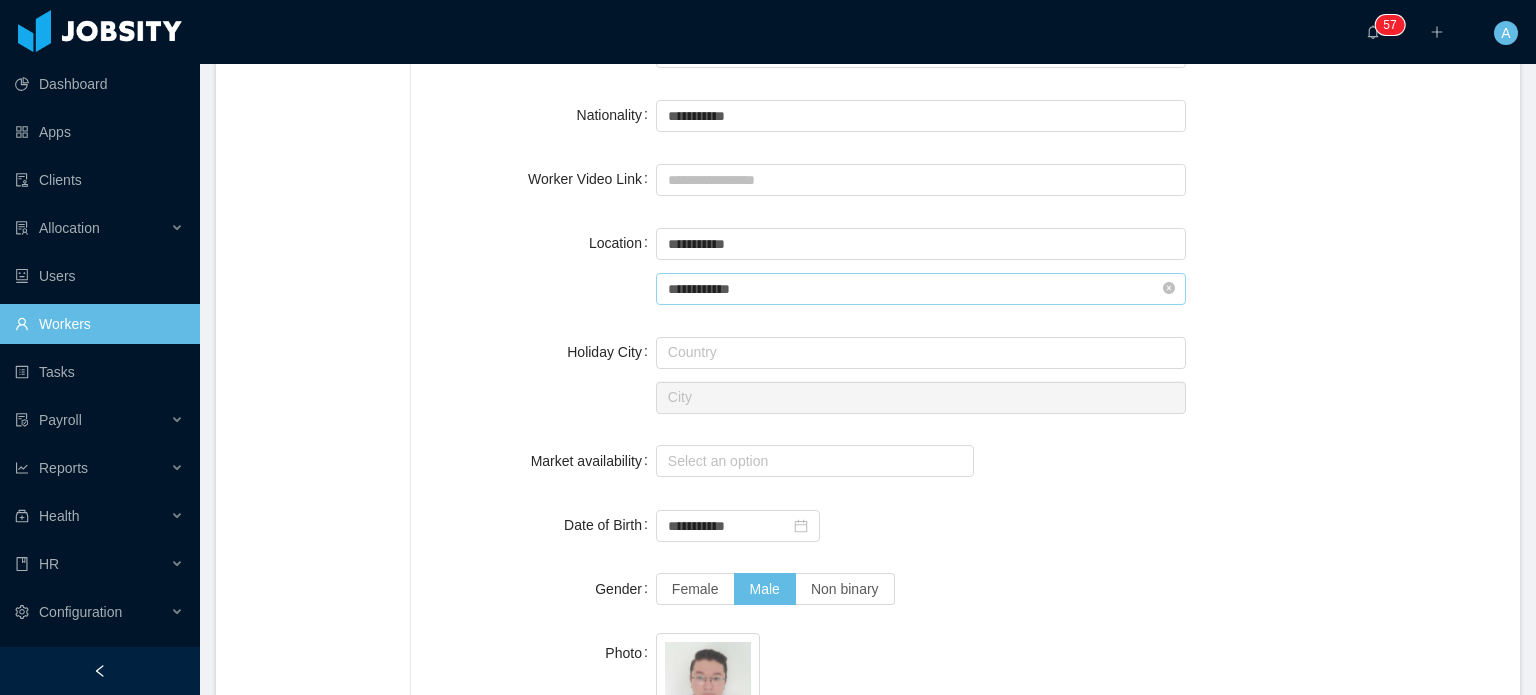 click on "**********" at bounding box center [921, 289] 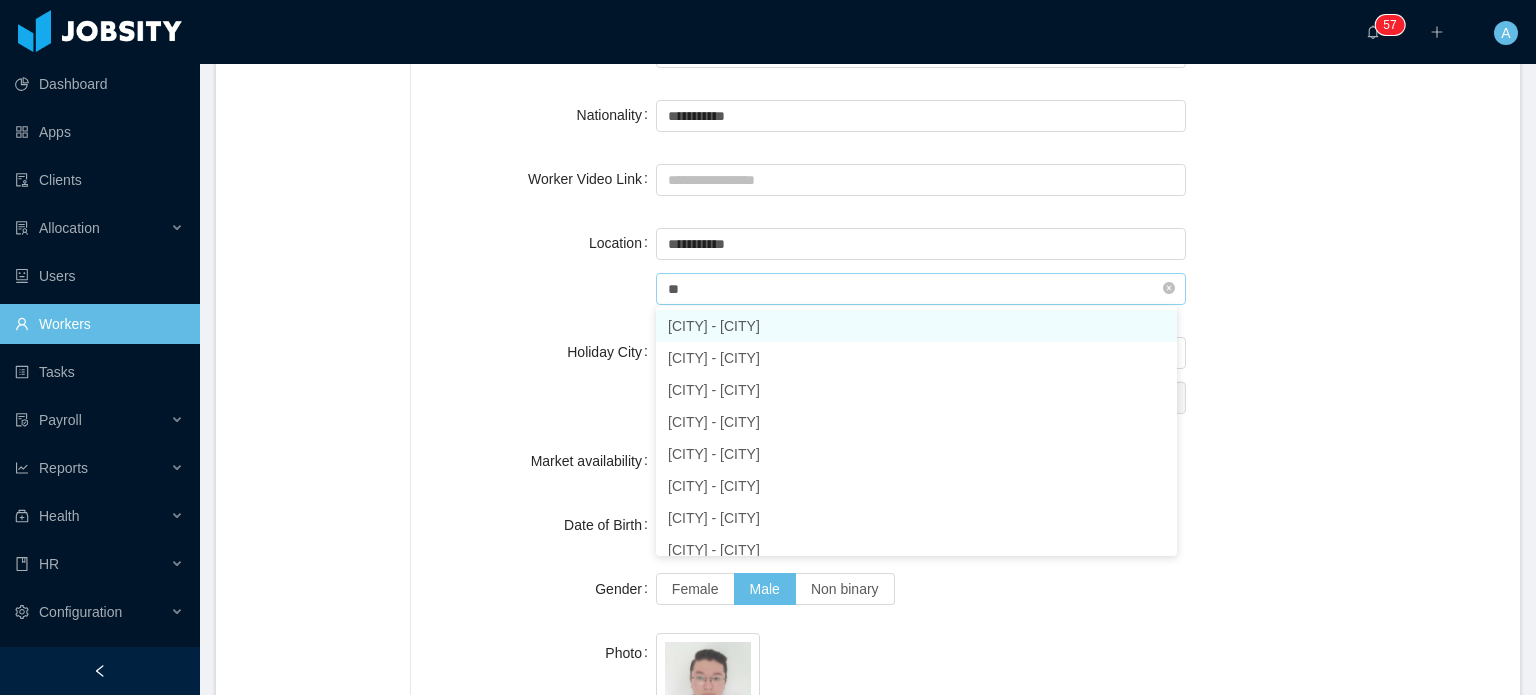 type on "*" 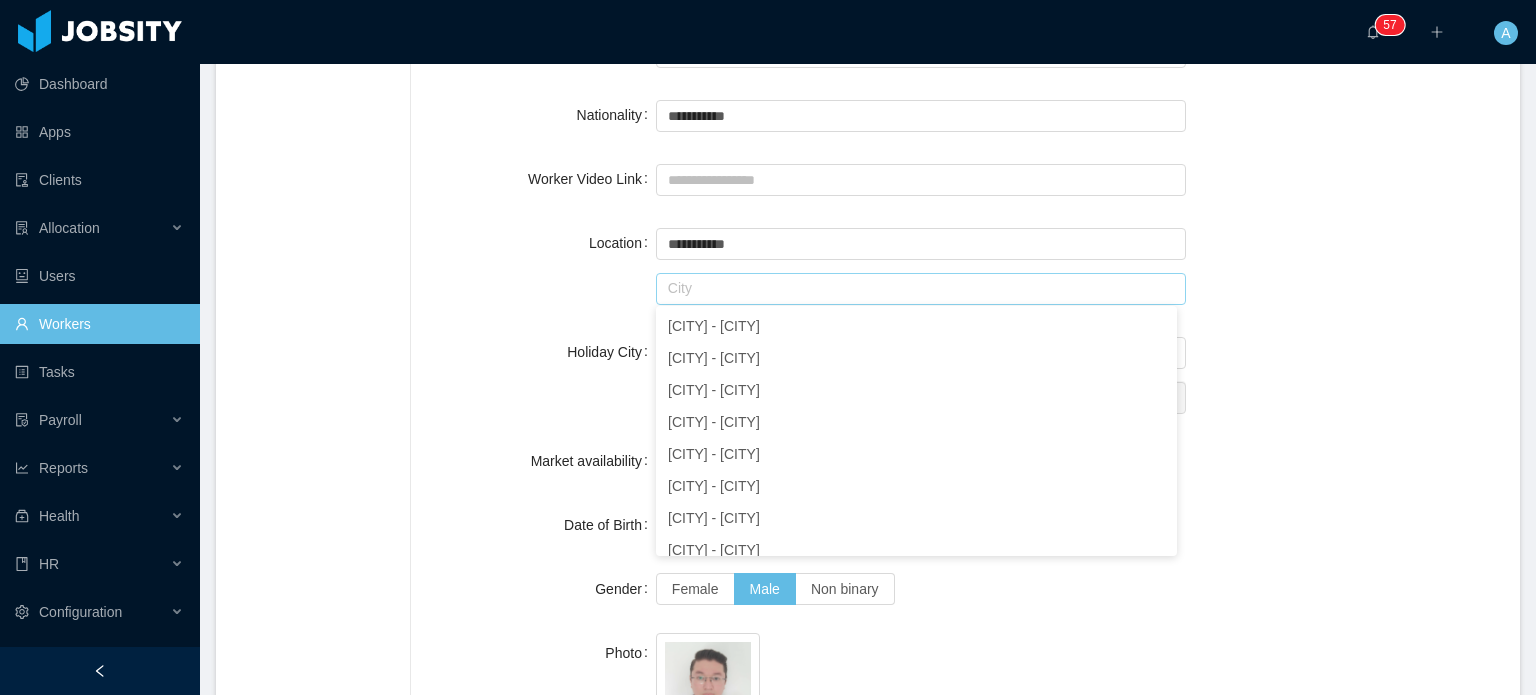 type 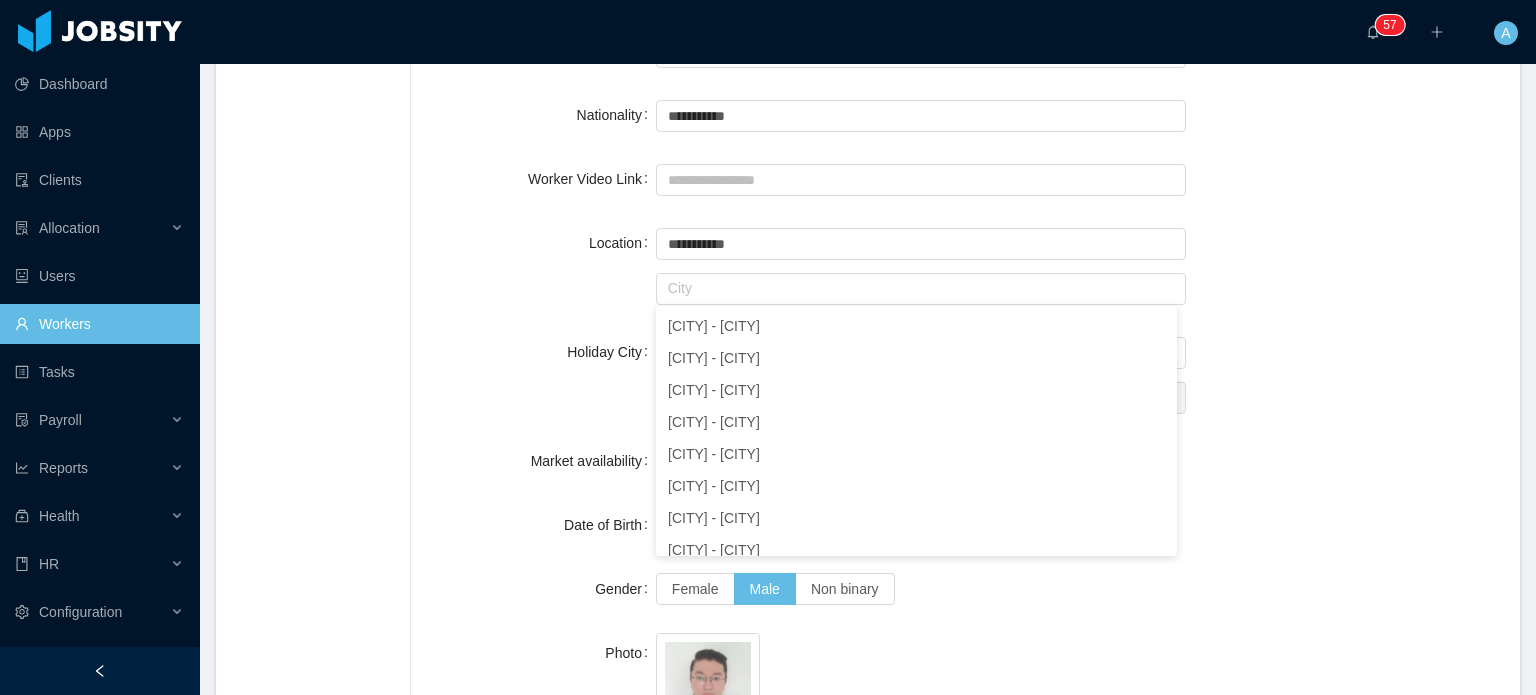 click on "Holiday City Country   City" at bounding box center [965, 374] 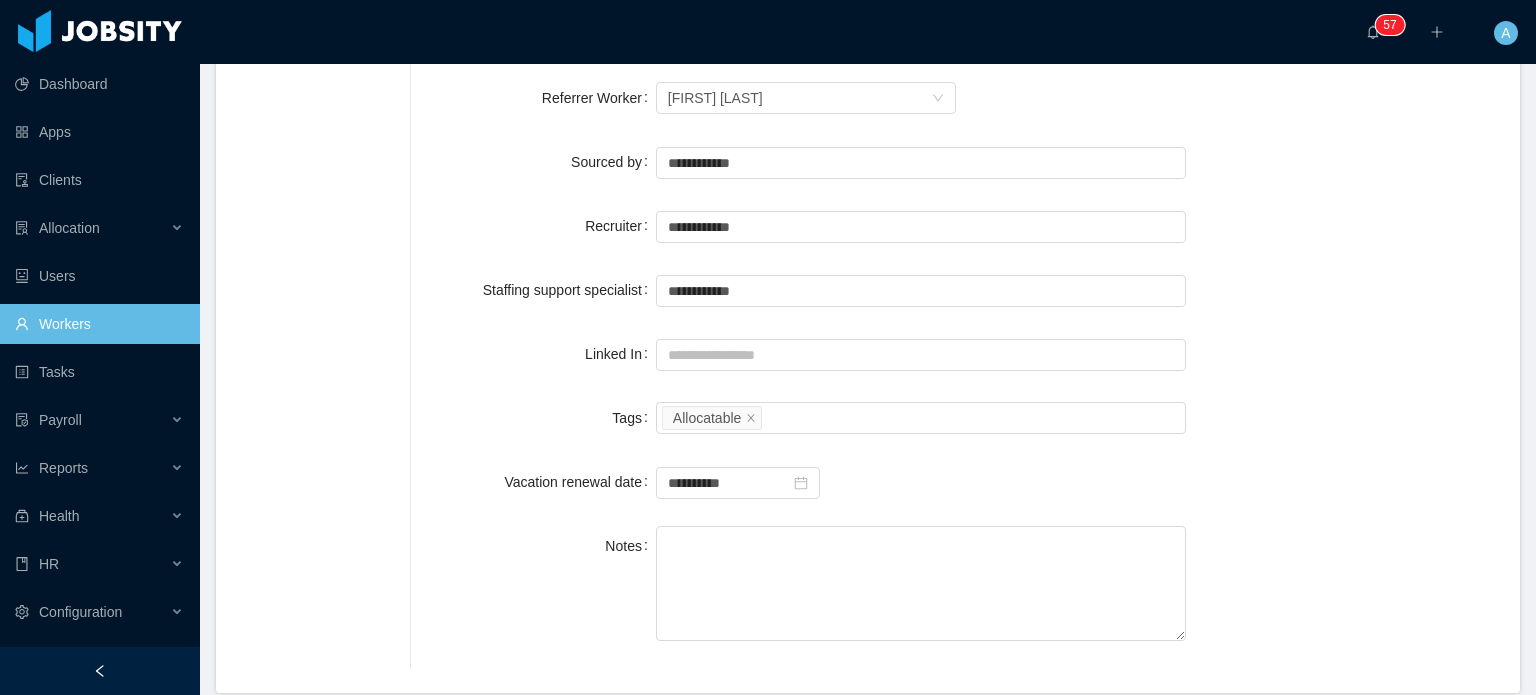 scroll, scrollTop: 1796, scrollLeft: 0, axis: vertical 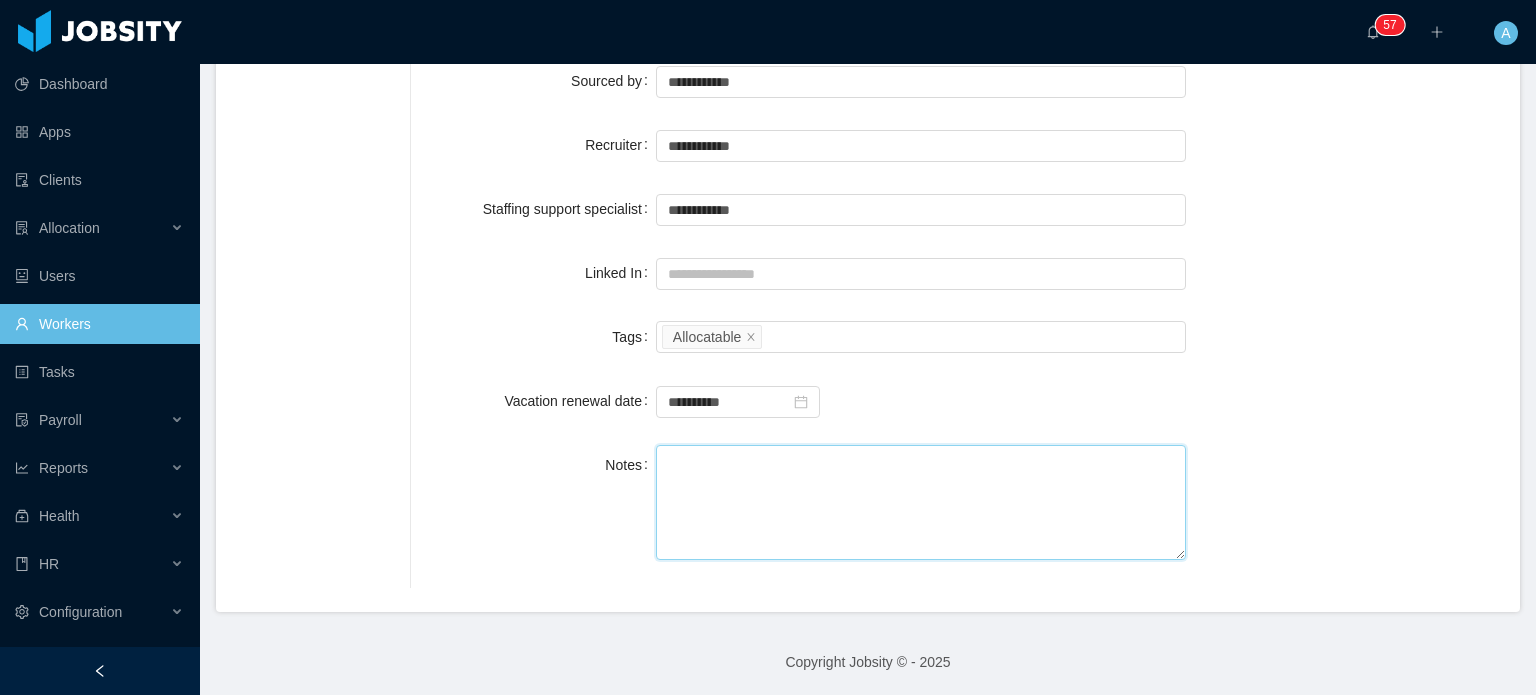 click on "Notes" at bounding box center [921, 502] 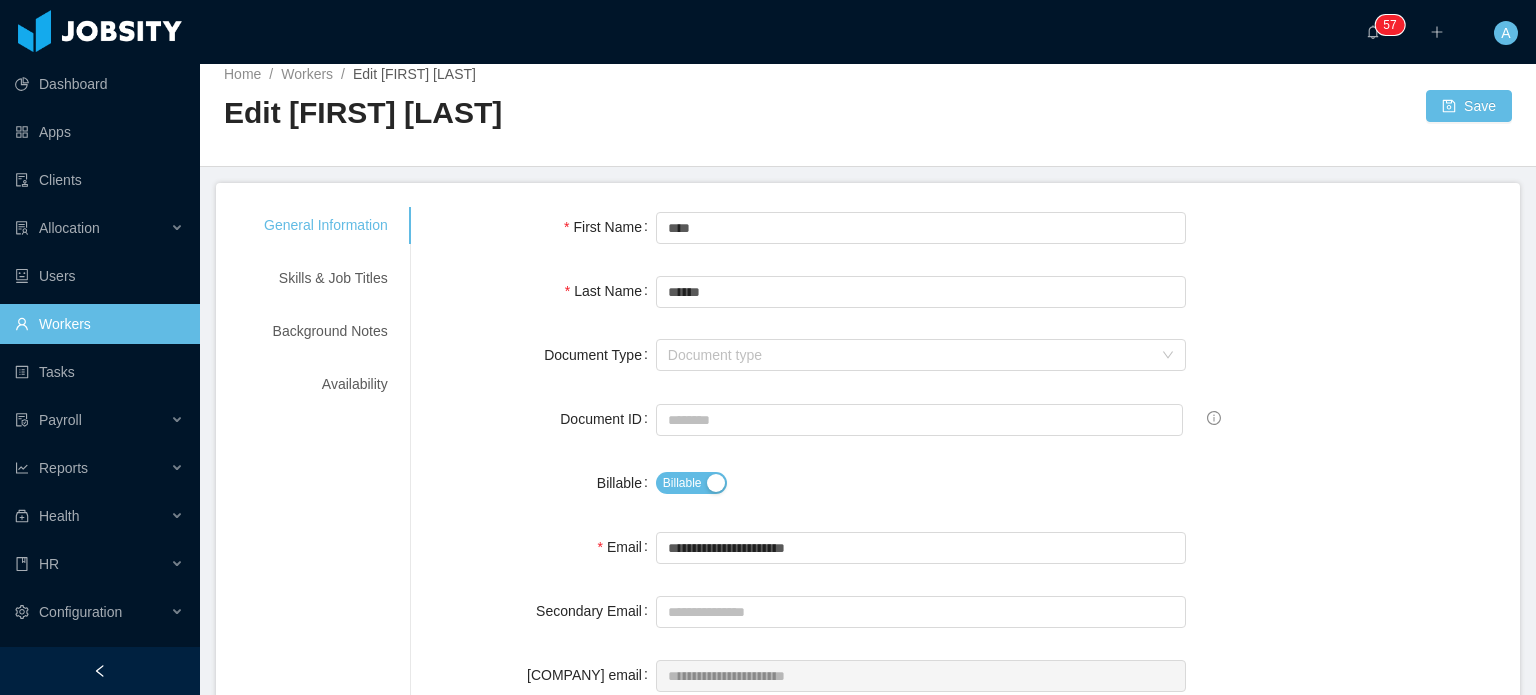 scroll, scrollTop: 0, scrollLeft: 0, axis: both 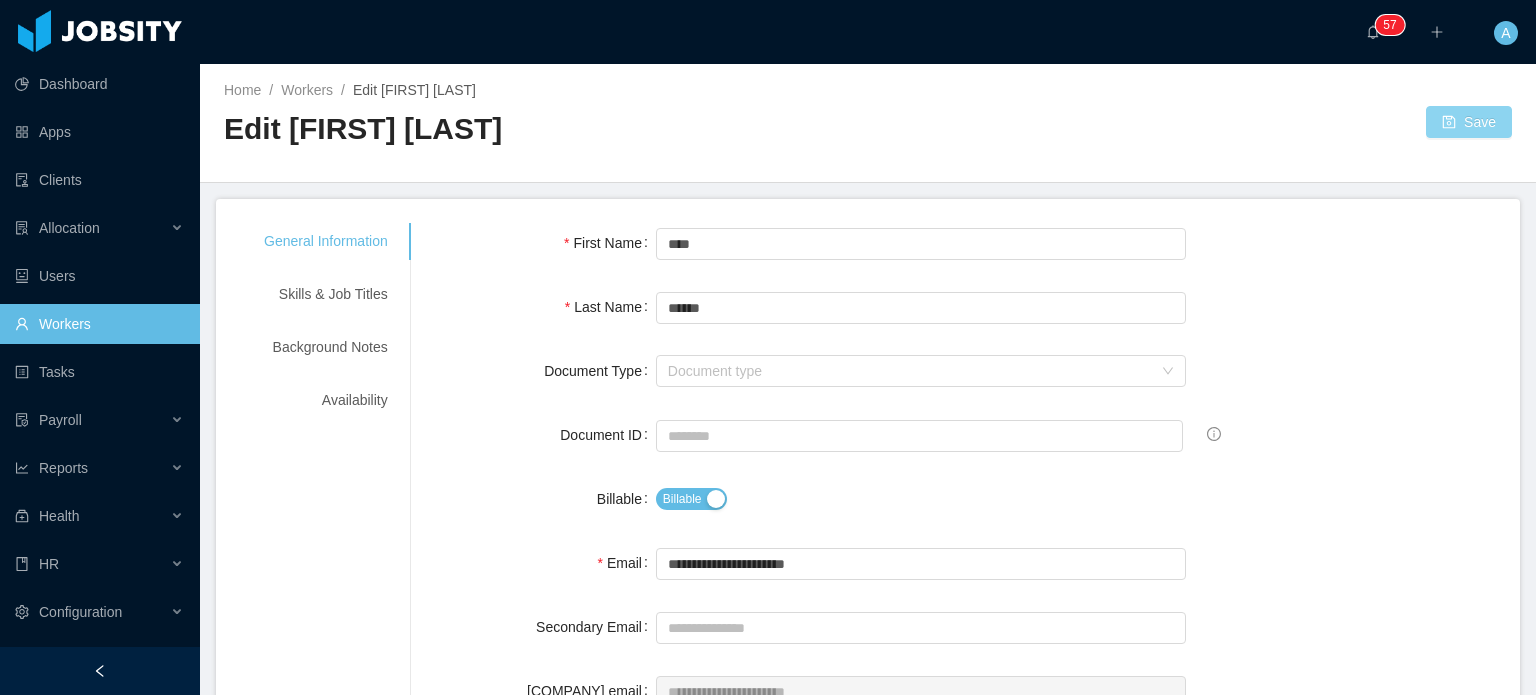 type on "**********" 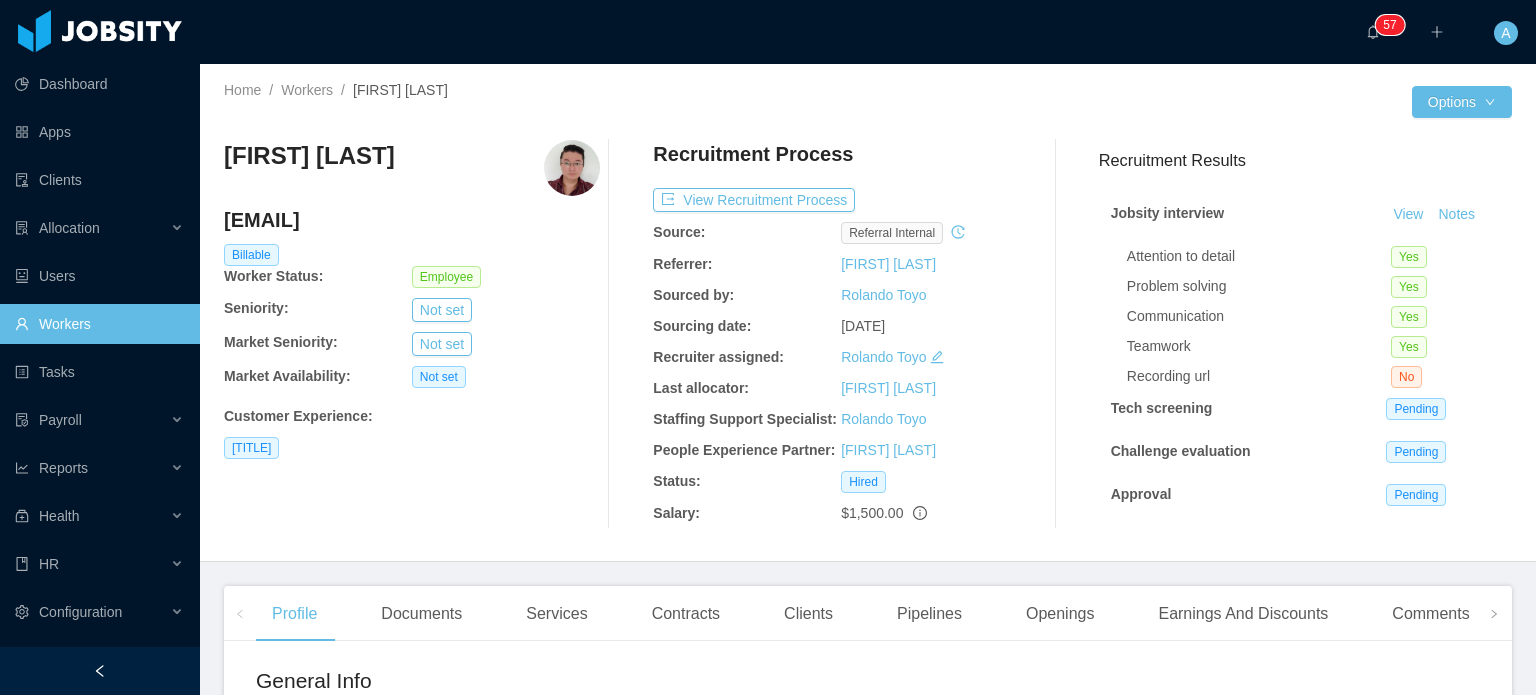 scroll, scrollTop: 0, scrollLeft: 0, axis: both 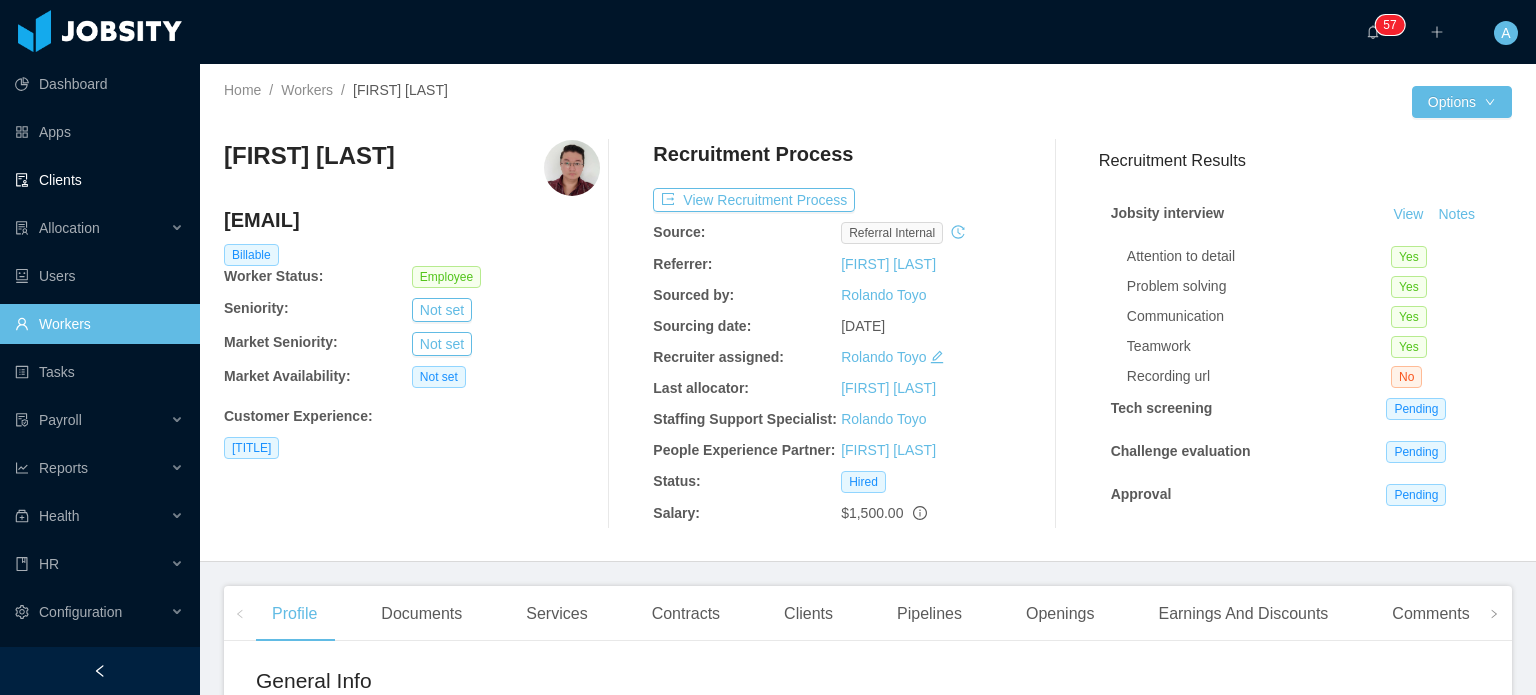 click on "Clients" at bounding box center [99, 180] 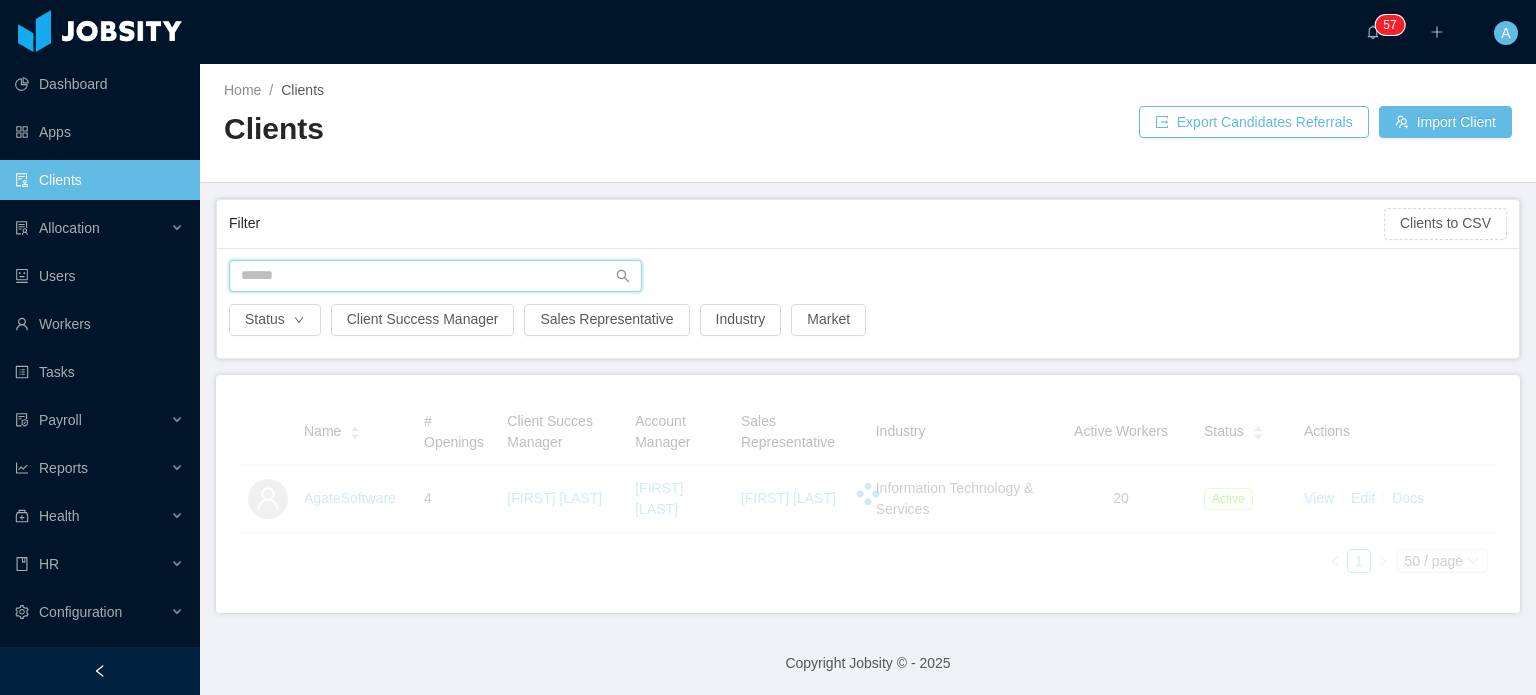 click at bounding box center [435, 276] 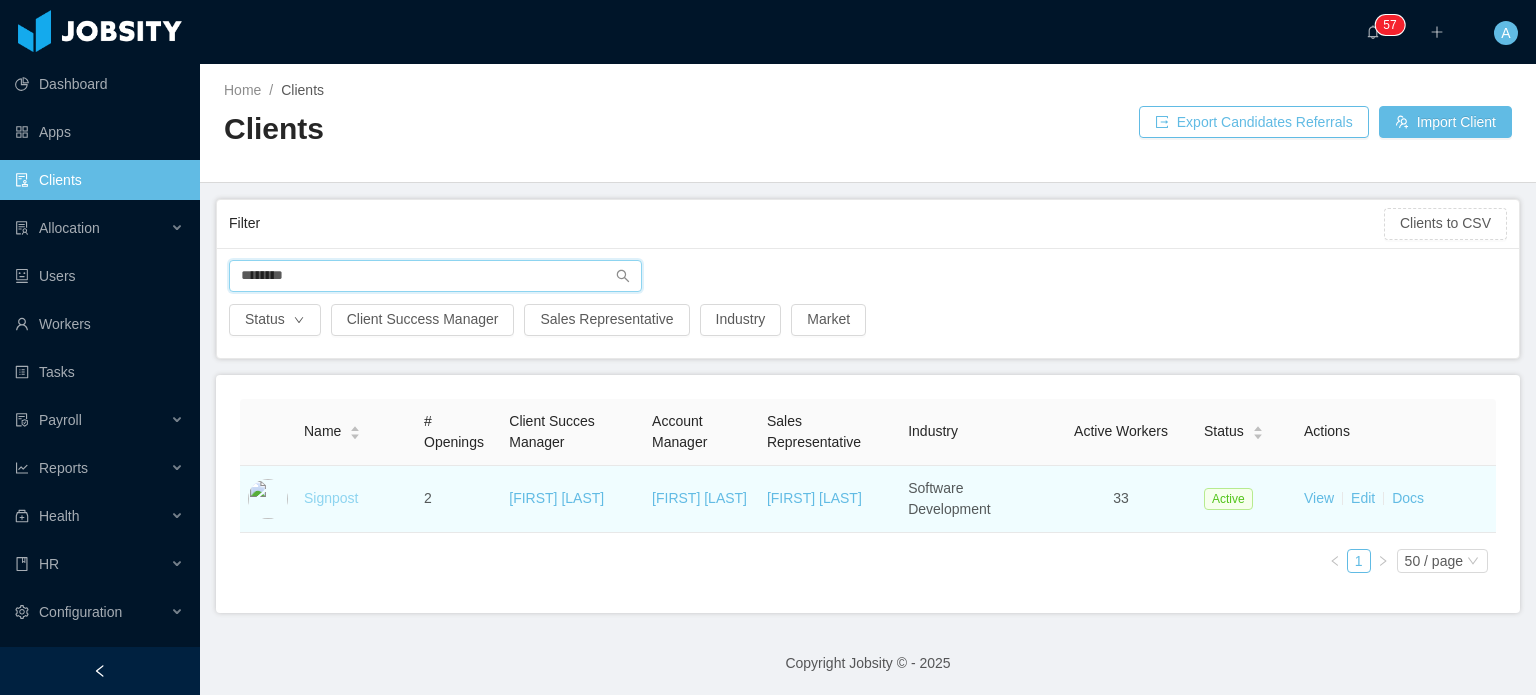 type on "********" 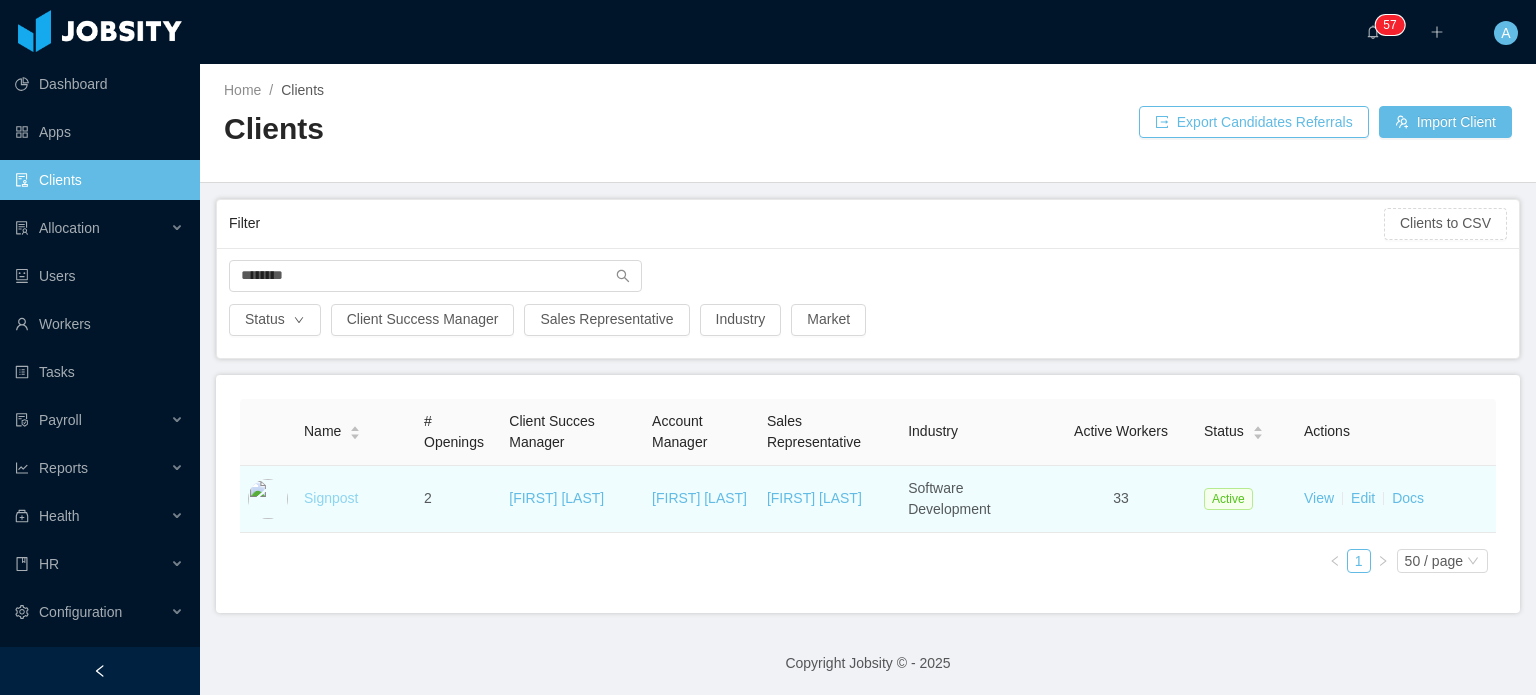 click on "Signpost" at bounding box center [331, 498] 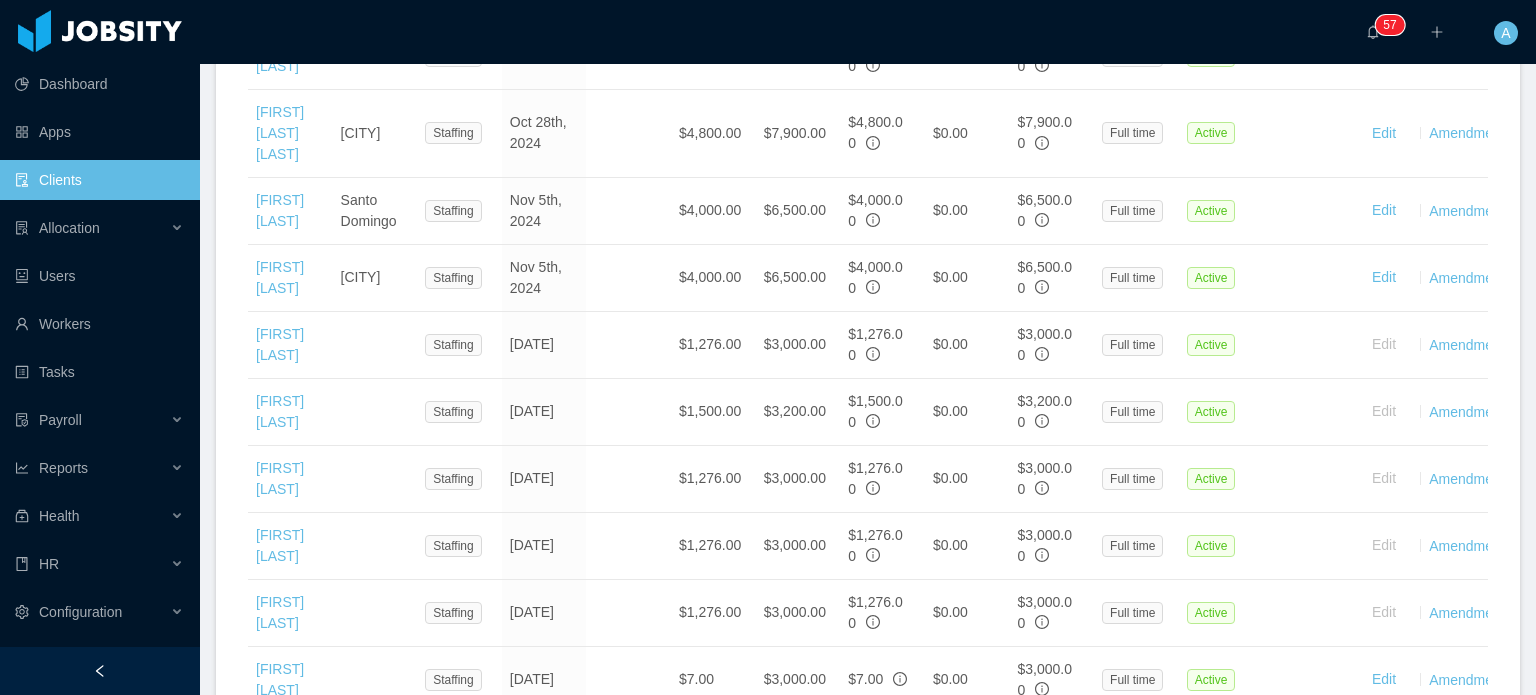 scroll, scrollTop: 970, scrollLeft: 0, axis: vertical 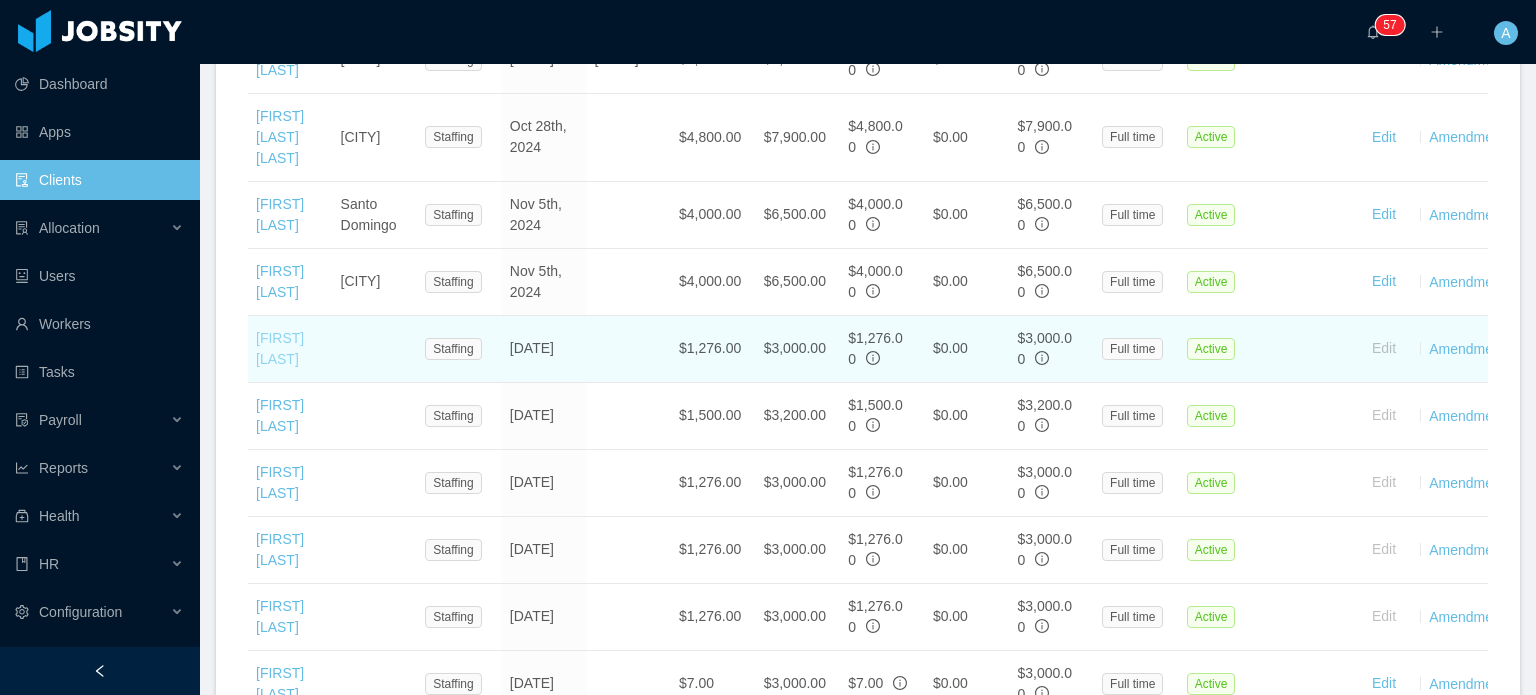 click on "[FIRST] [LAST]" at bounding box center (280, 348) 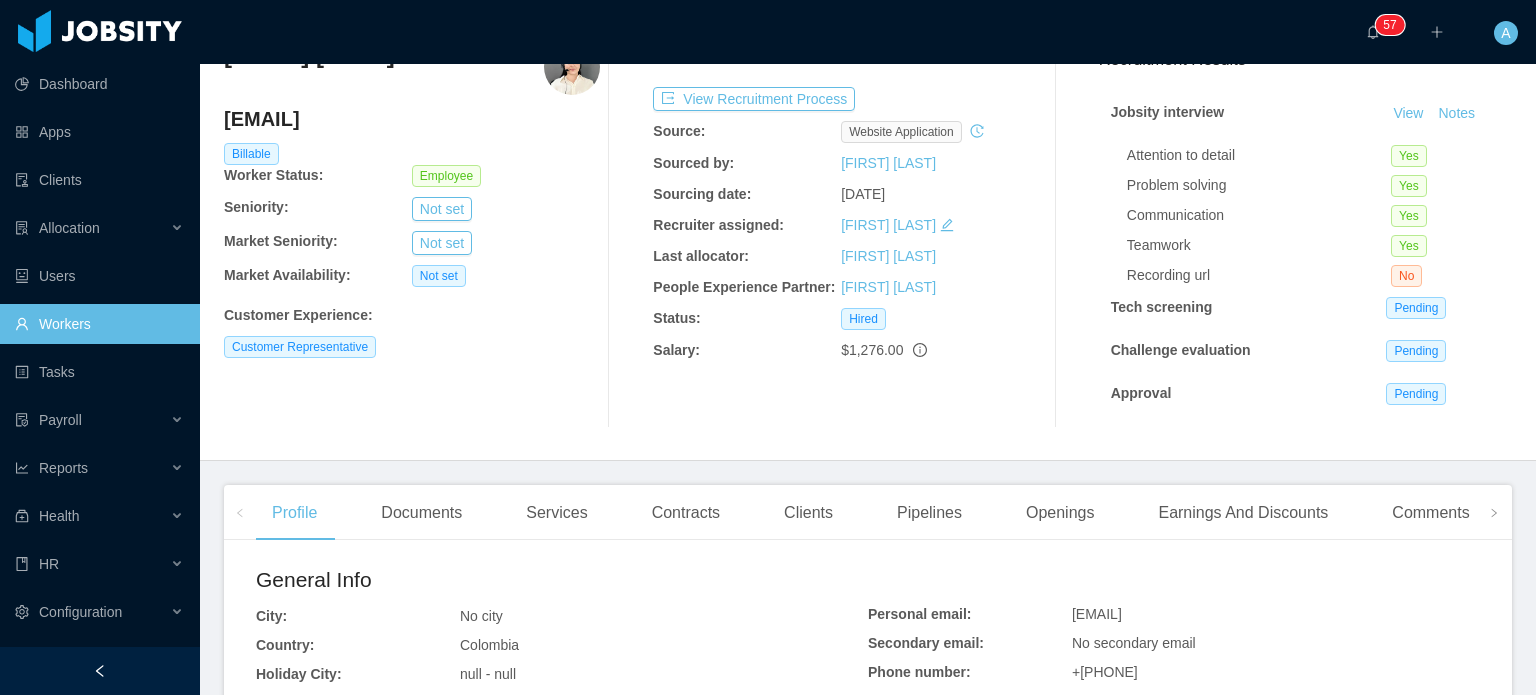 scroll, scrollTop: 97, scrollLeft: 0, axis: vertical 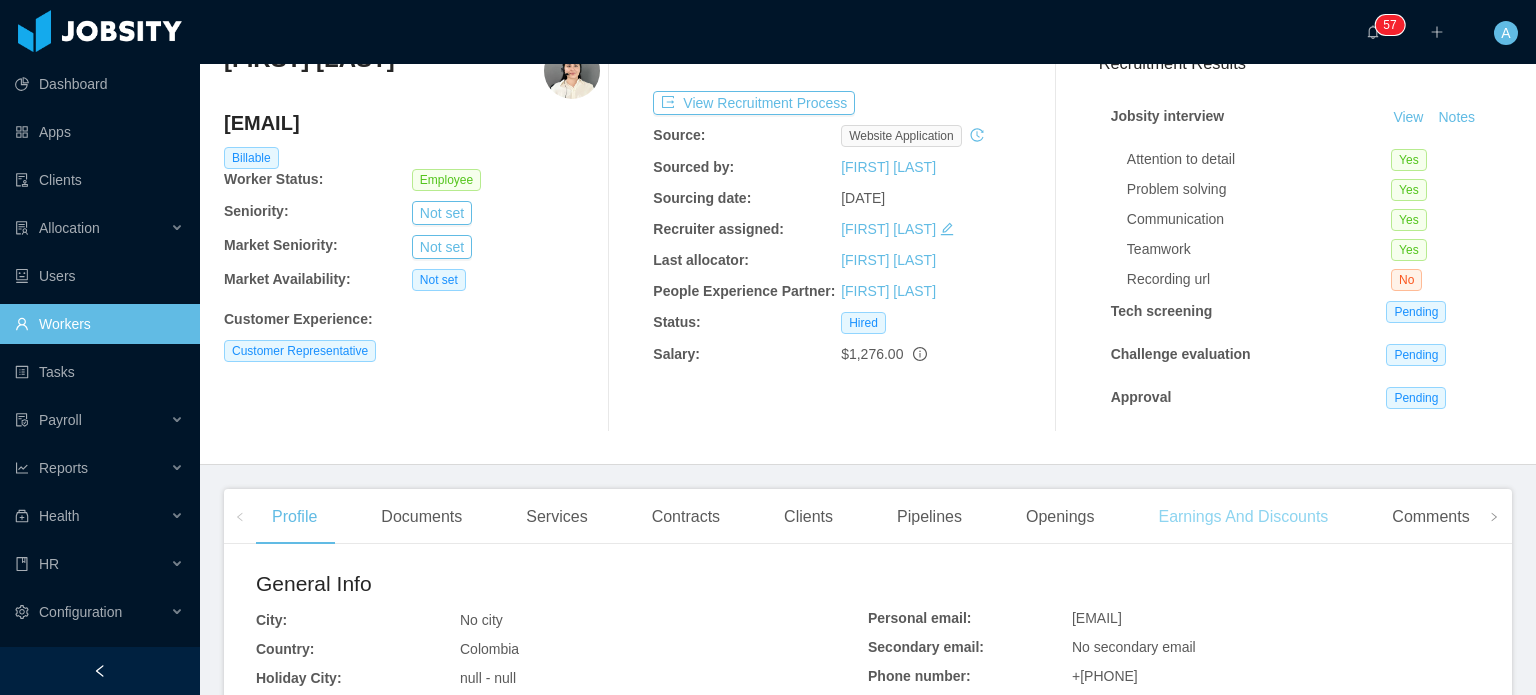 click on "Earnings And Discounts" at bounding box center (1243, 517) 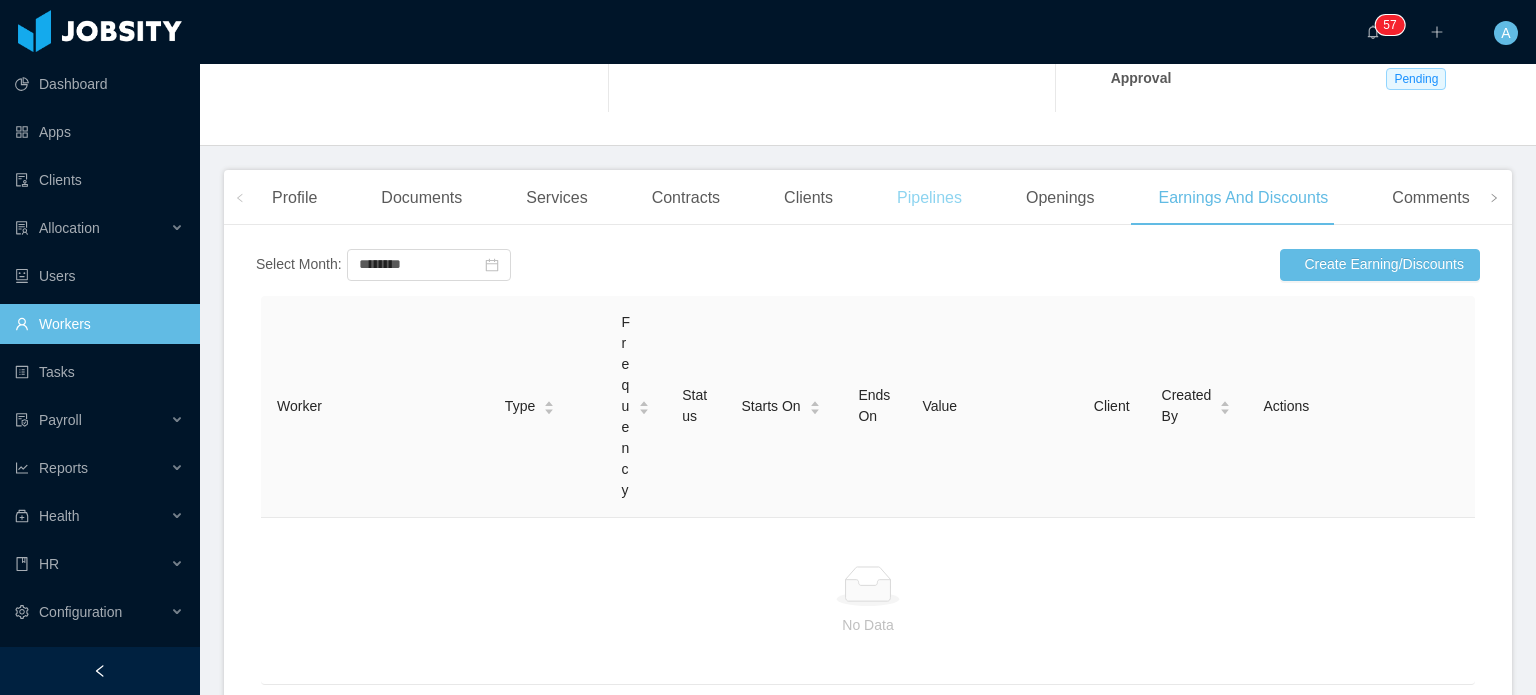 scroll, scrollTop: 419, scrollLeft: 0, axis: vertical 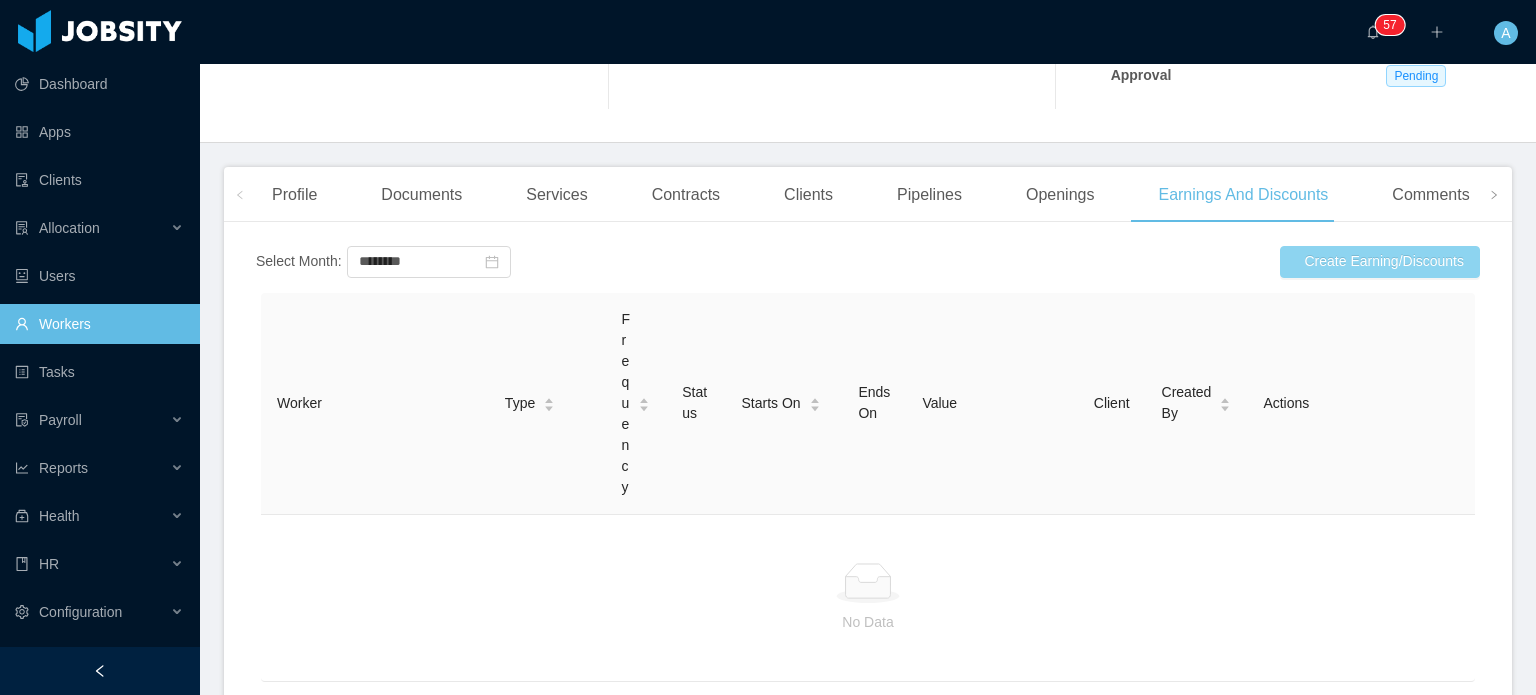 click on "Create Earning/Discounts" at bounding box center [1380, 262] 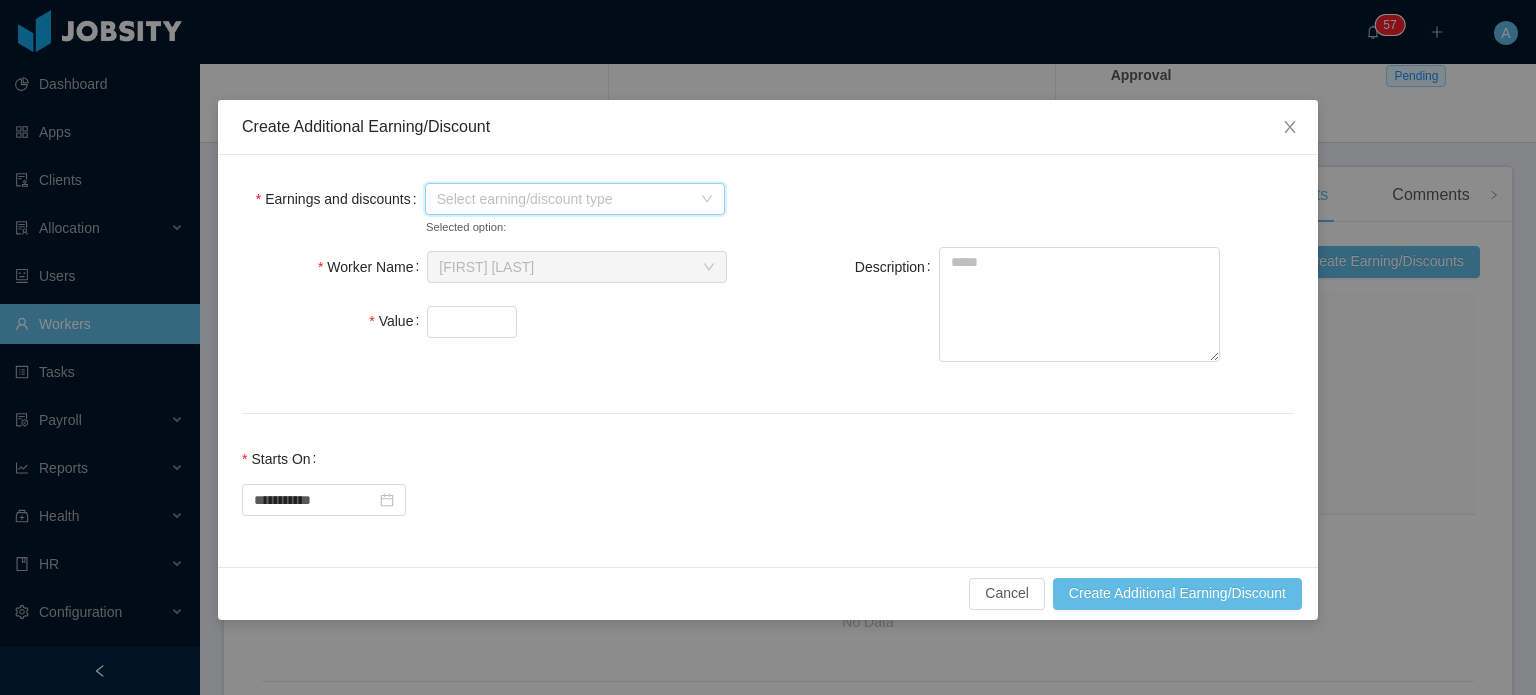 click on "Select earning/discount type" at bounding box center (568, 199) 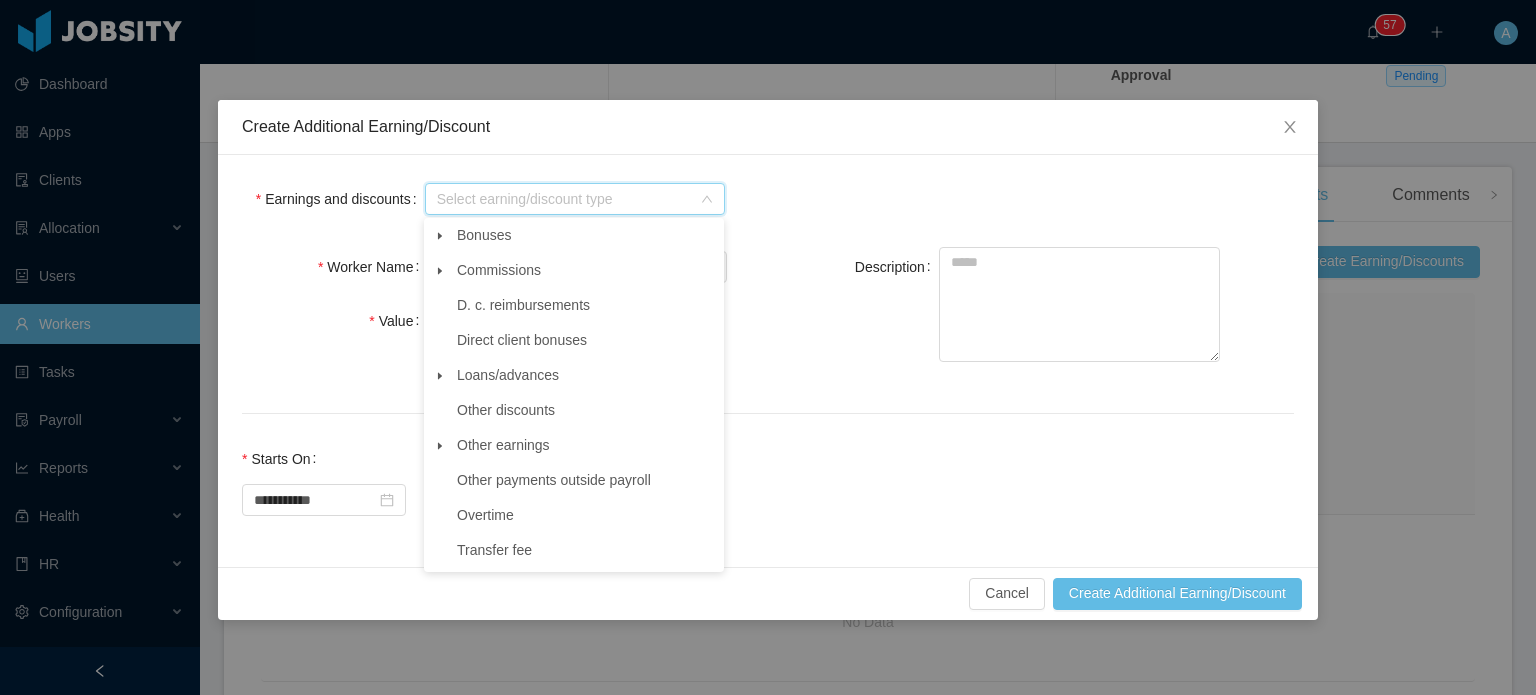 click 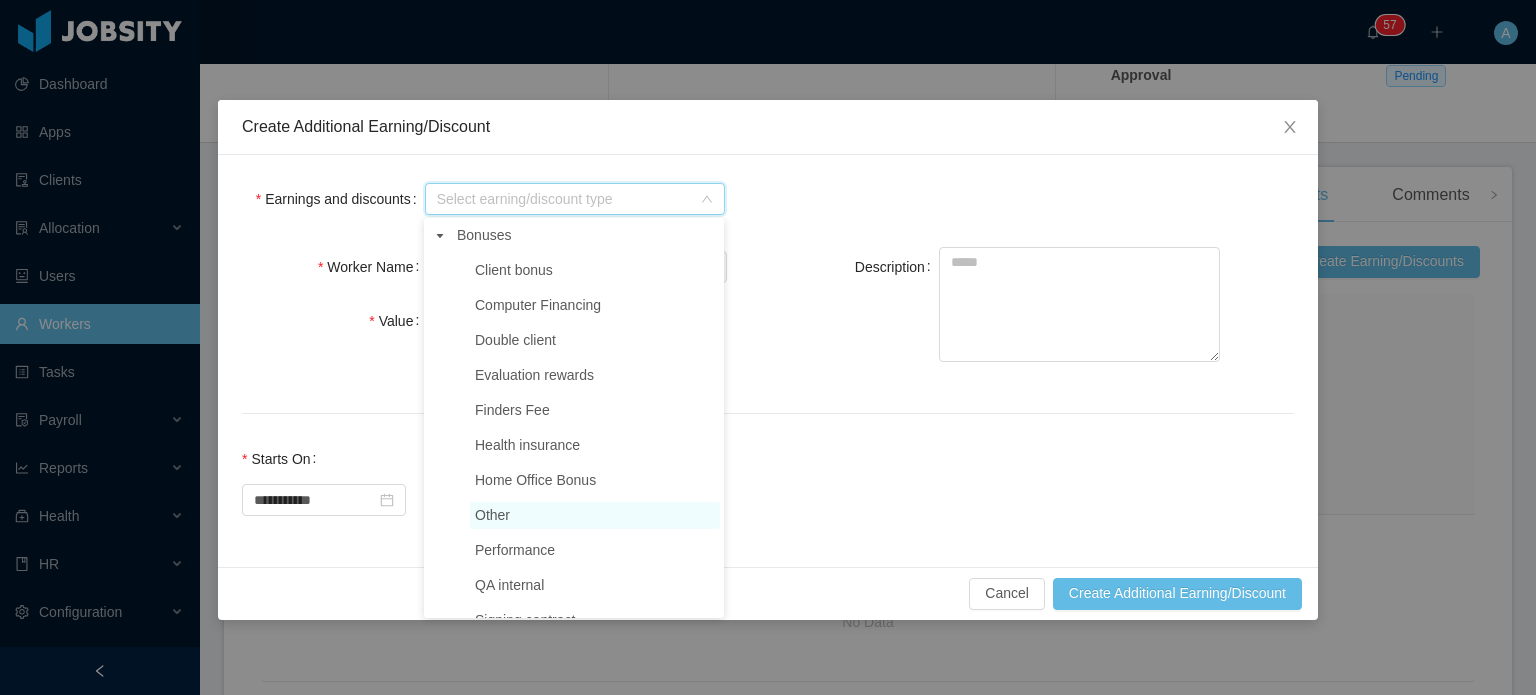 click on "Other" at bounding box center [492, 515] 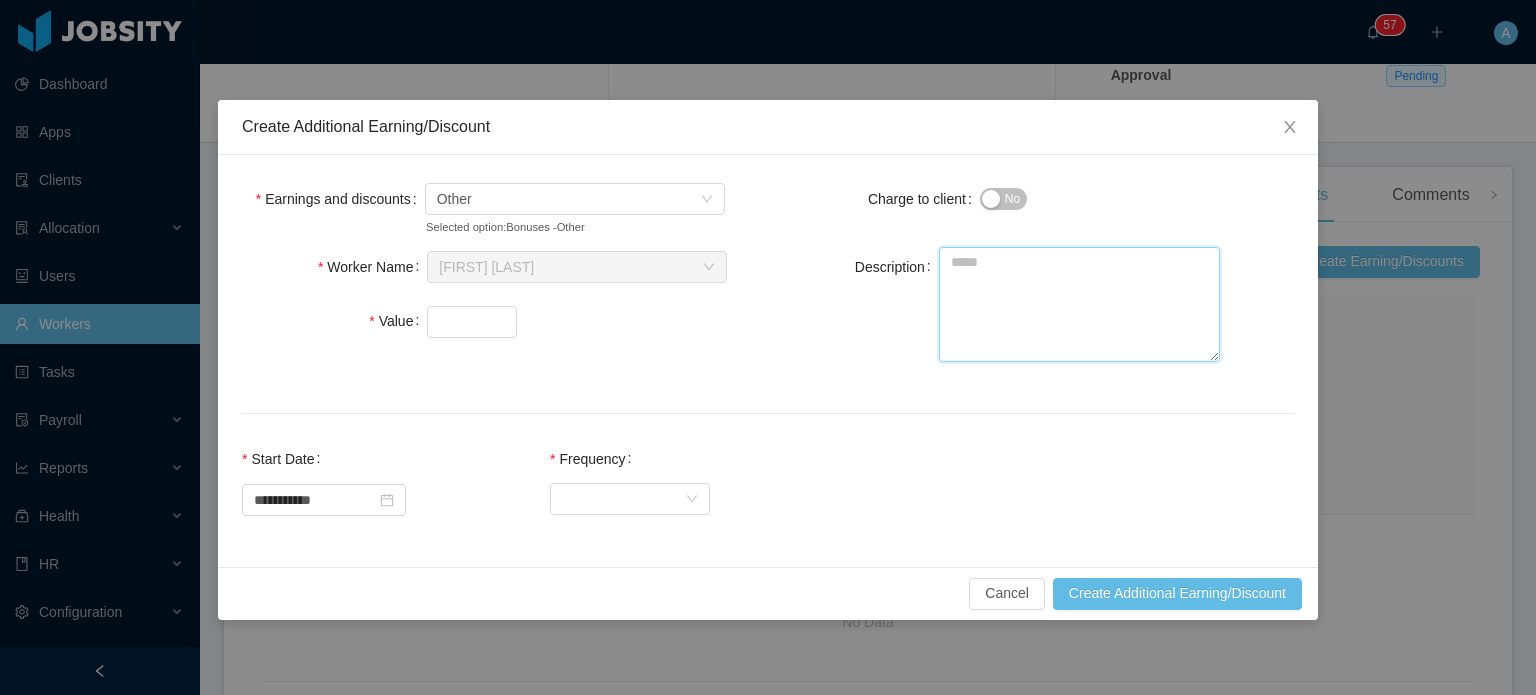 click on "Description" at bounding box center (1079, 304) 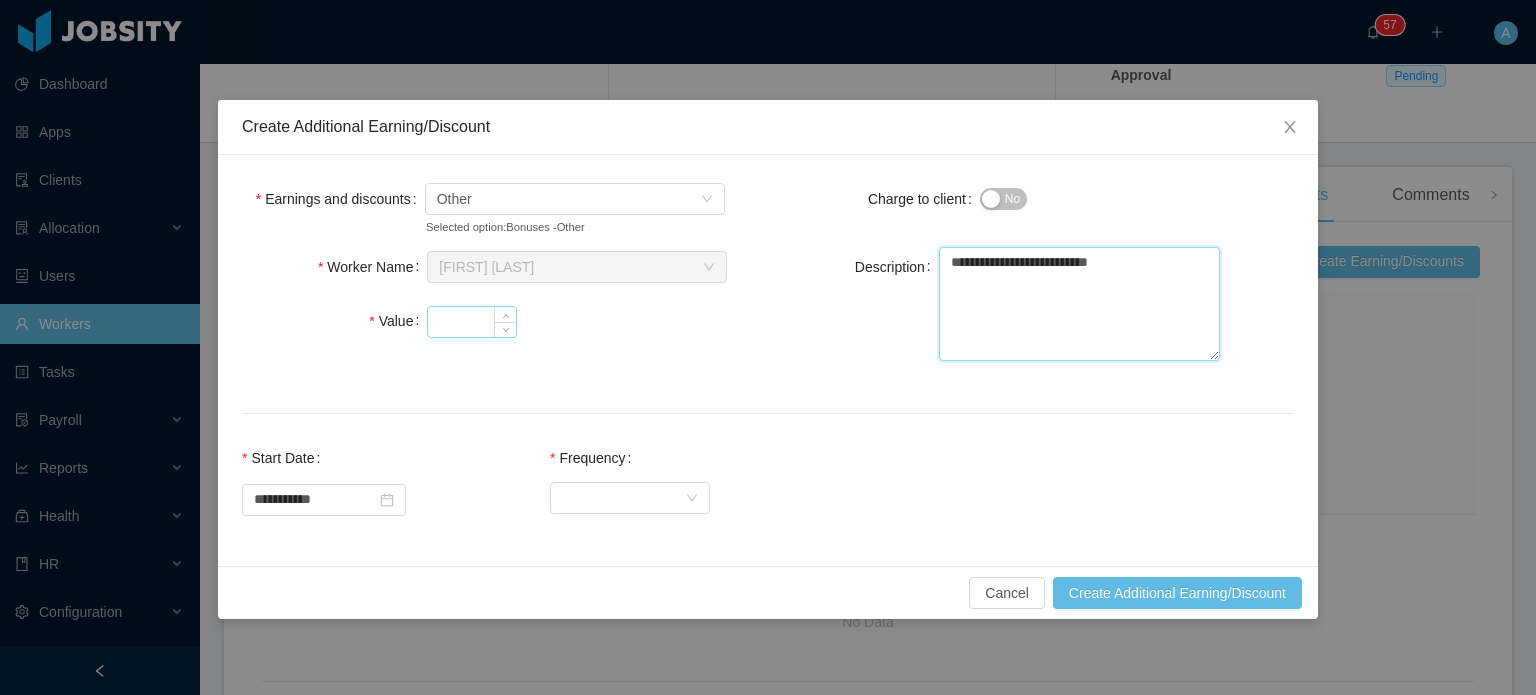 type on "**********" 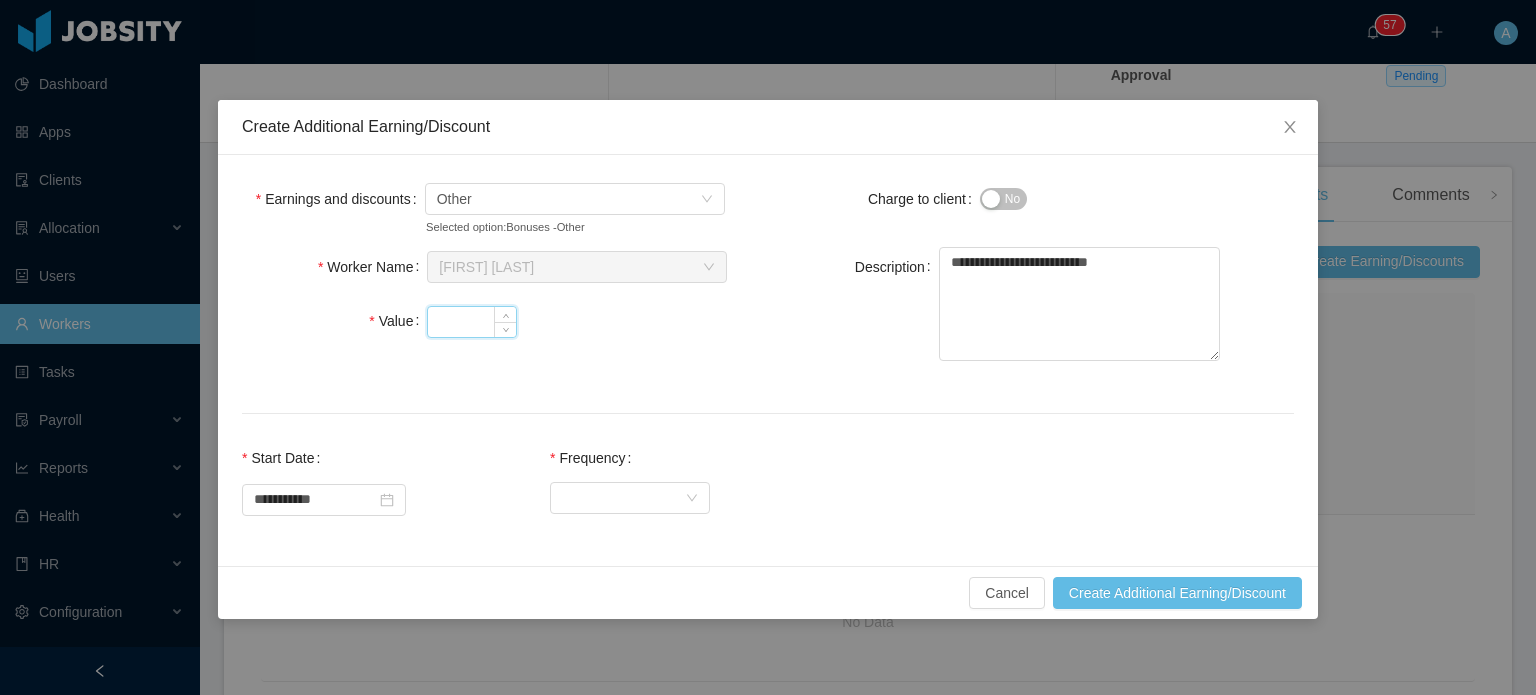 click on "Value" at bounding box center [472, 322] 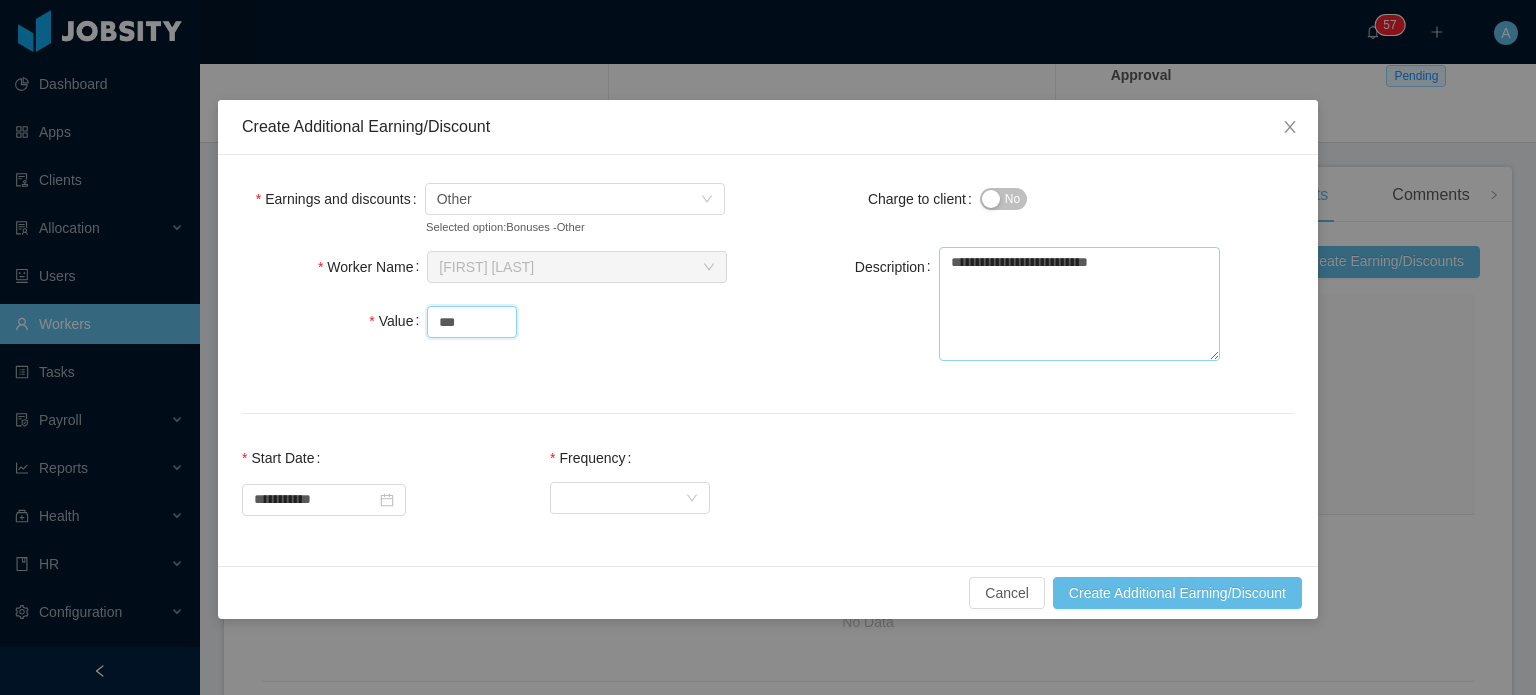 type on "***" 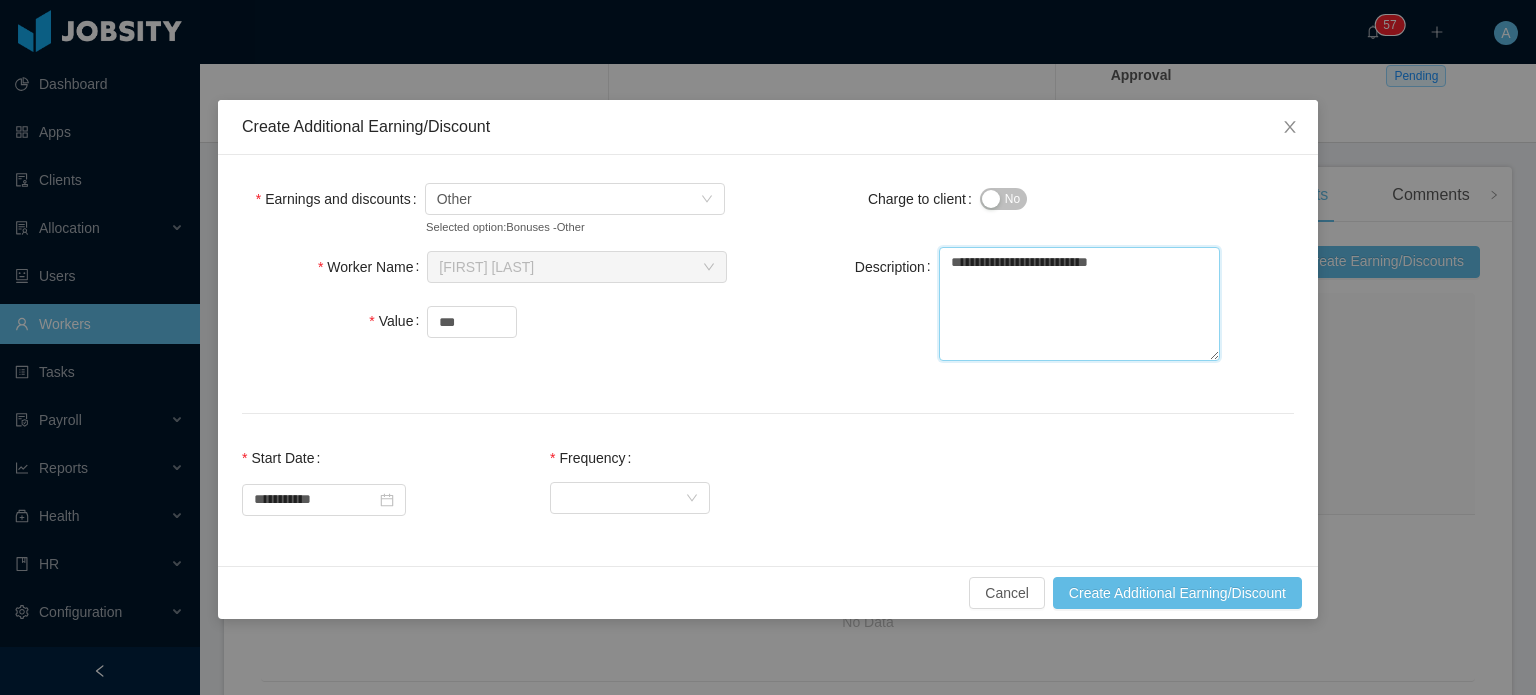 click on "**********" at bounding box center [1079, 304] 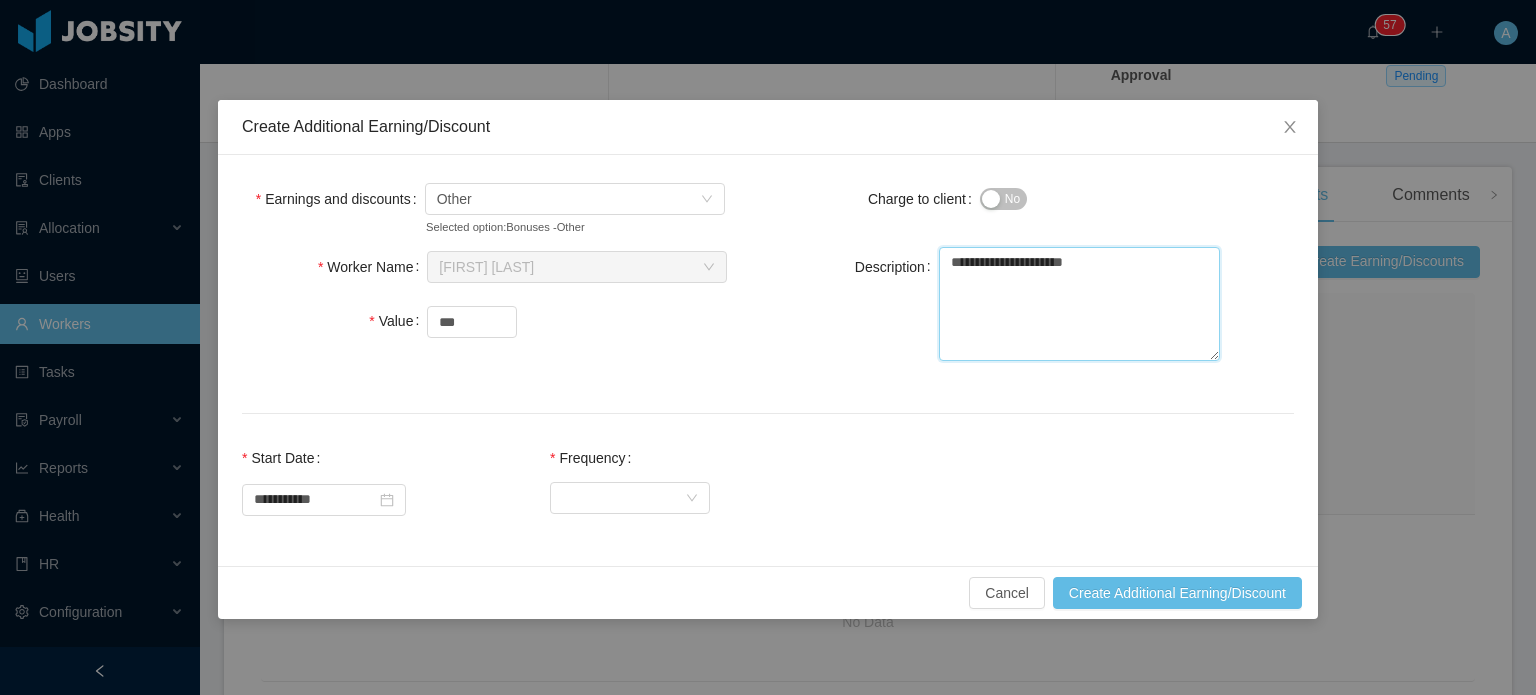 drag, startPoint x: 989, startPoint y: 261, endPoint x: 972, endPoint y: 420, distance: 159.90622 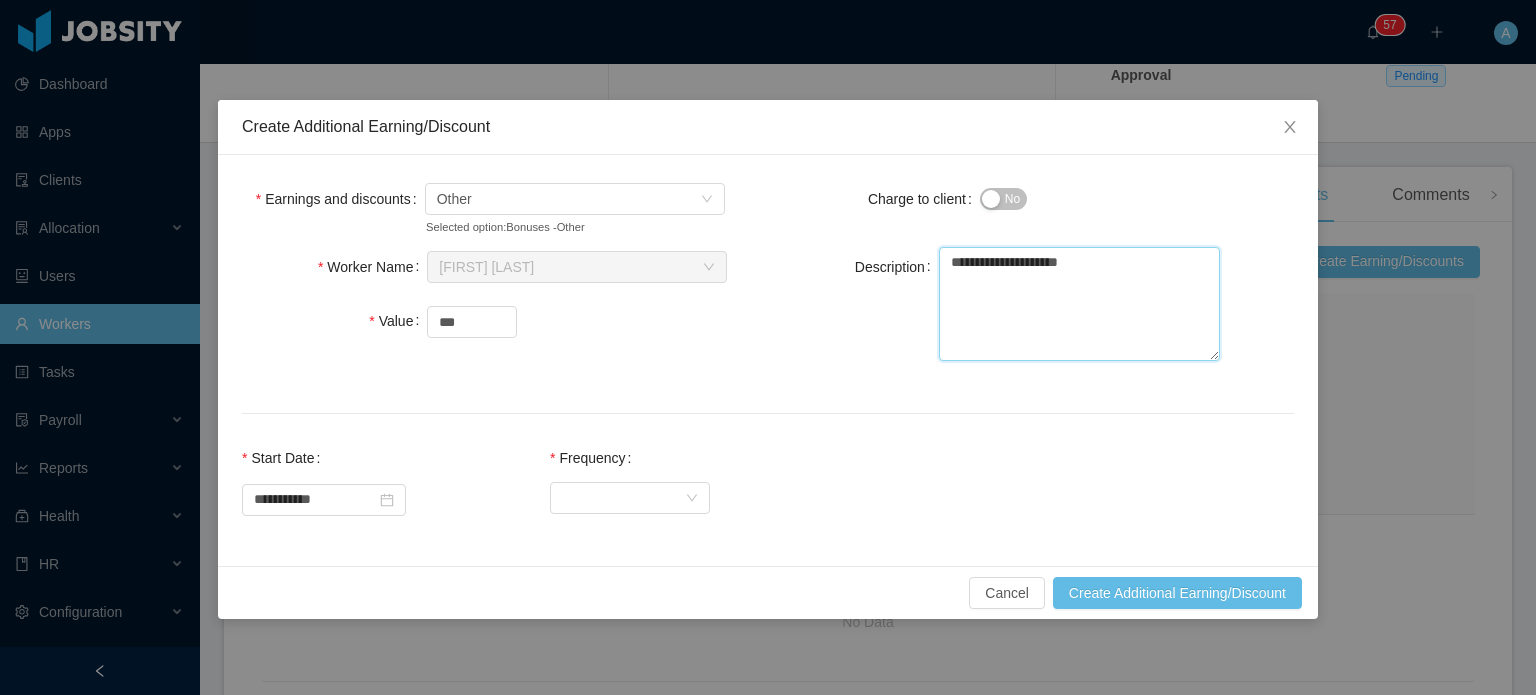 click on "**********" at bounding box center [1079, 304] 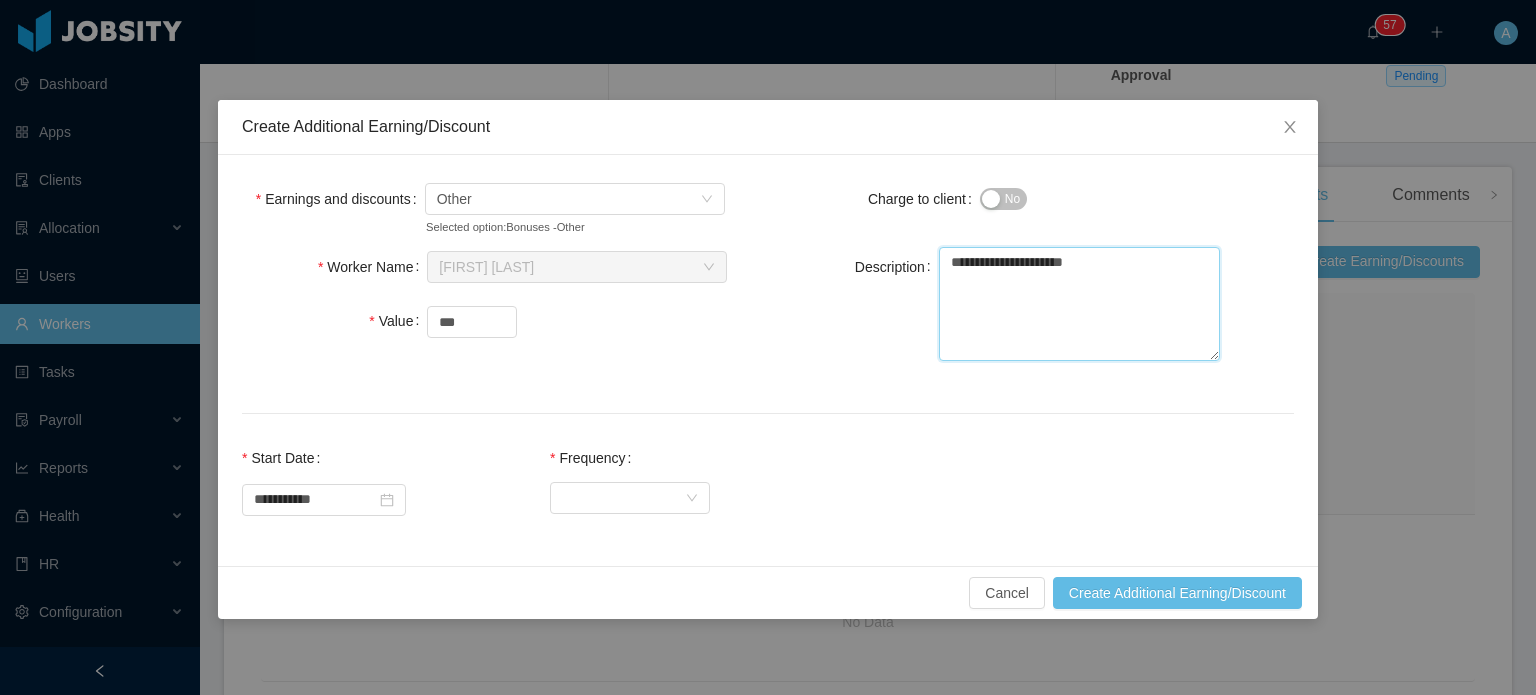 click on "**********" at bounding box center (1079, 304) 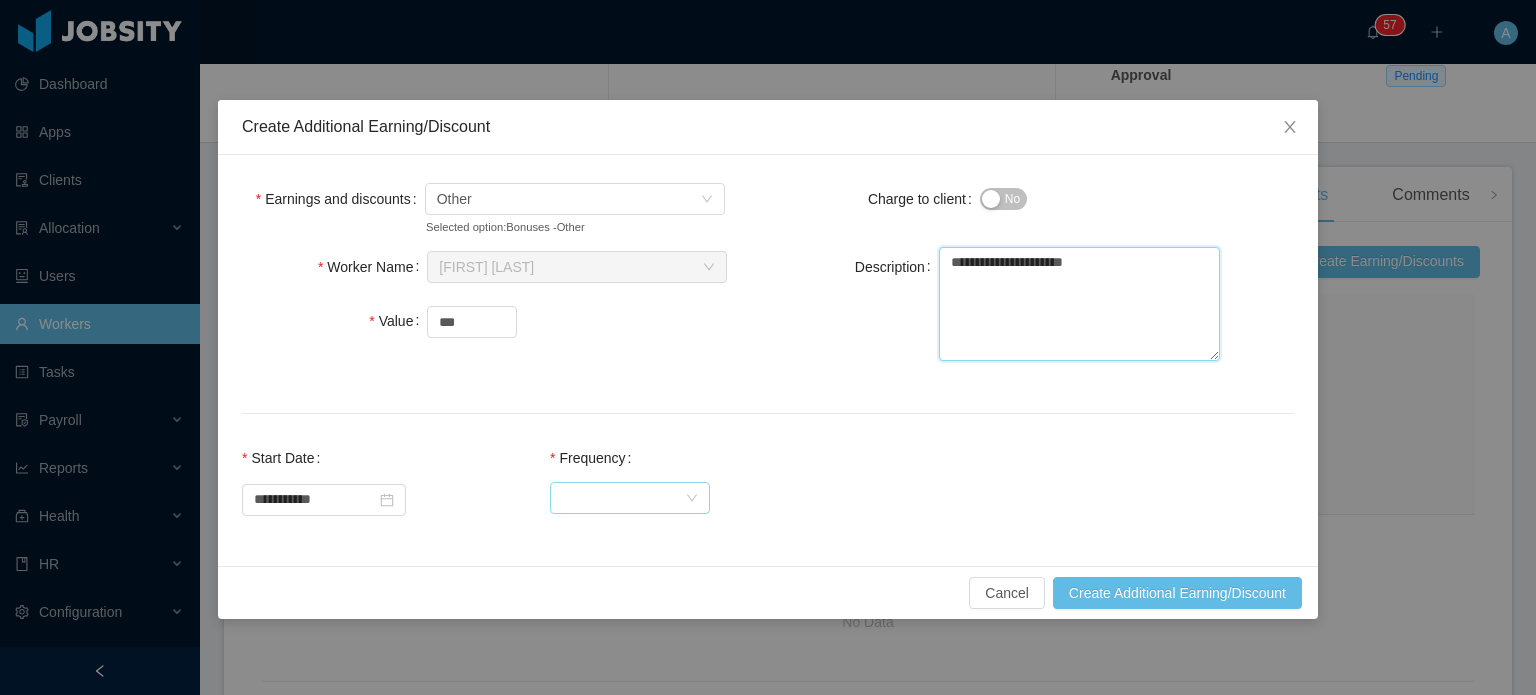 type on "**********" 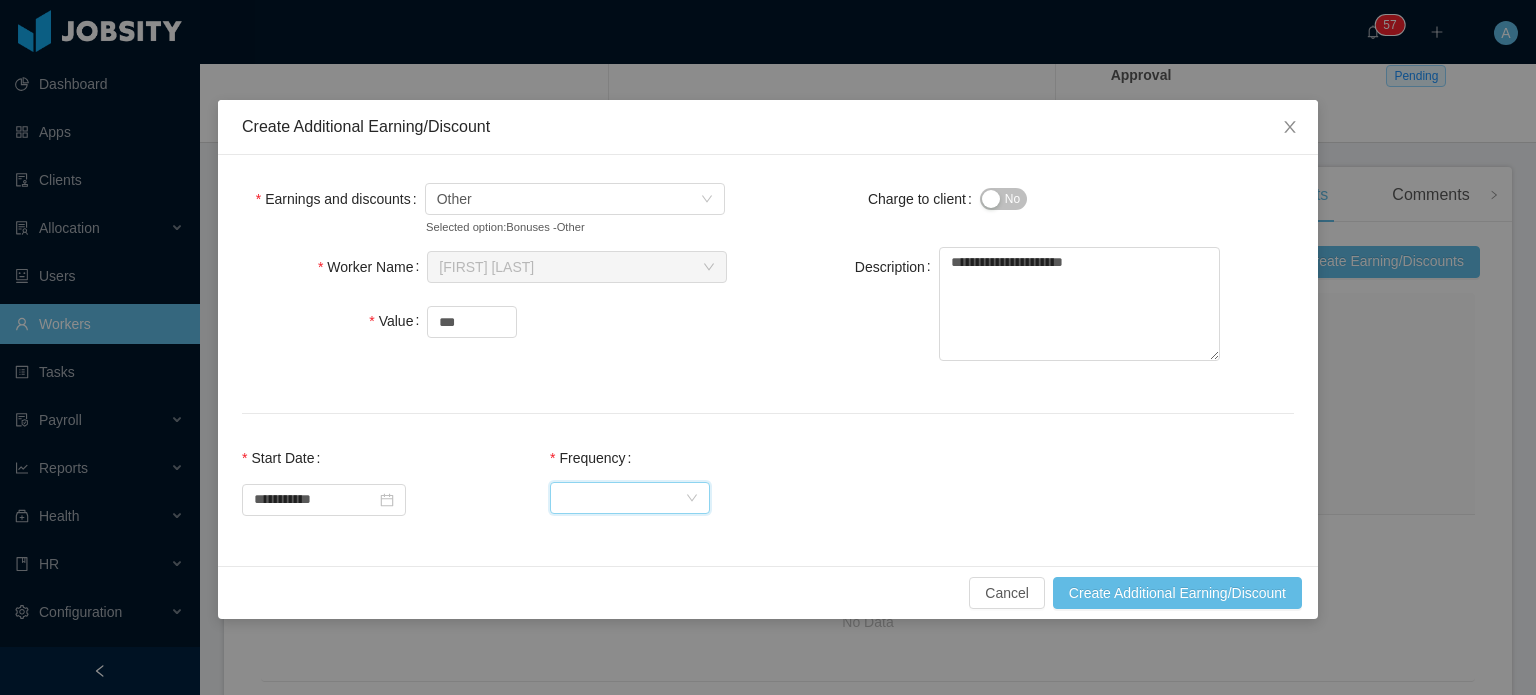 click on "Select Frequency" at bounding box center (623, 498) 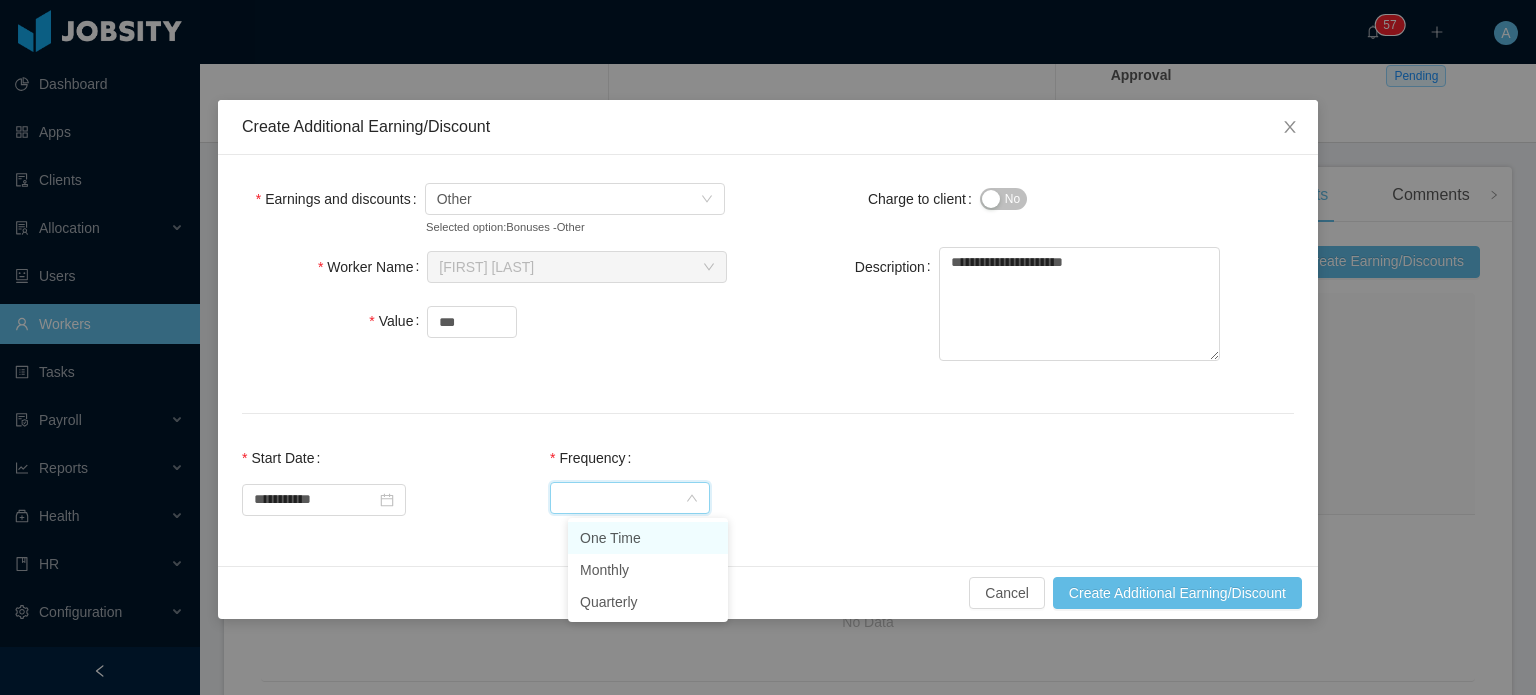 click on "One Time" at bounding box center [648, 538] 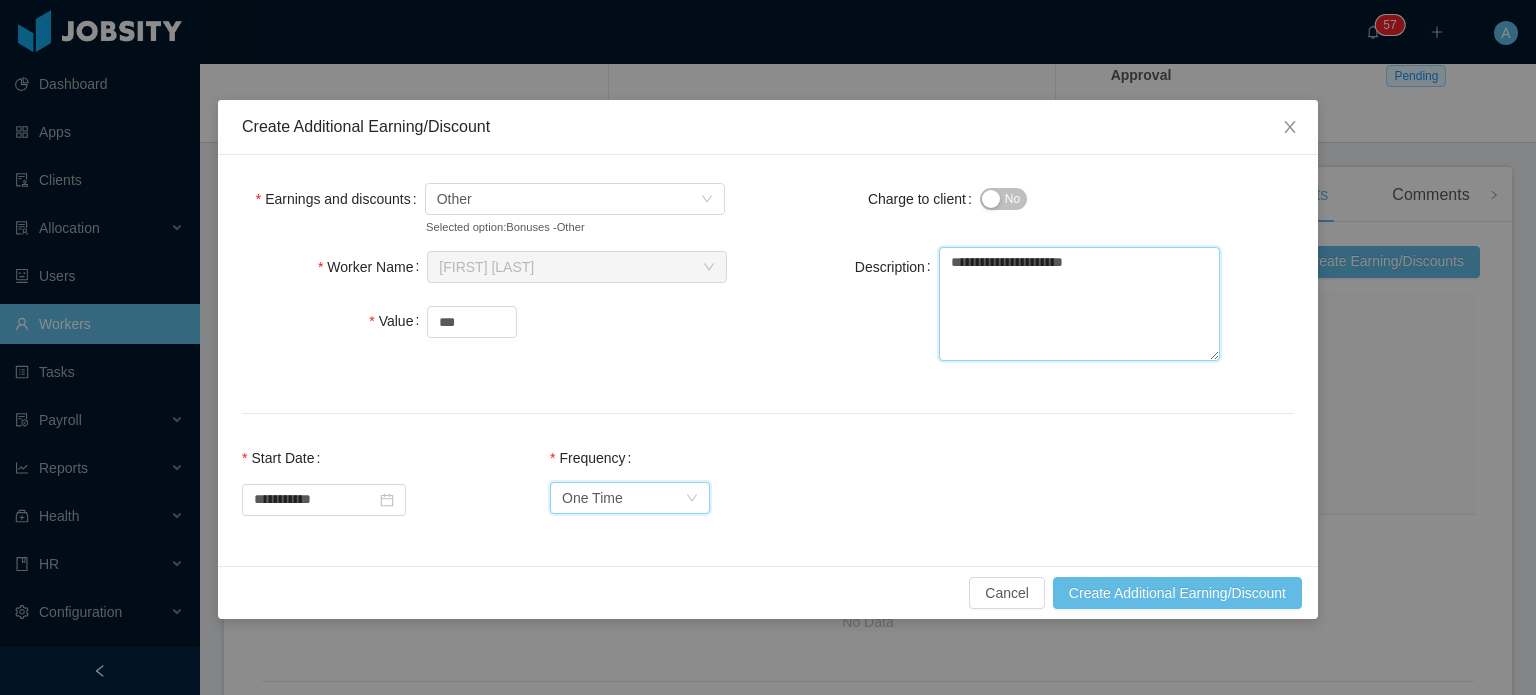 click on "**********" at bounding box center (1079, 304) 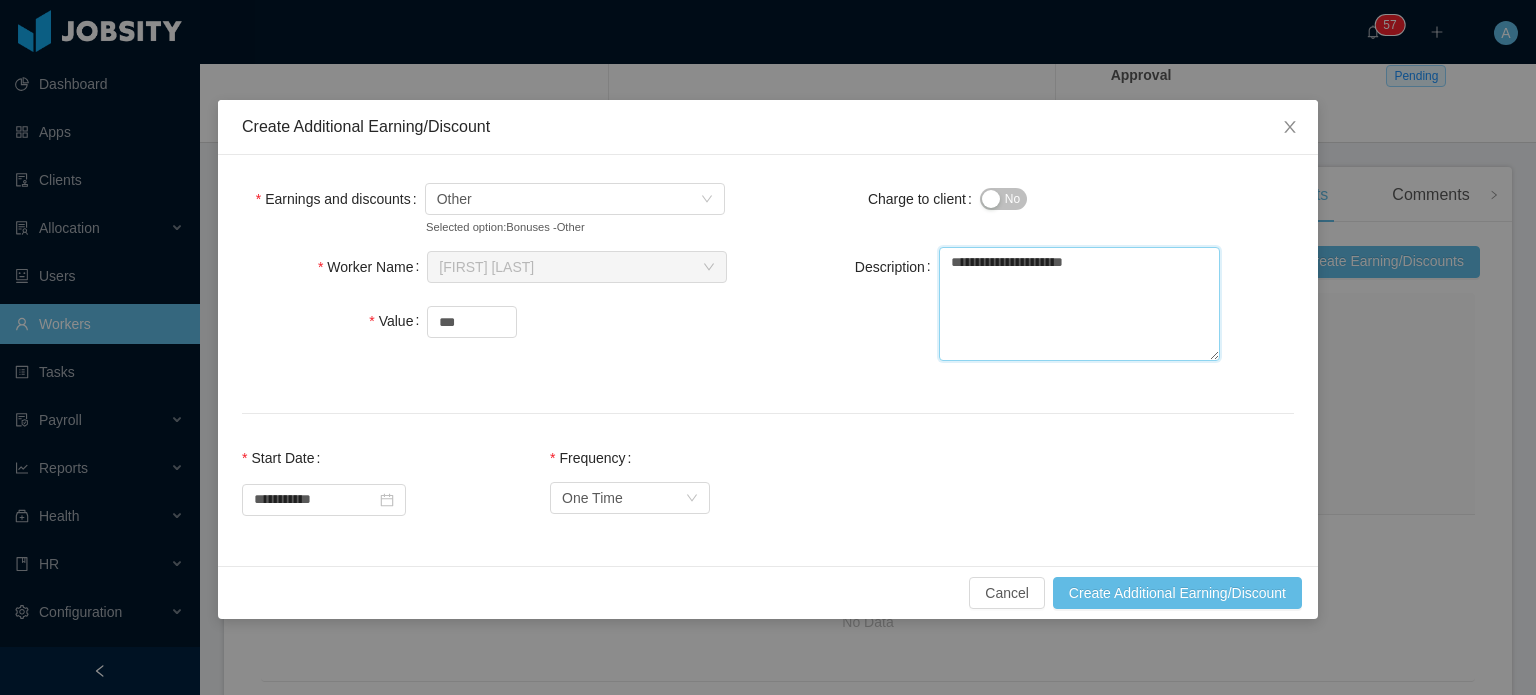 click on "**********" at bounding box center [1079, 304] 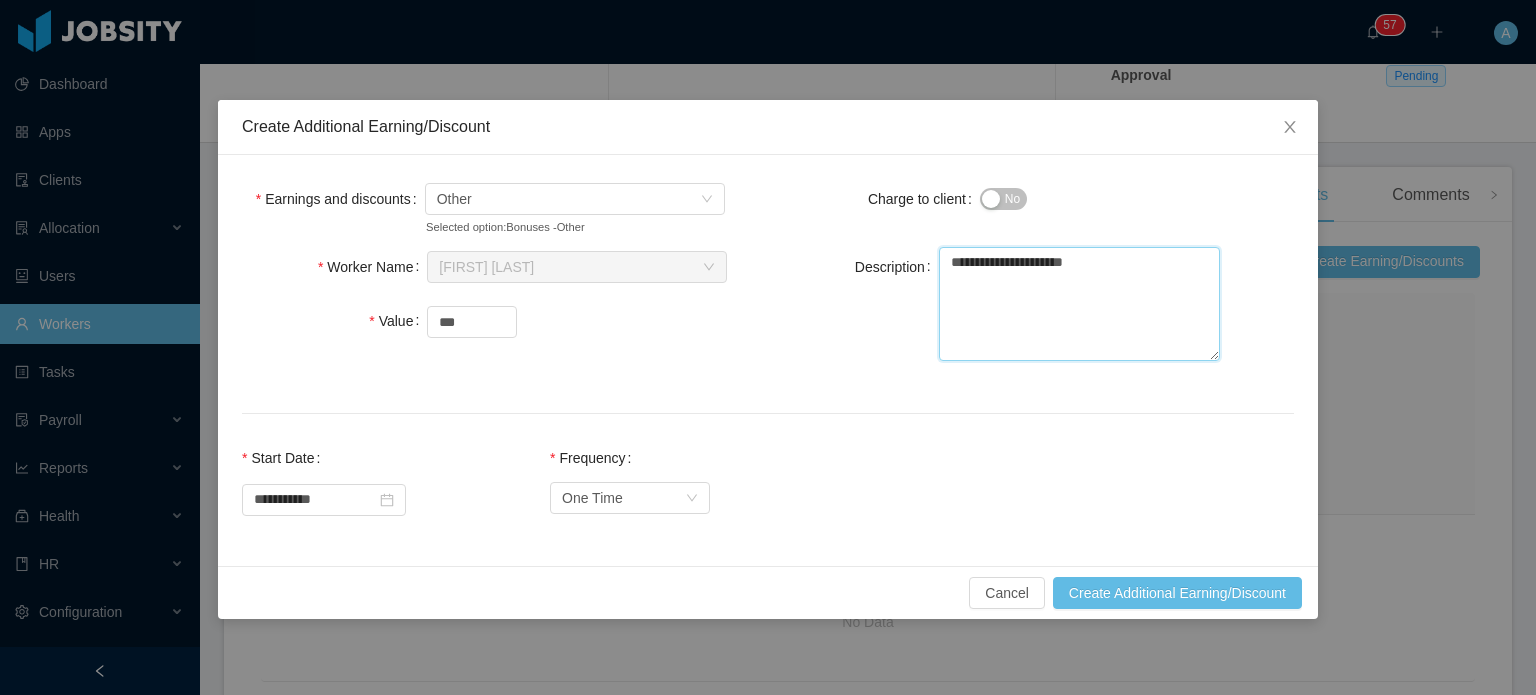click on "**********" at bounding box center (1079, 304) 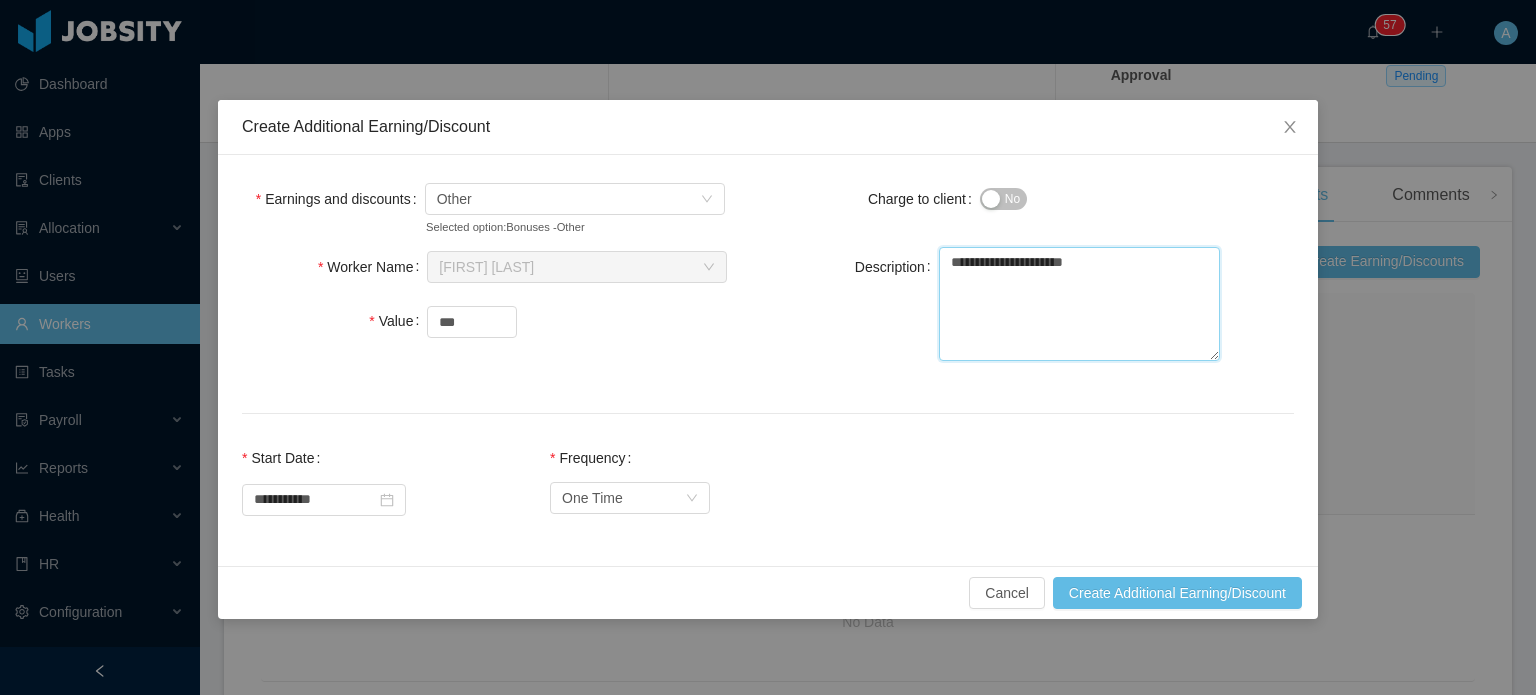 click on "**********" at bounding box center [1079, 304] 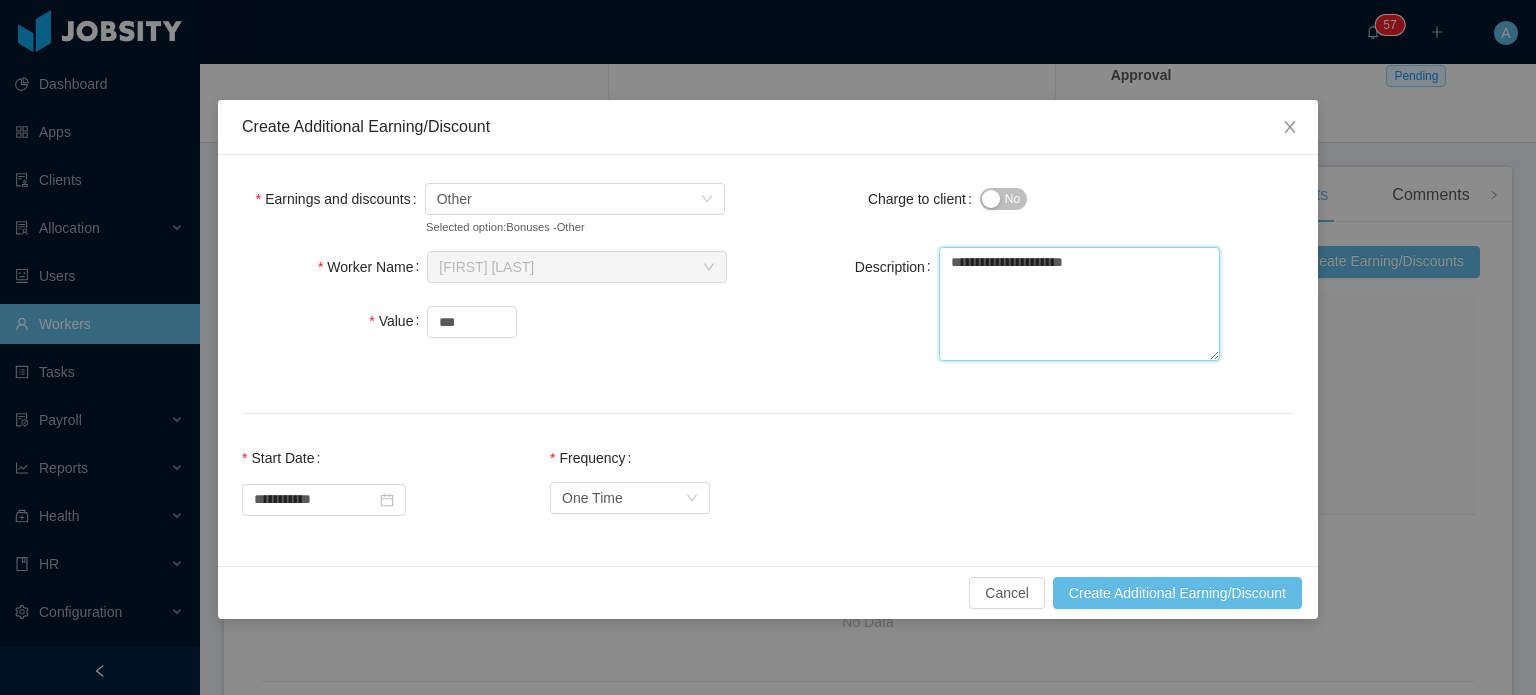 click on "**********" at bounding box center [1079, 304] 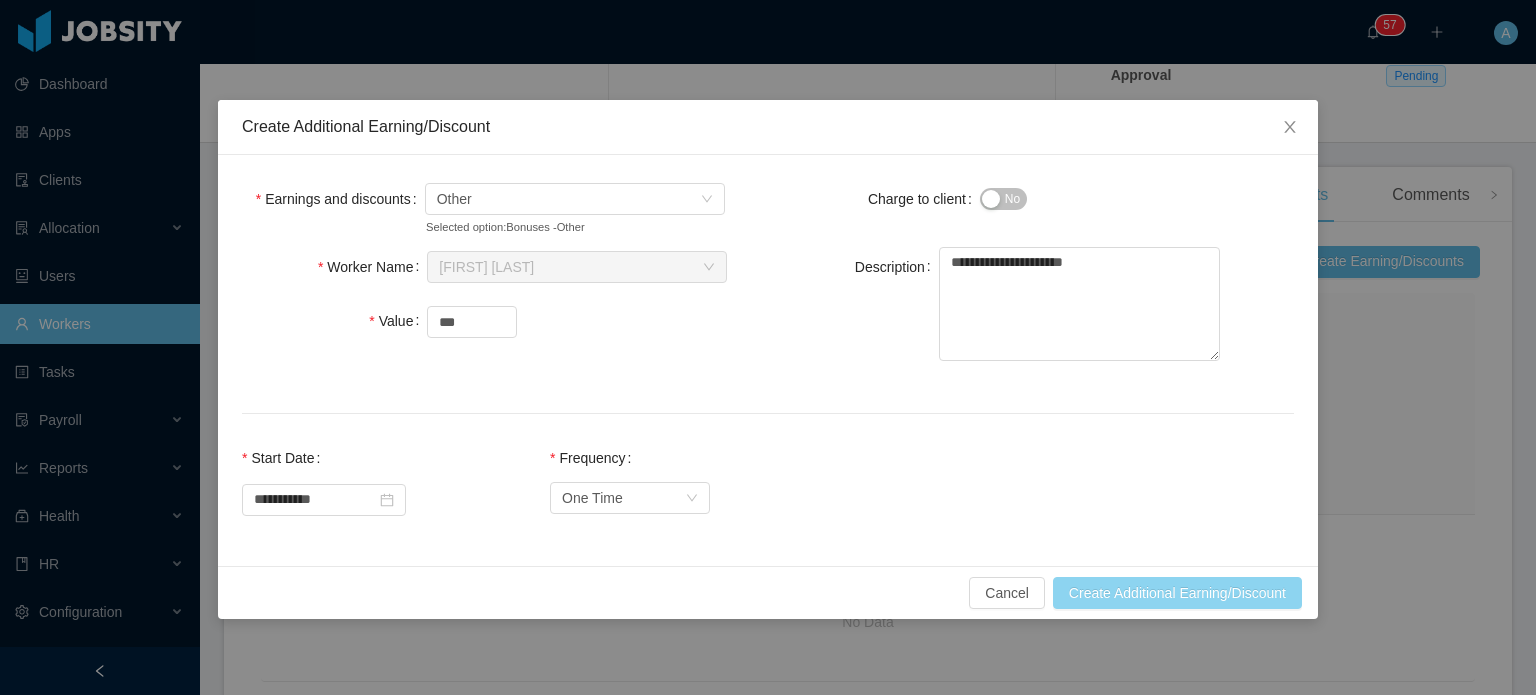 click on "Create Additional Earning/Discount" at bounding box center (1177, 593) 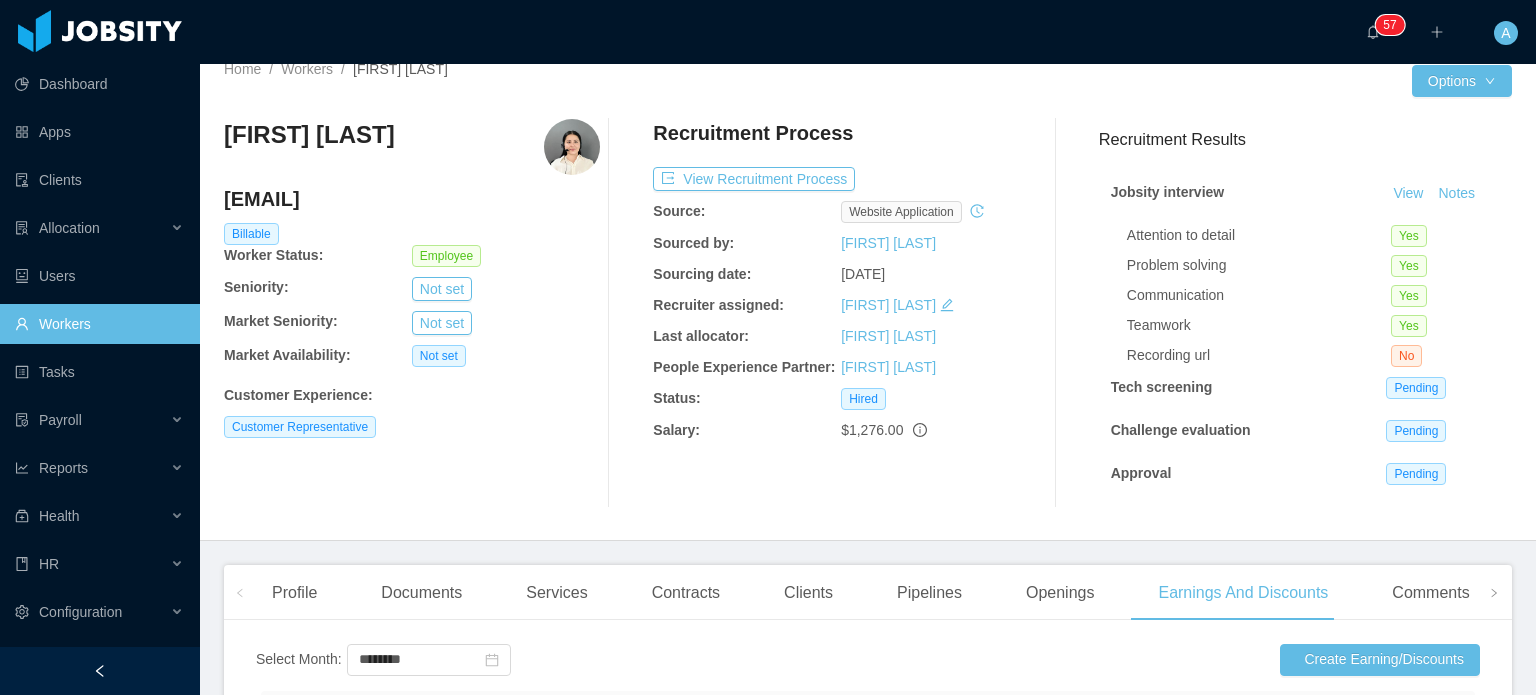 scroll, scrollTop: 0, scrollLeft: 0, axis: both 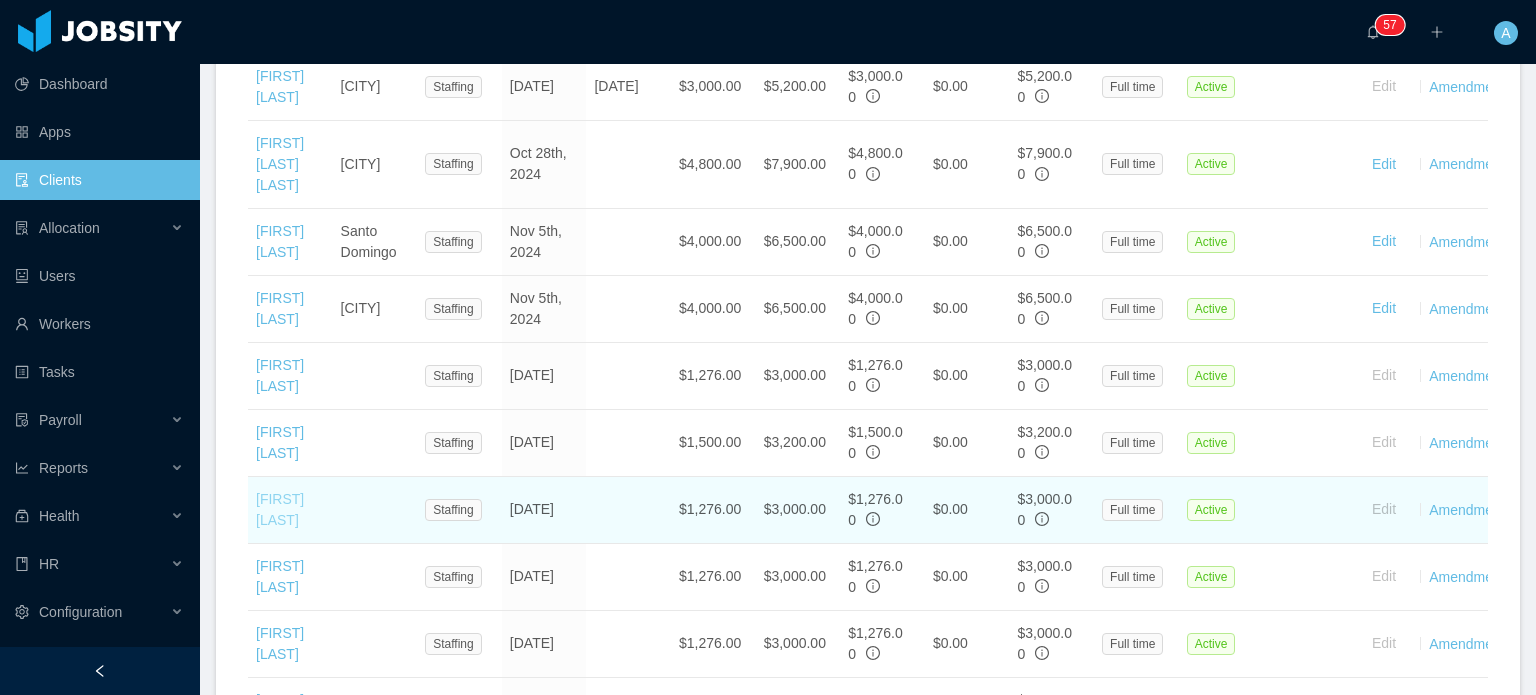 click on "[FIRST] [LAST]" at bounding box center [280, 509] 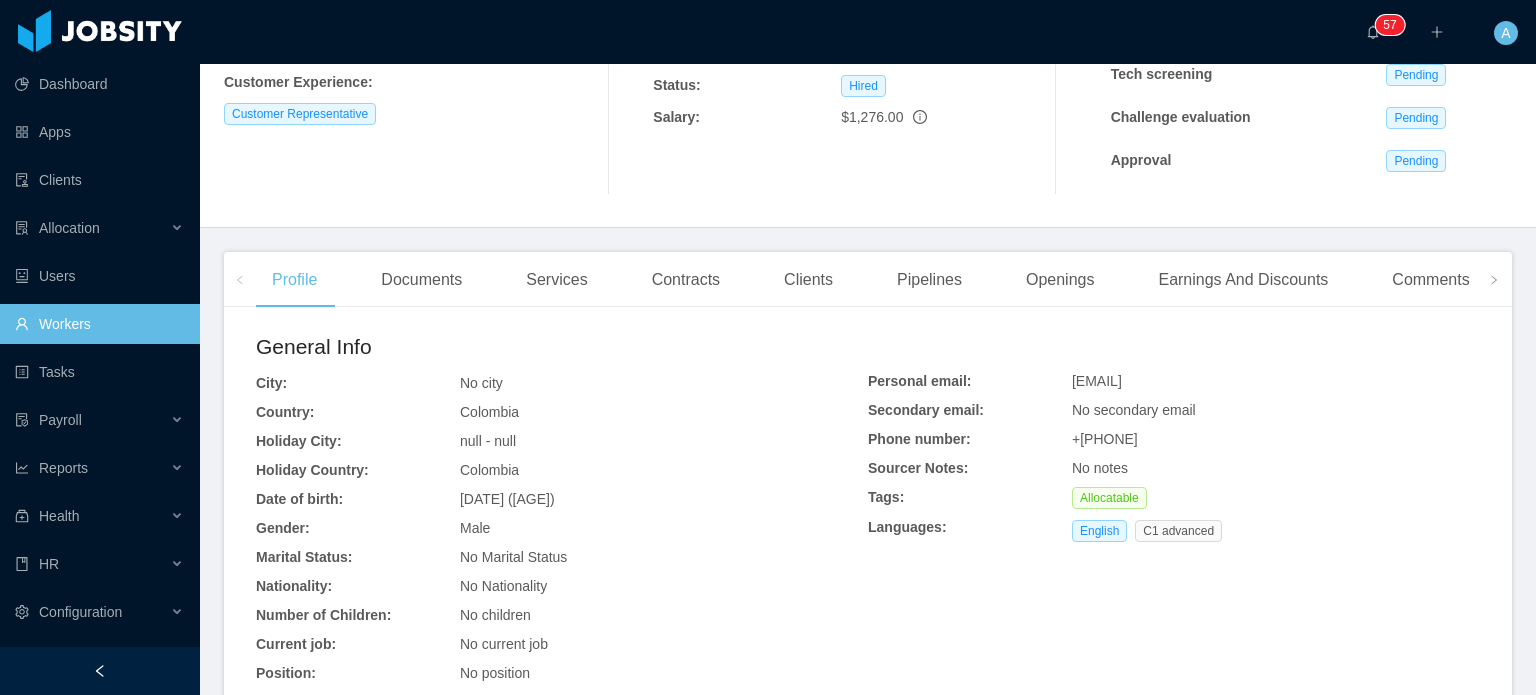 scroll, scrollTop: 356, scrollLeft: 0, axis: vertical 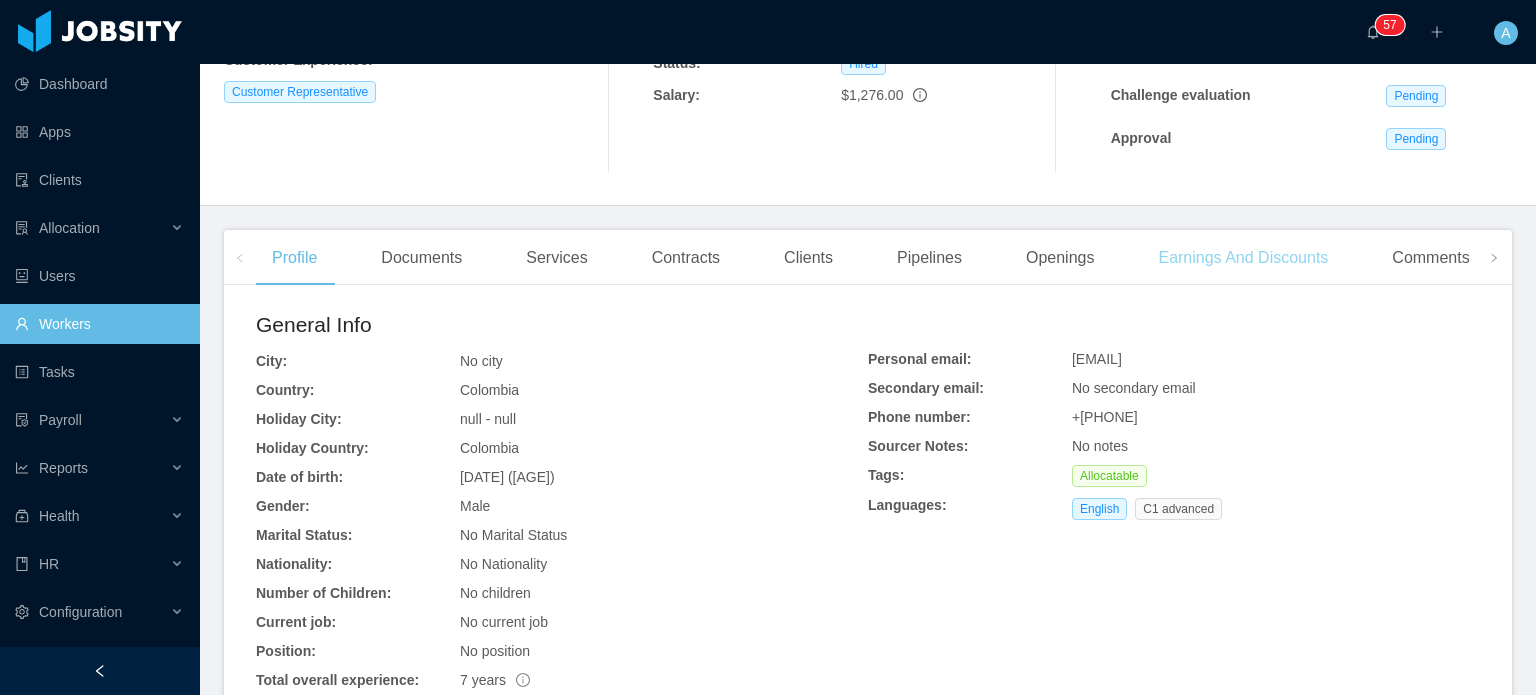 click on "Earnings And Discounts" at bounding box center (1243, 258) 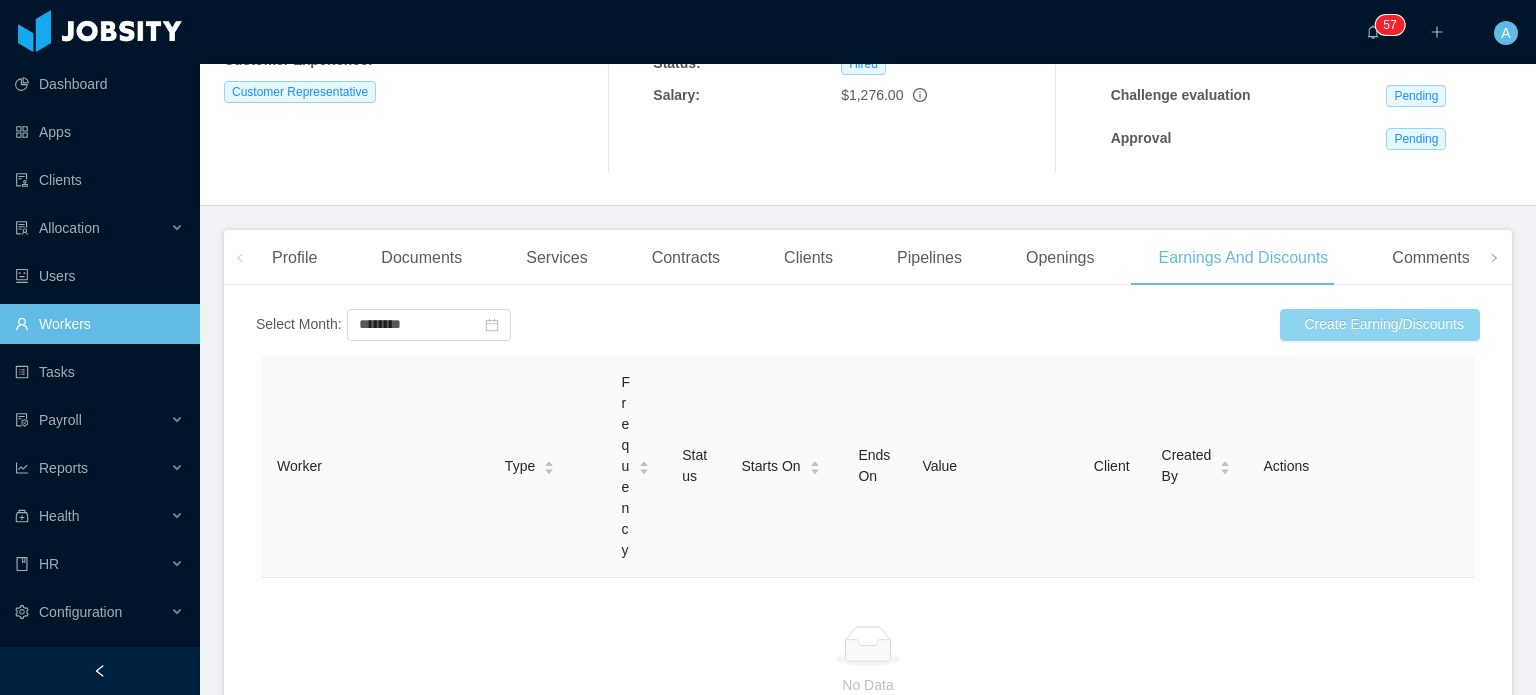 click on "Create Earning/Discounts" at bounding box center (1380, 325) 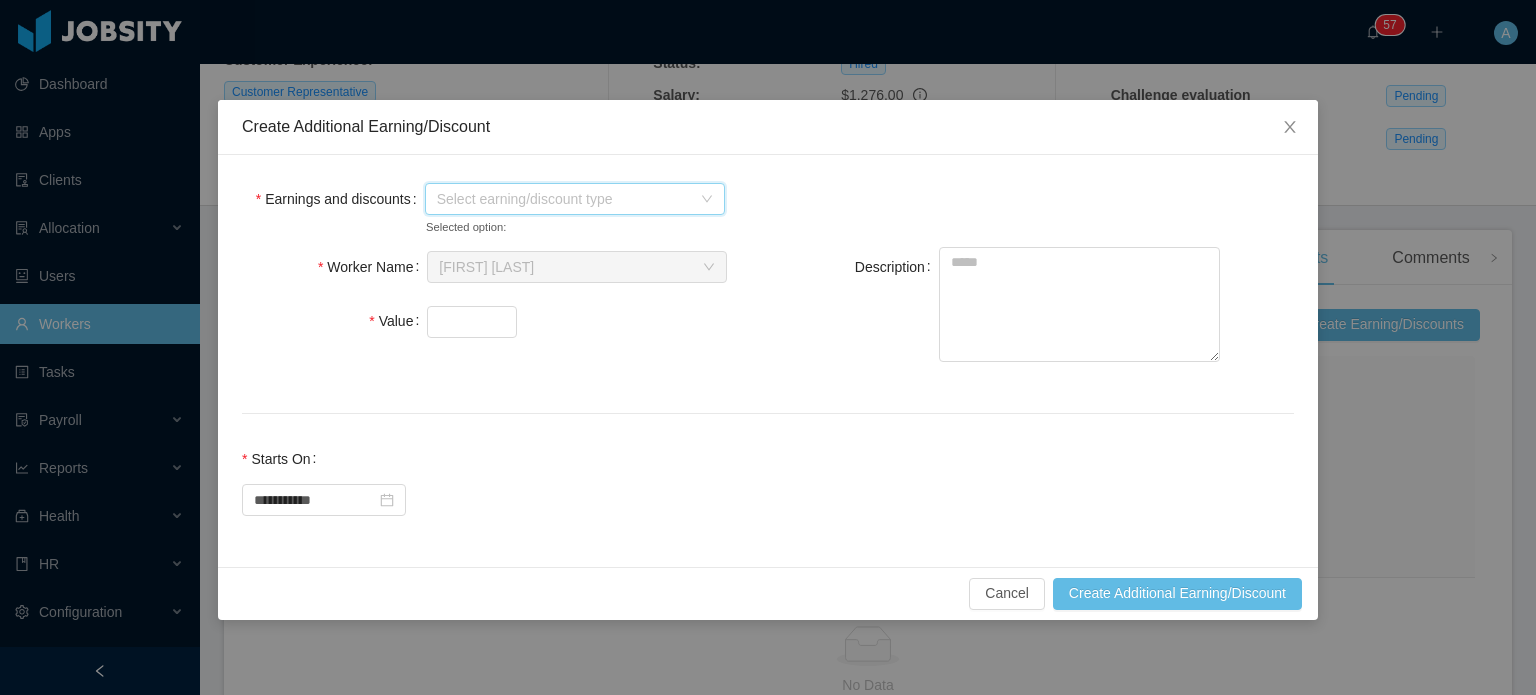 click on "Select earning/discount type" at bounding box center (575, 199) 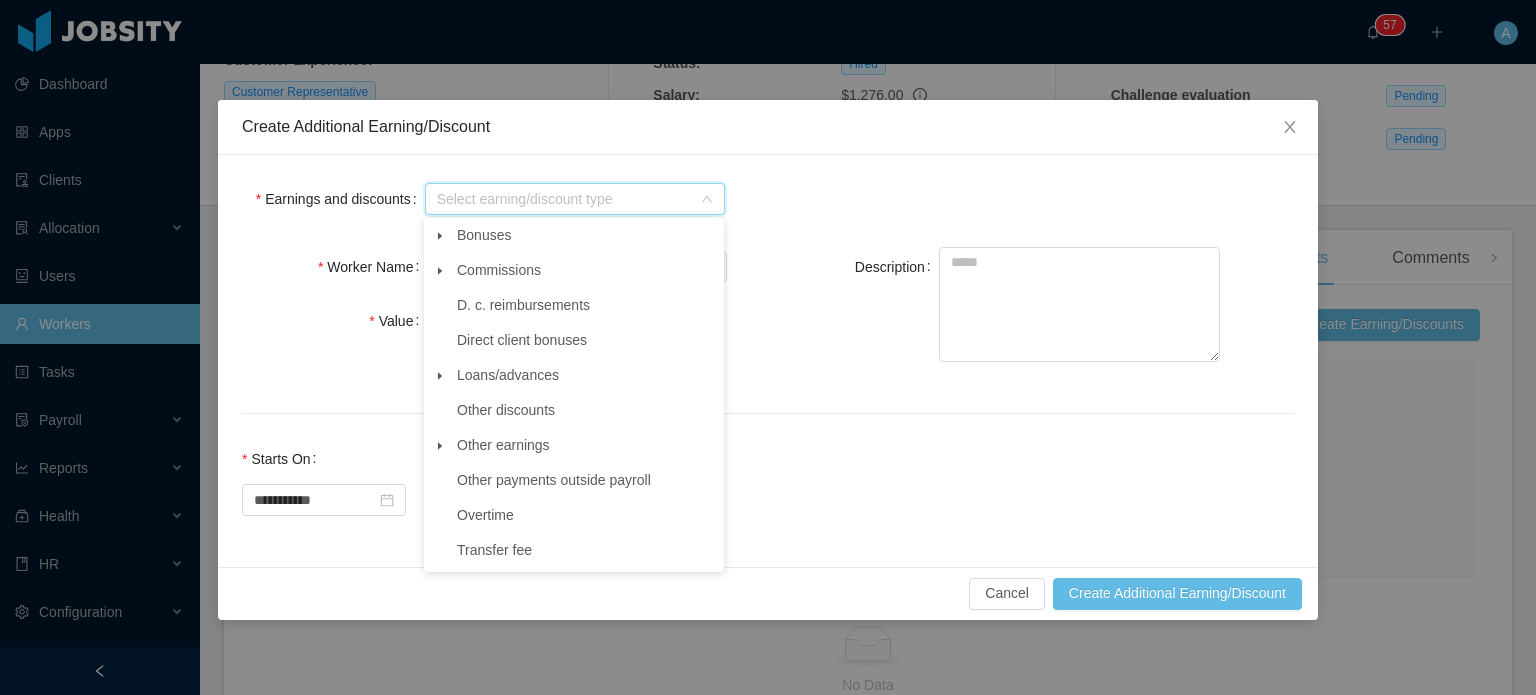click at bounding box center (440, 236) 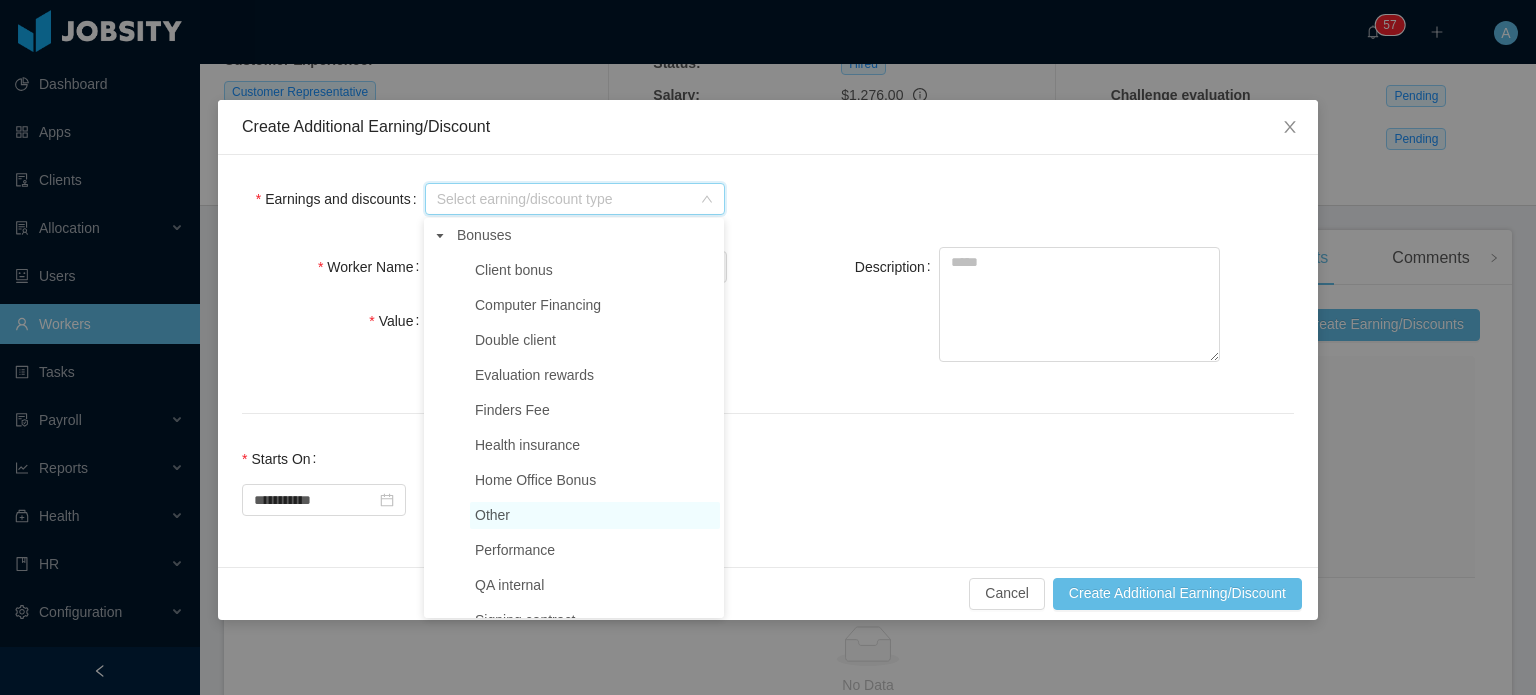 click on "Other" at bounding box center (492, 515) 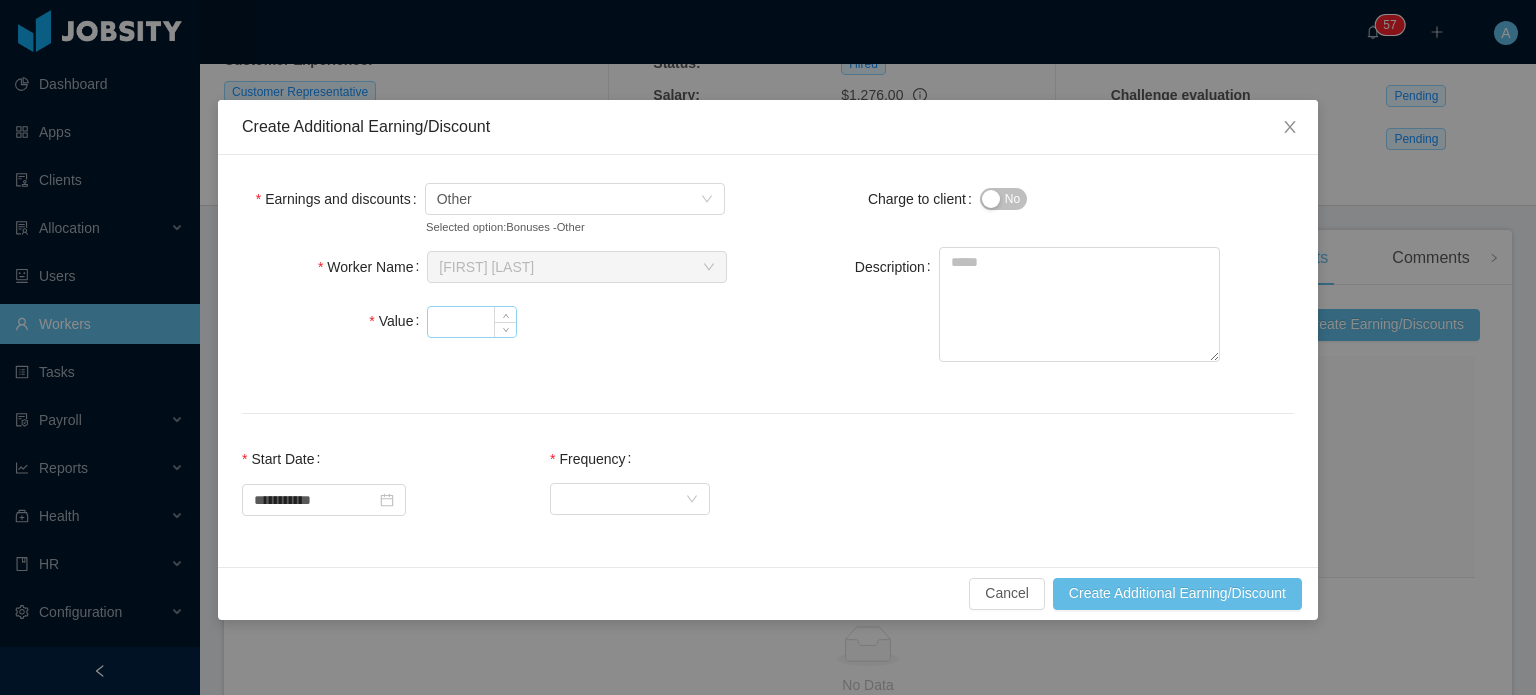 click on "Value" at bounding box center [472, 322] 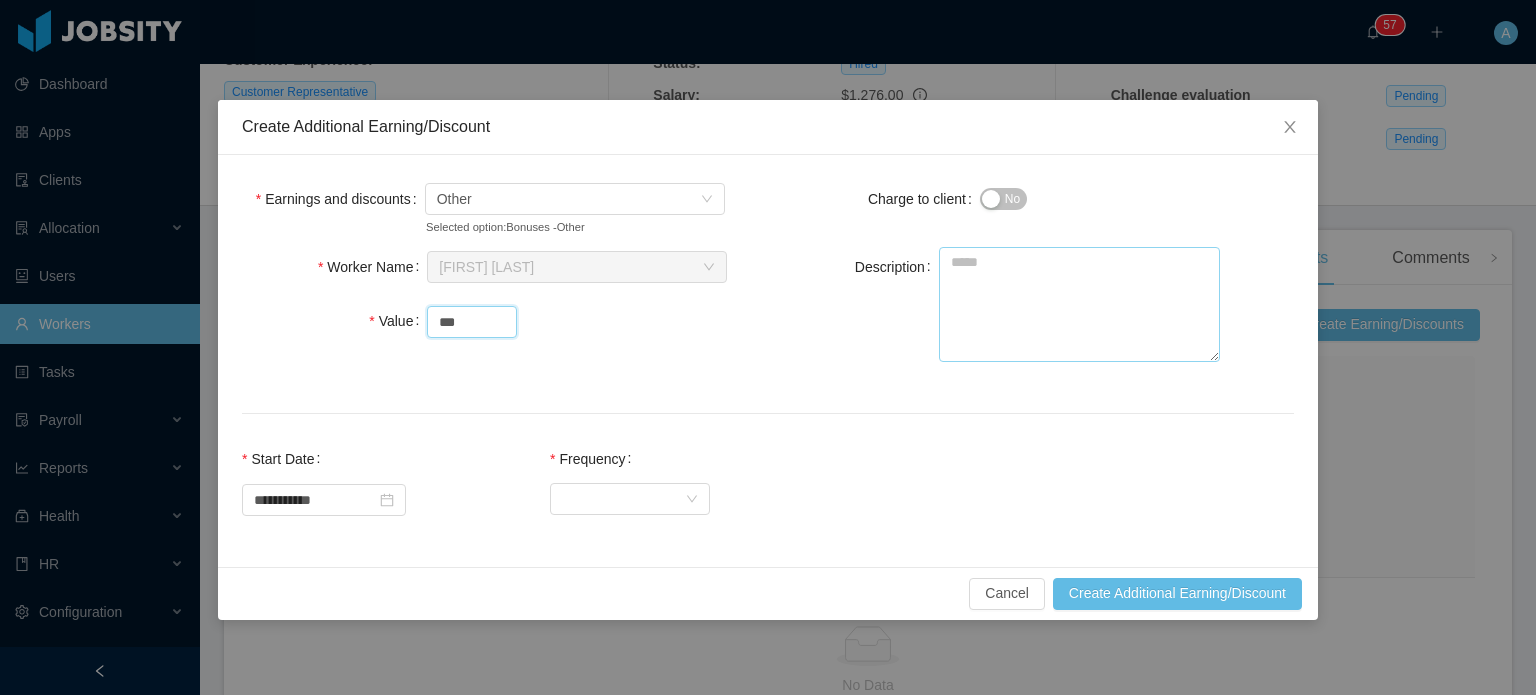 type on "***" 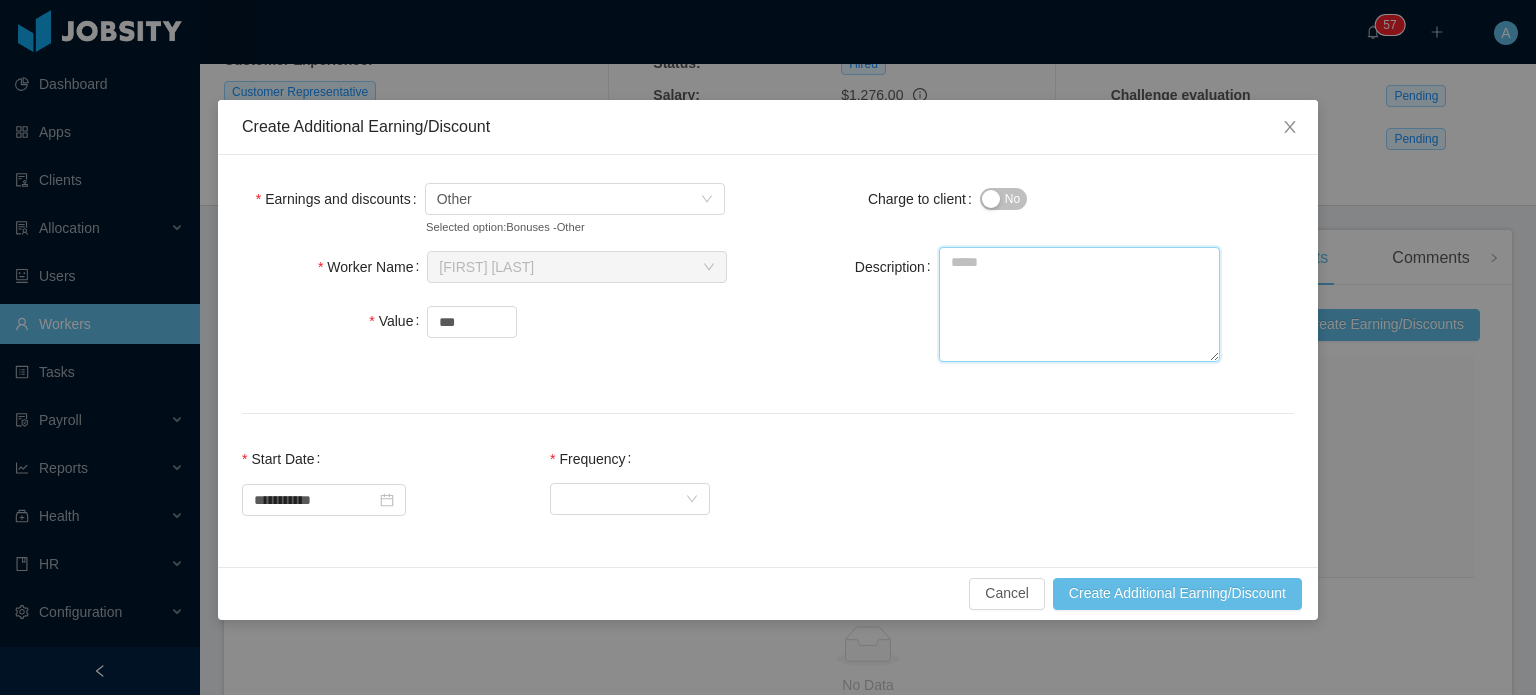 click on "Description" at bounding box center (1079, 304) 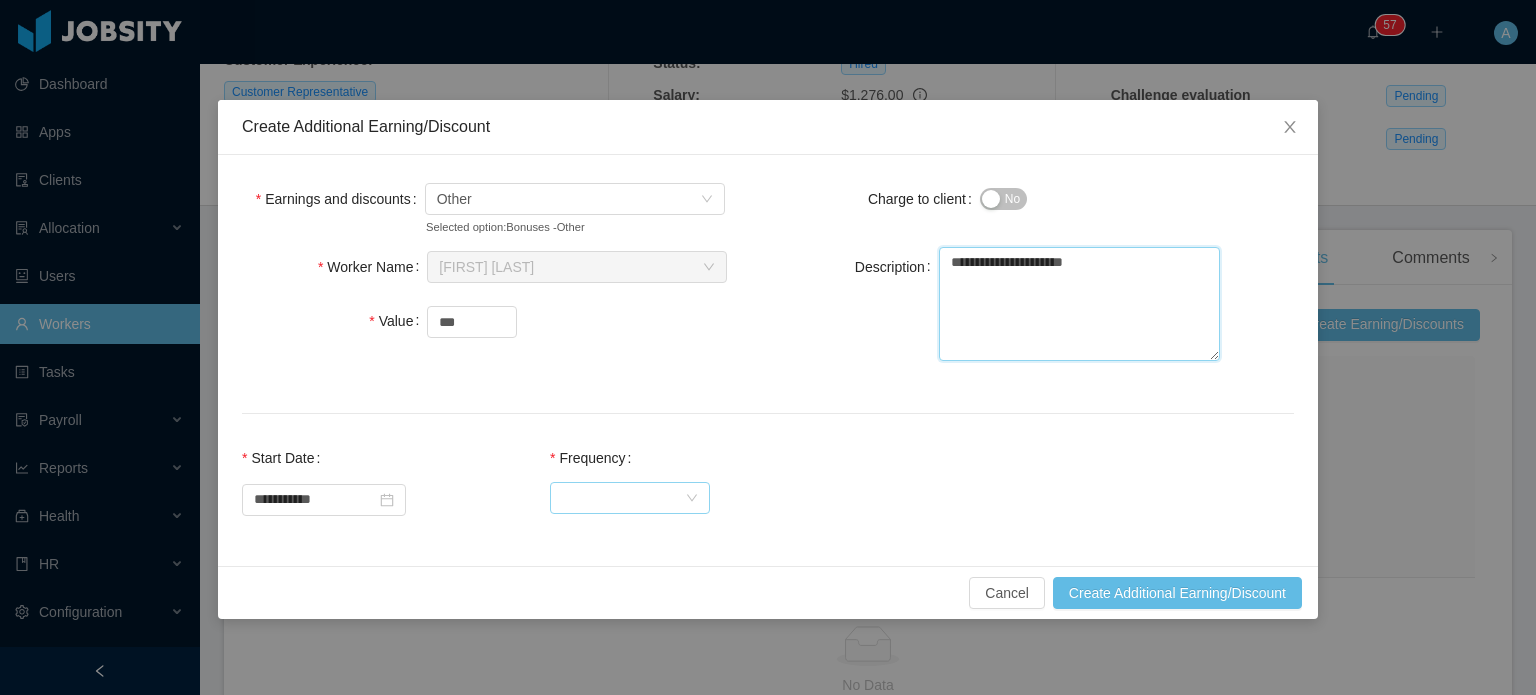 type on "**********" 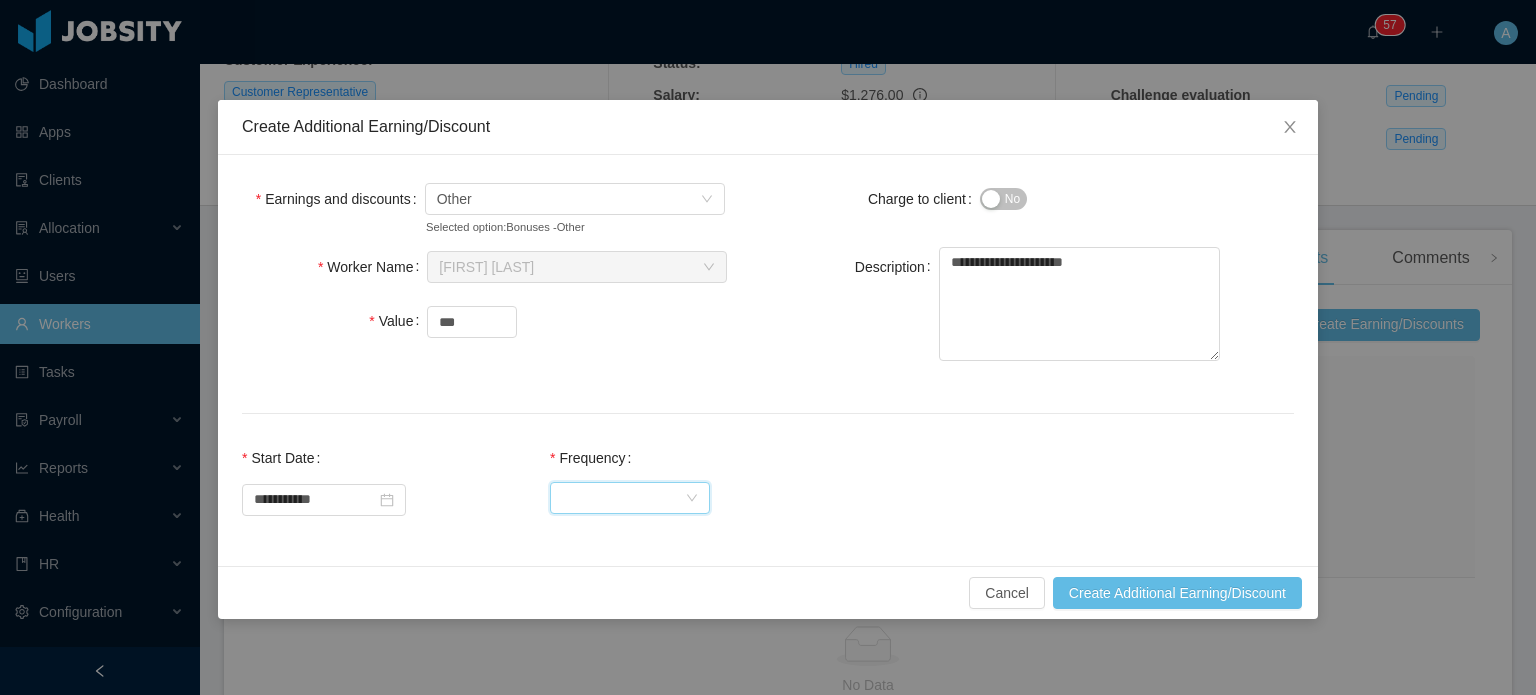 click on "Select Frequency" at bounding box center [623, 498] 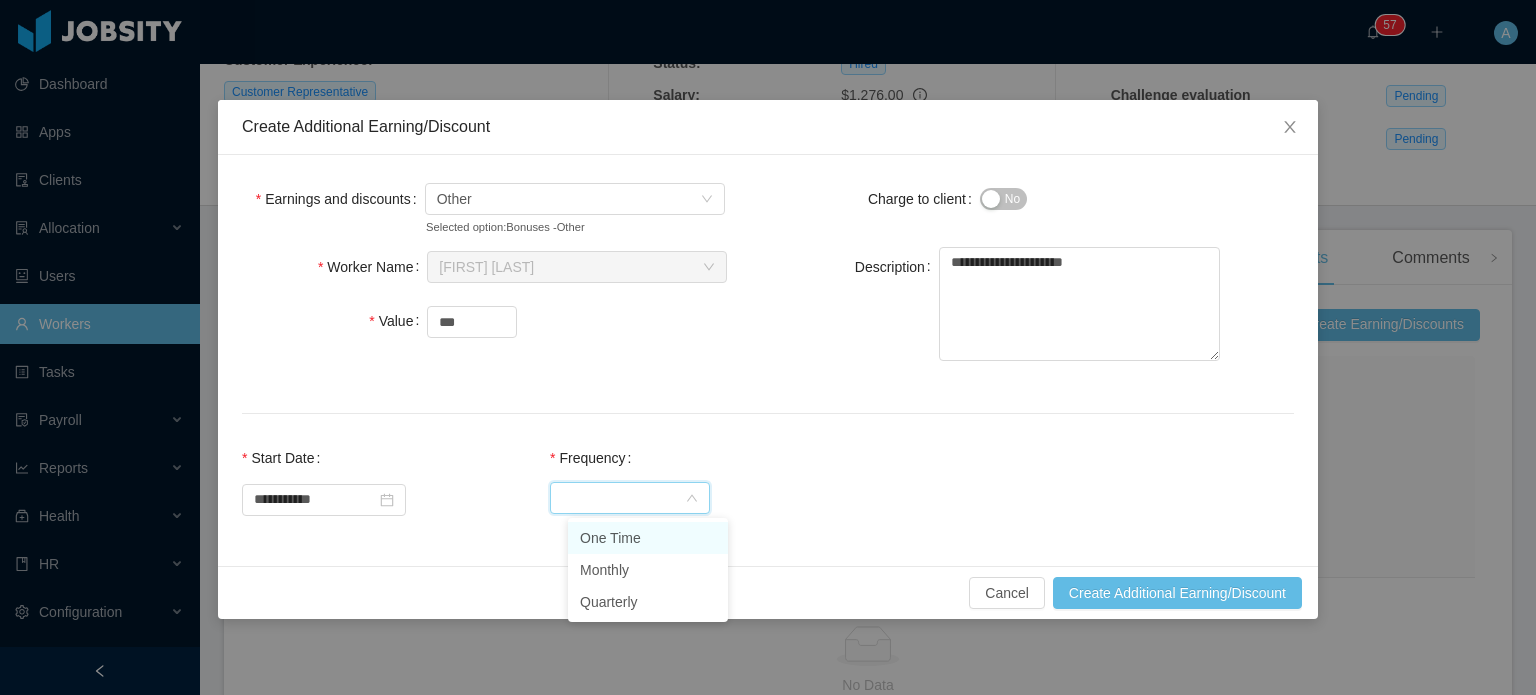 click on "One Time" at bounding box center [648, 538] 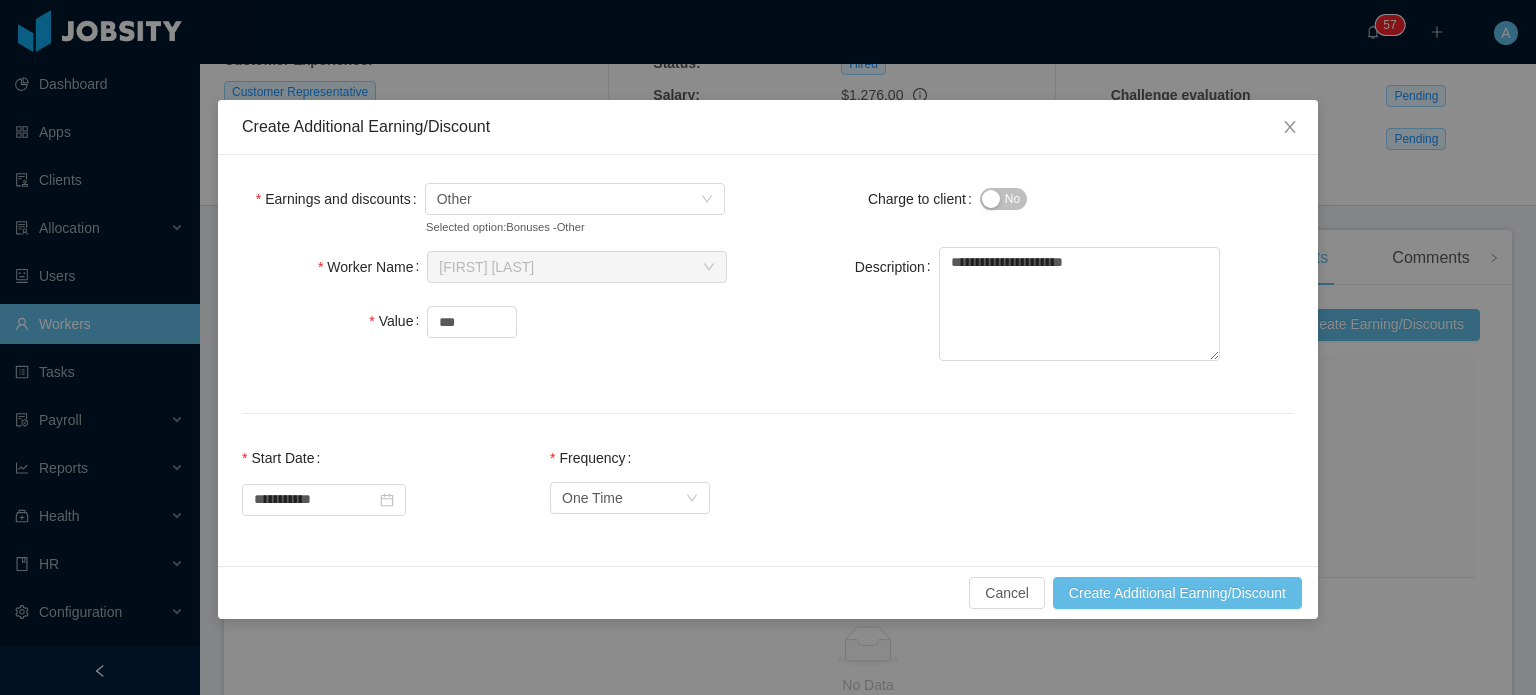 click on "**********" at bounding box center (768, 490) 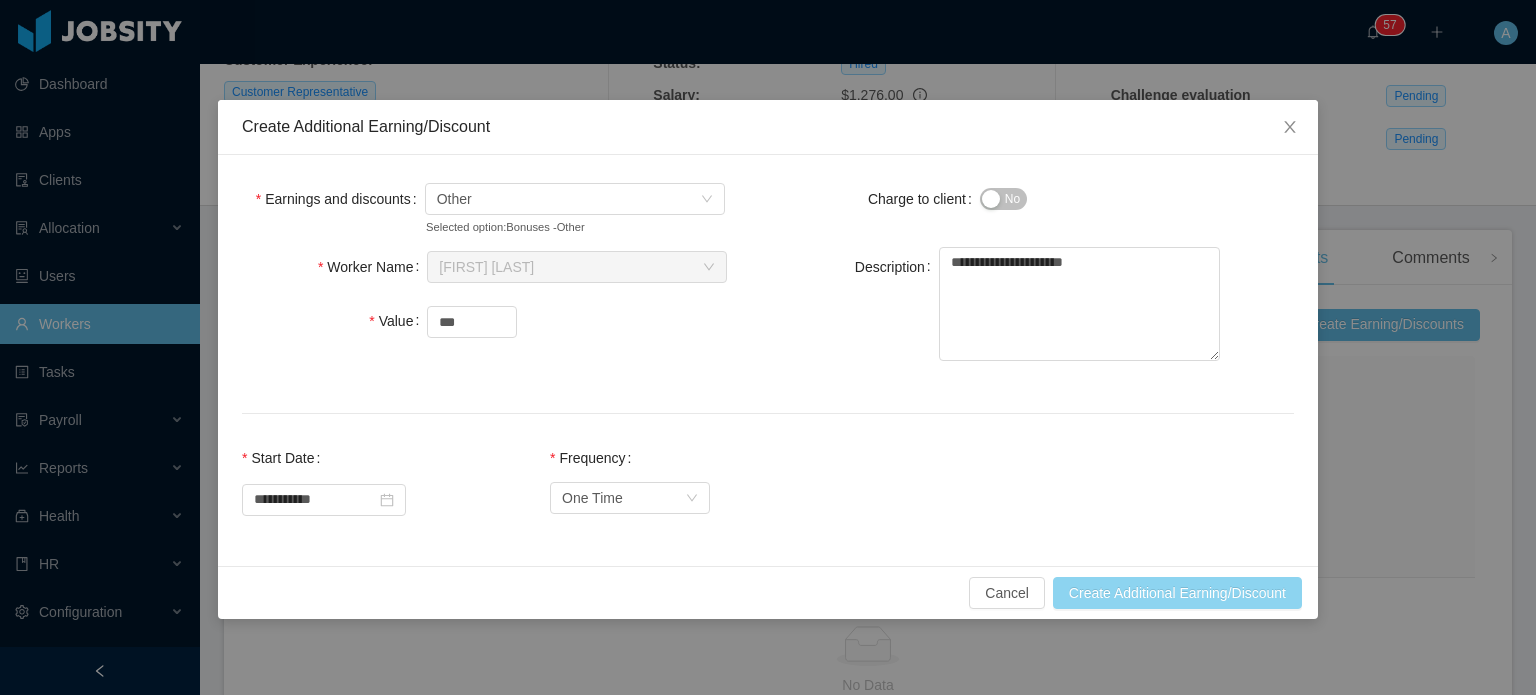 click on "Create Additional Earning/Discount" at bounding box center [1177, 593] 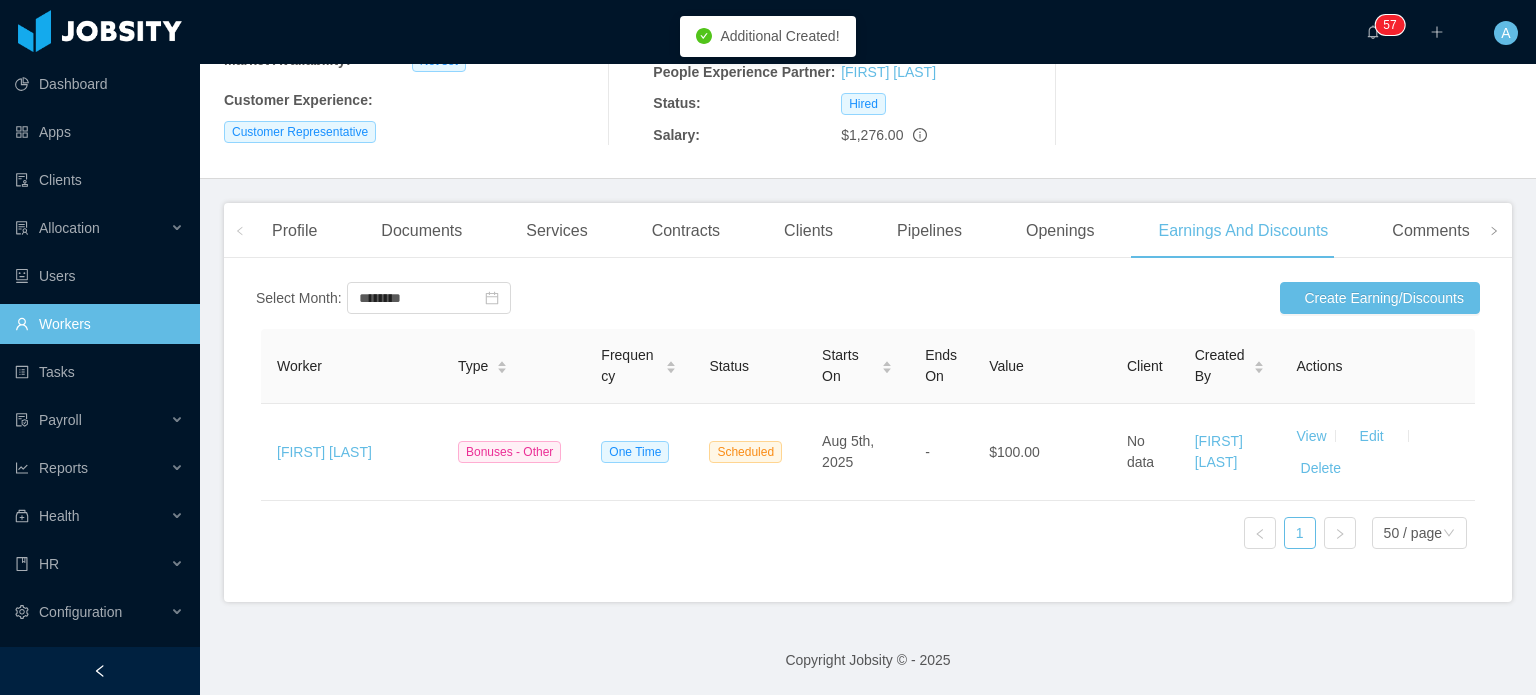 scroll, scrollTop: 356, scrollLeft: 0, axis: vertical 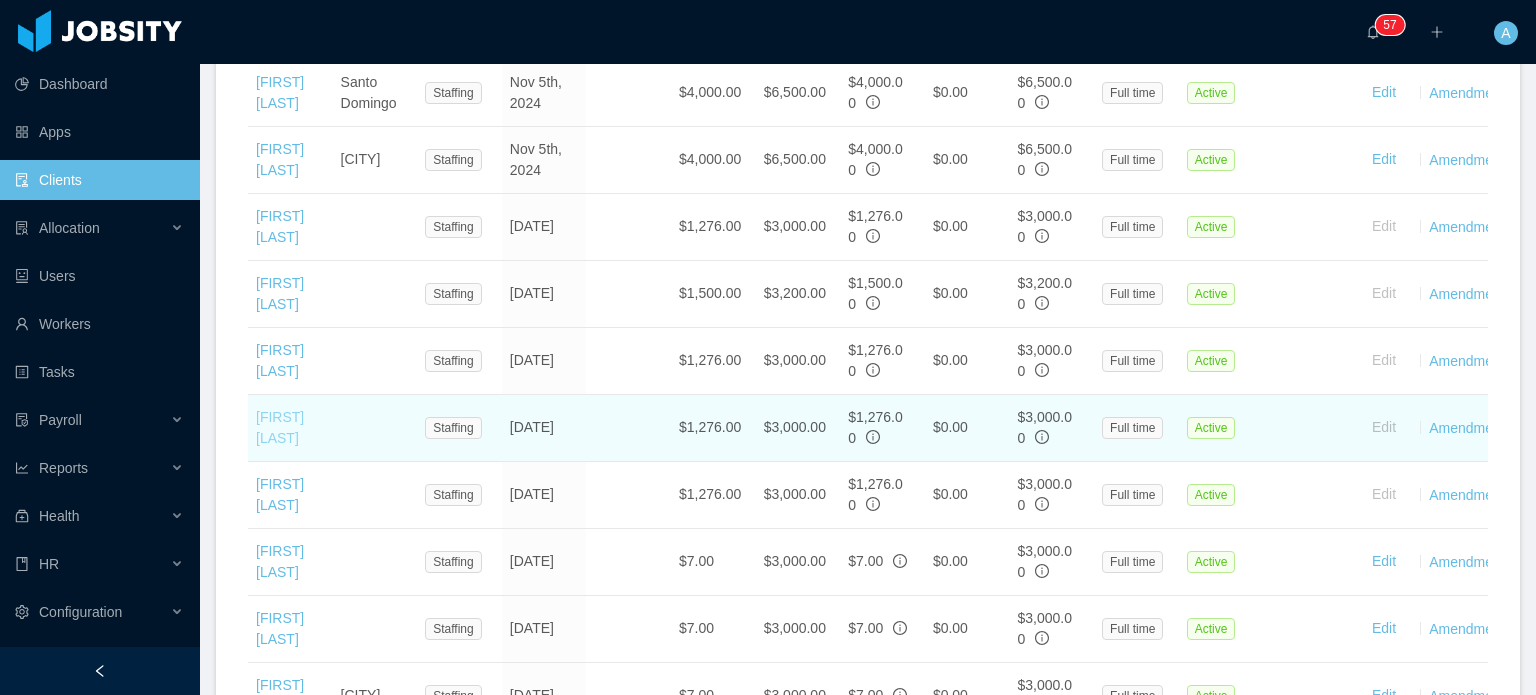 click on "[FIRST] [LAST]" at bounding box center [280, 427] 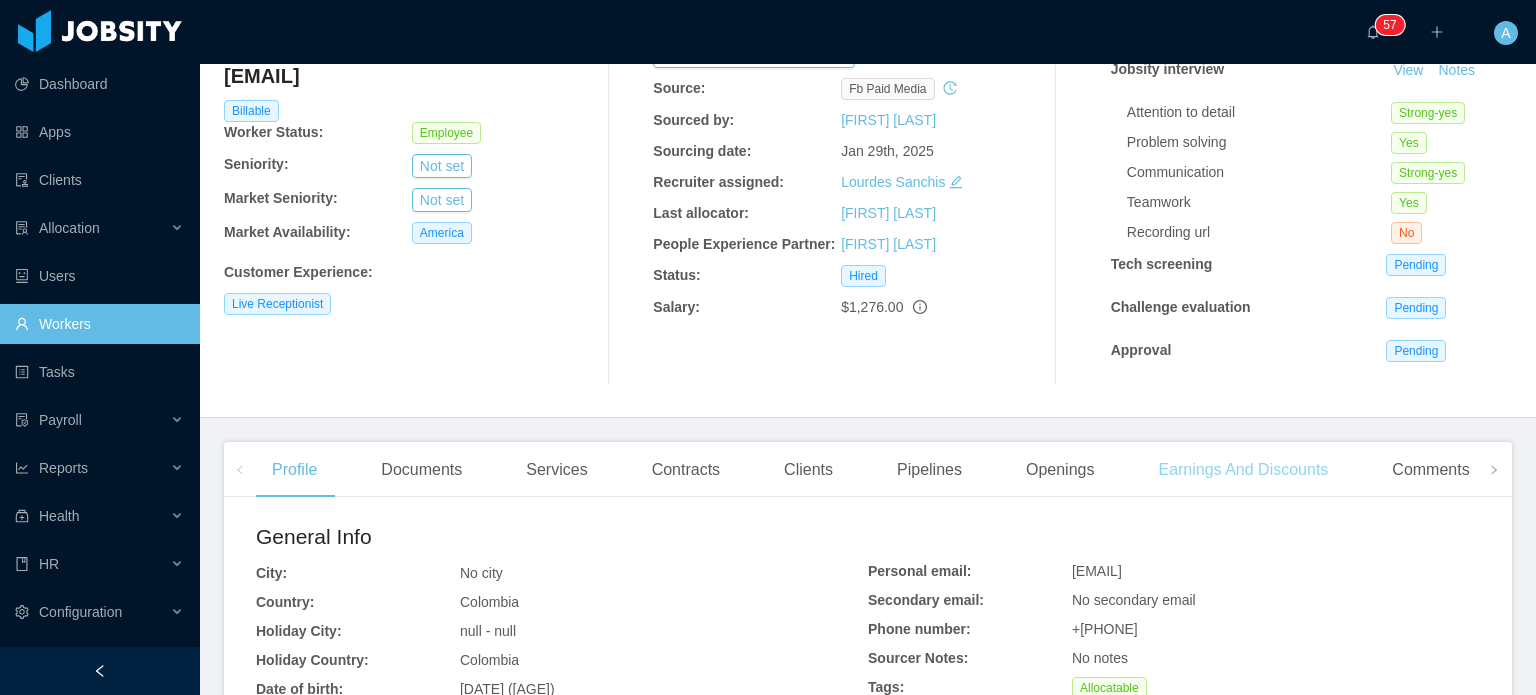 scroll, scrollTop: 328, scrollLeft: 0, axis: vertical 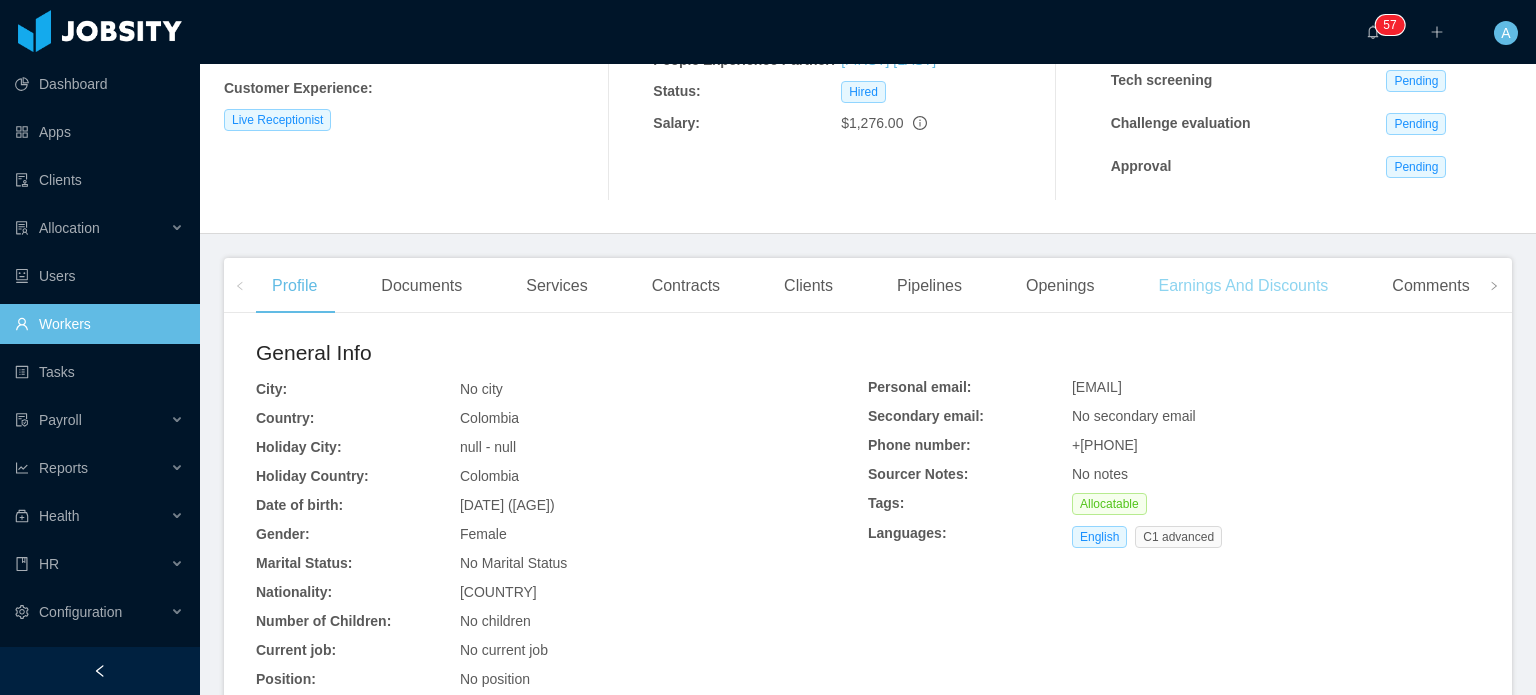 click on "Earnings And Discounts" at bounding box center (1243, 286) 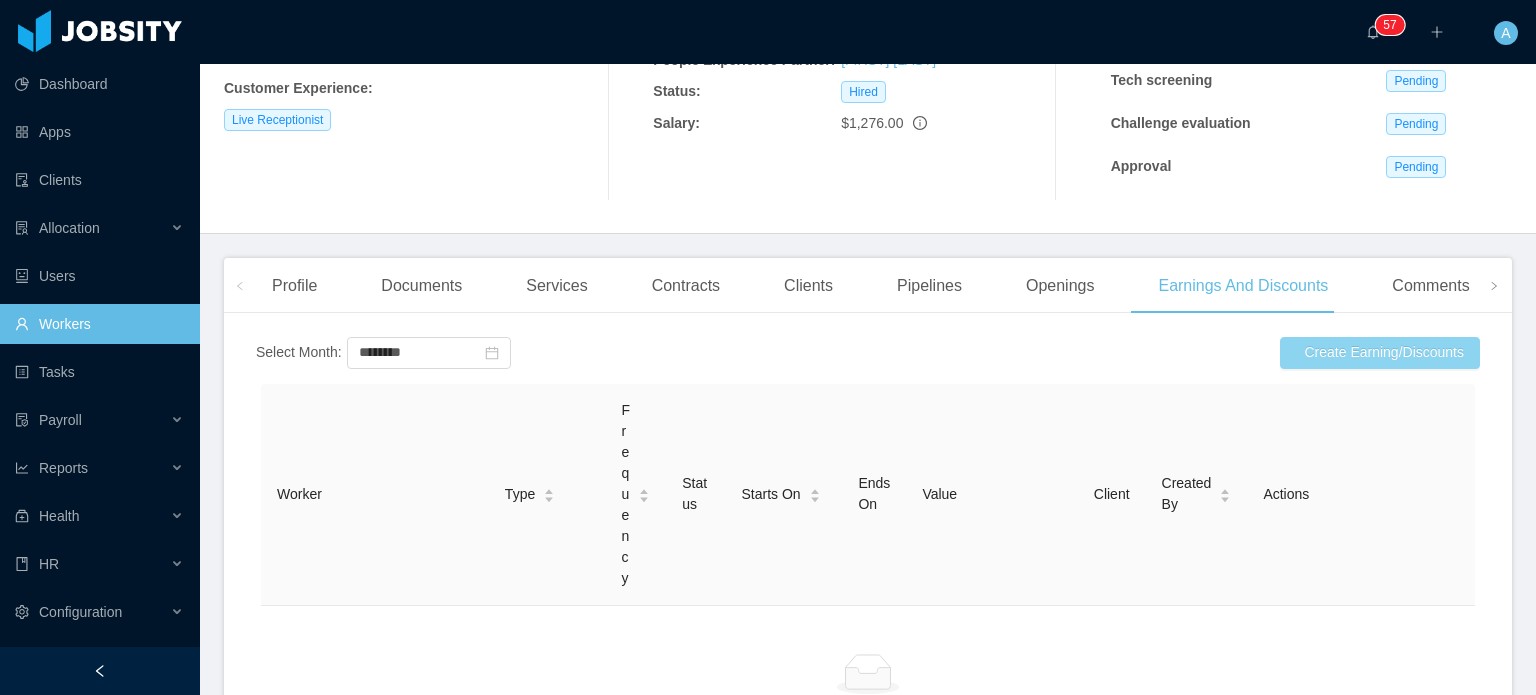 click on "Create Earning/Discounts" at bounding box center (1380, 353) 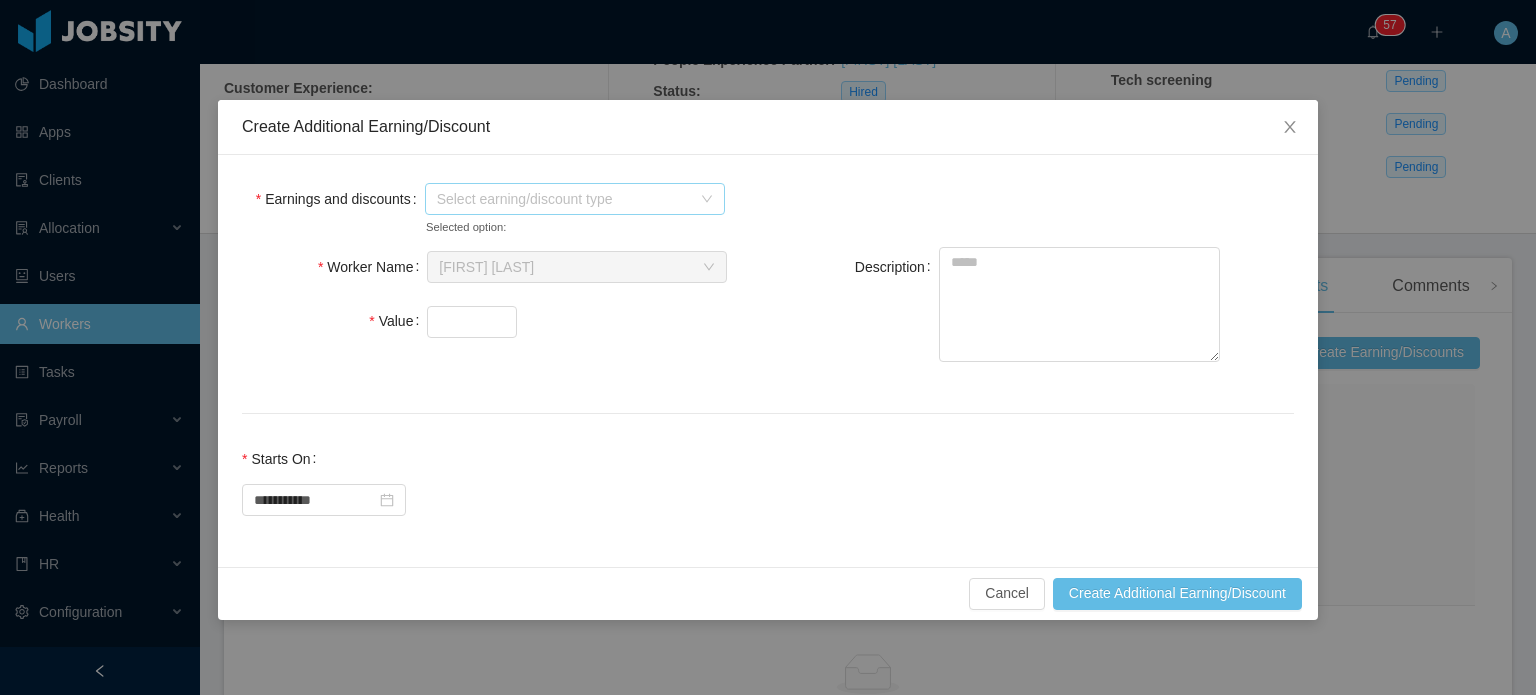 click 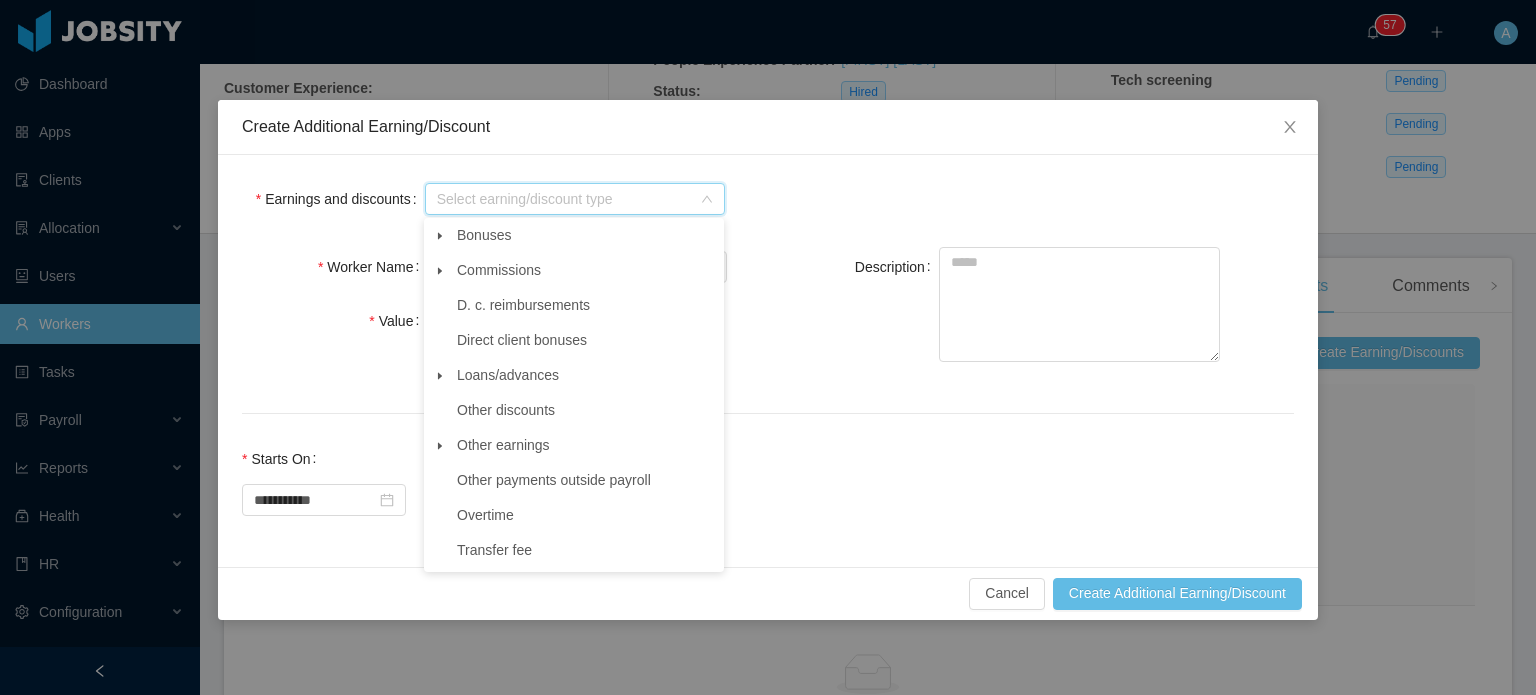 click 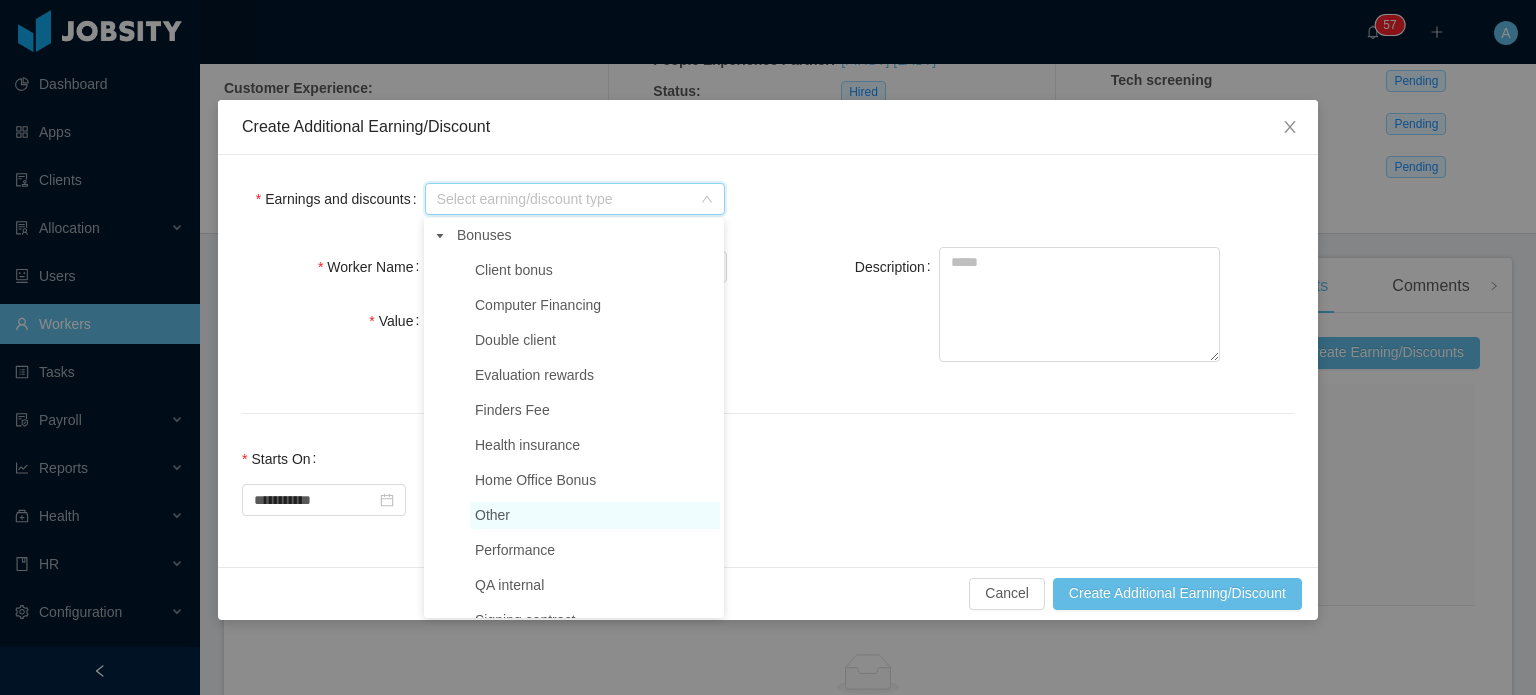 click on "Other" at bounding box center [492, 515] 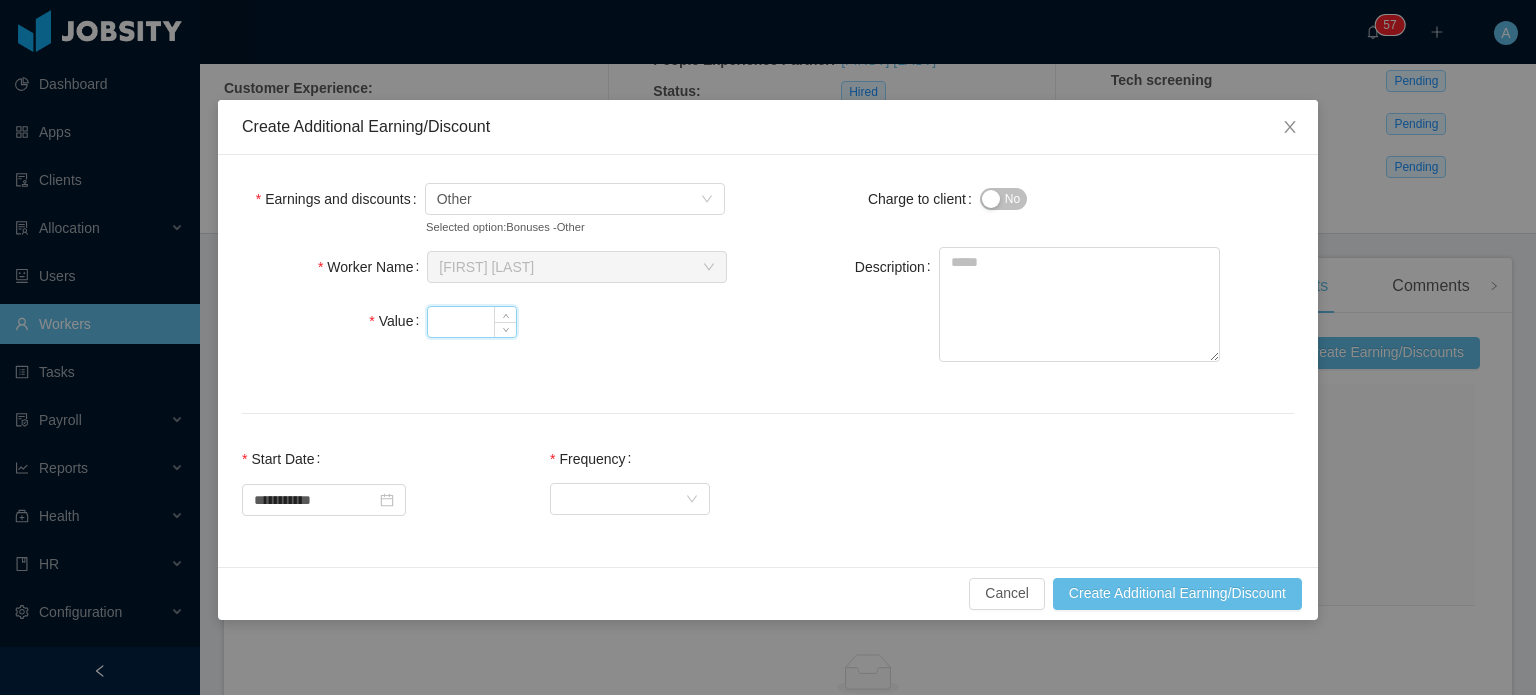 click on "Value" at bounding box center (472, 322) 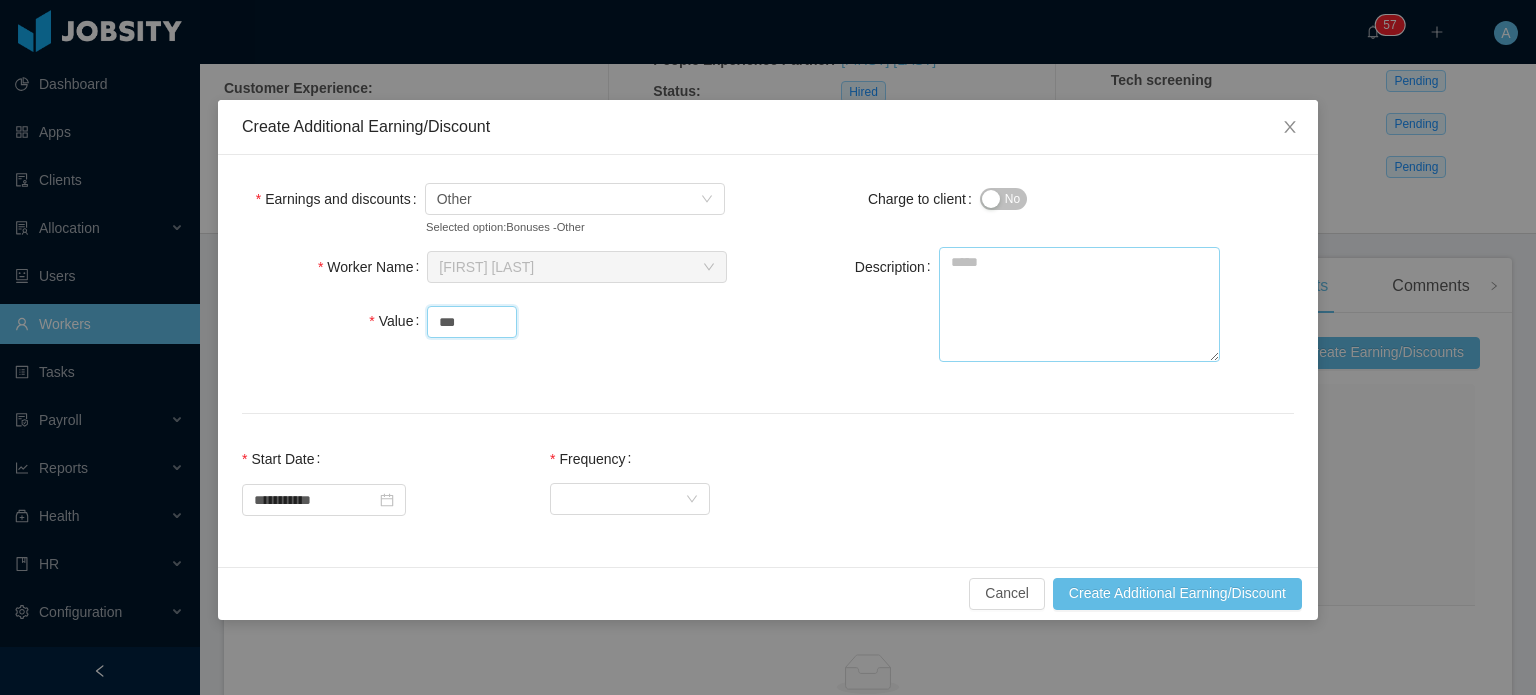 type on "***" 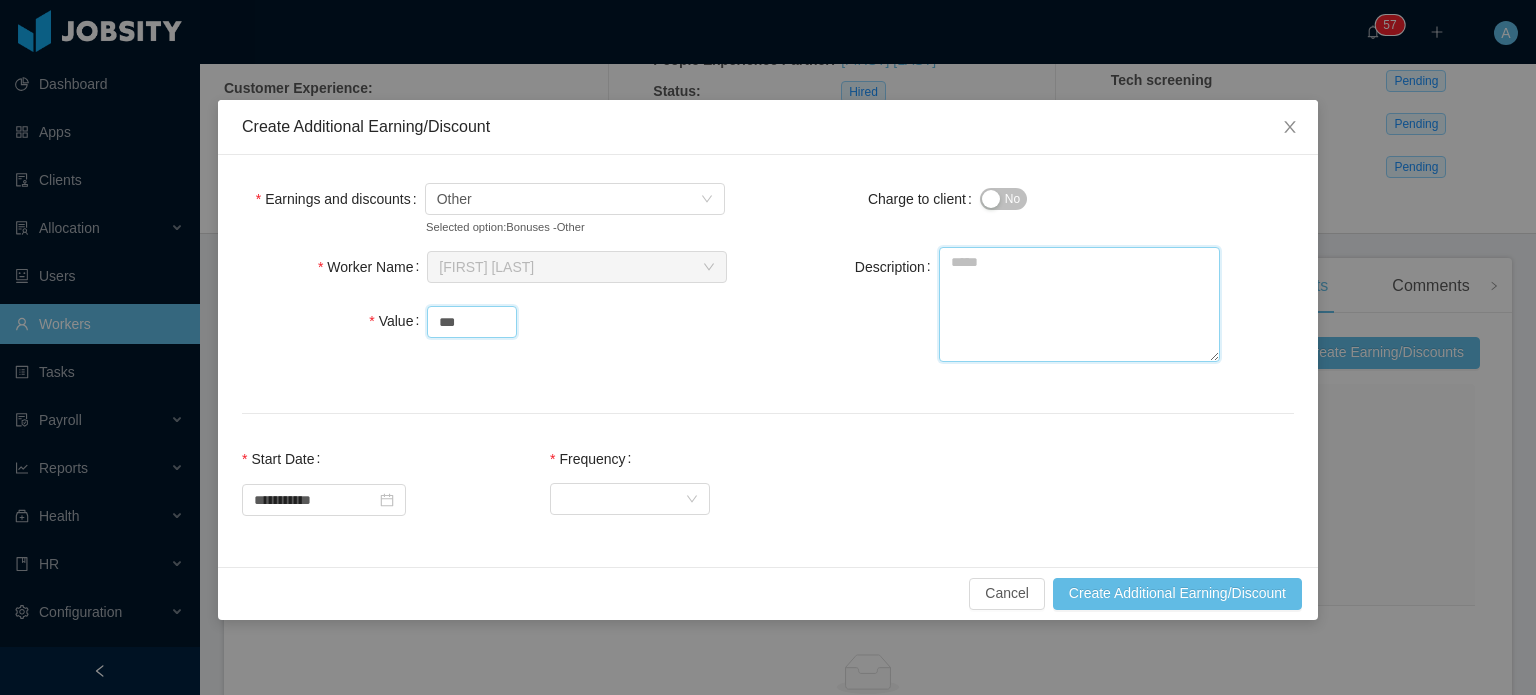 click on "Description" at bounding box center [1079, 304] 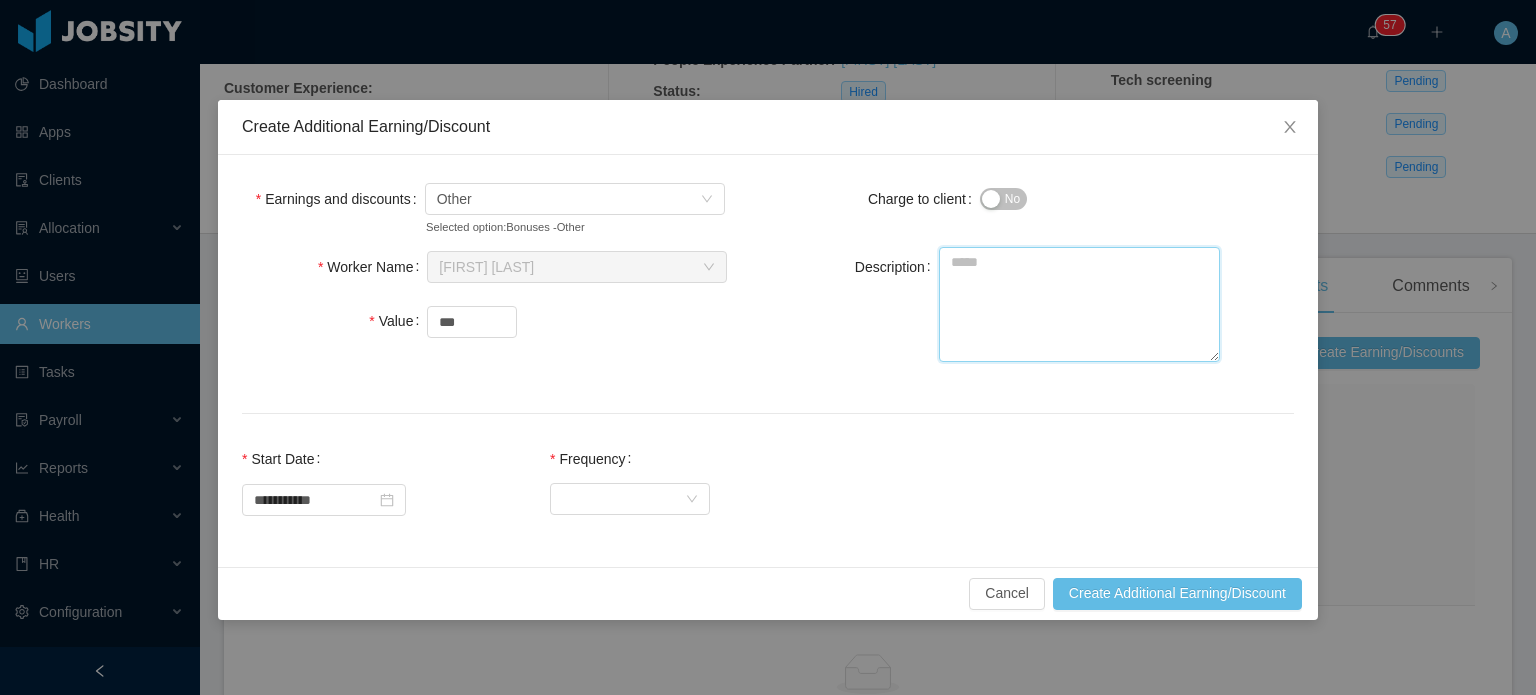 paste on "**********" 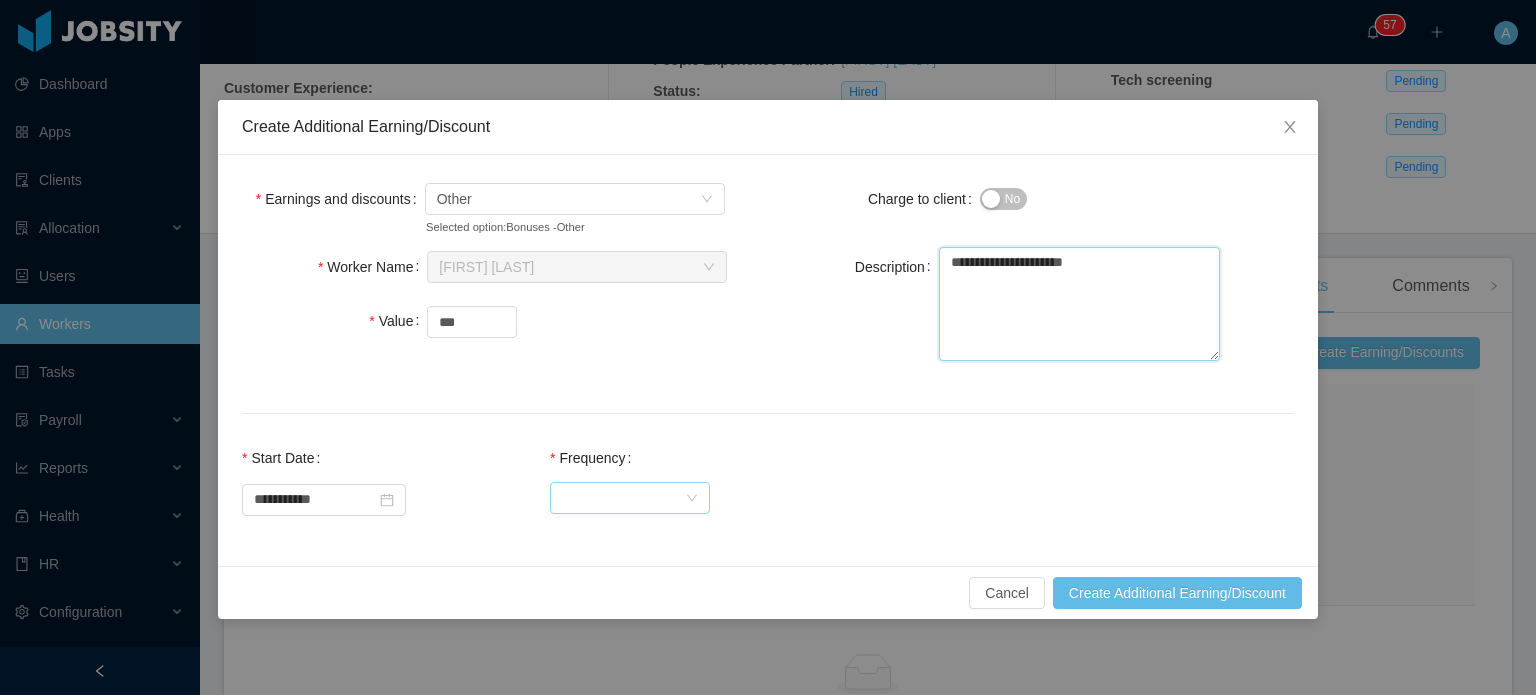 type on "**********" 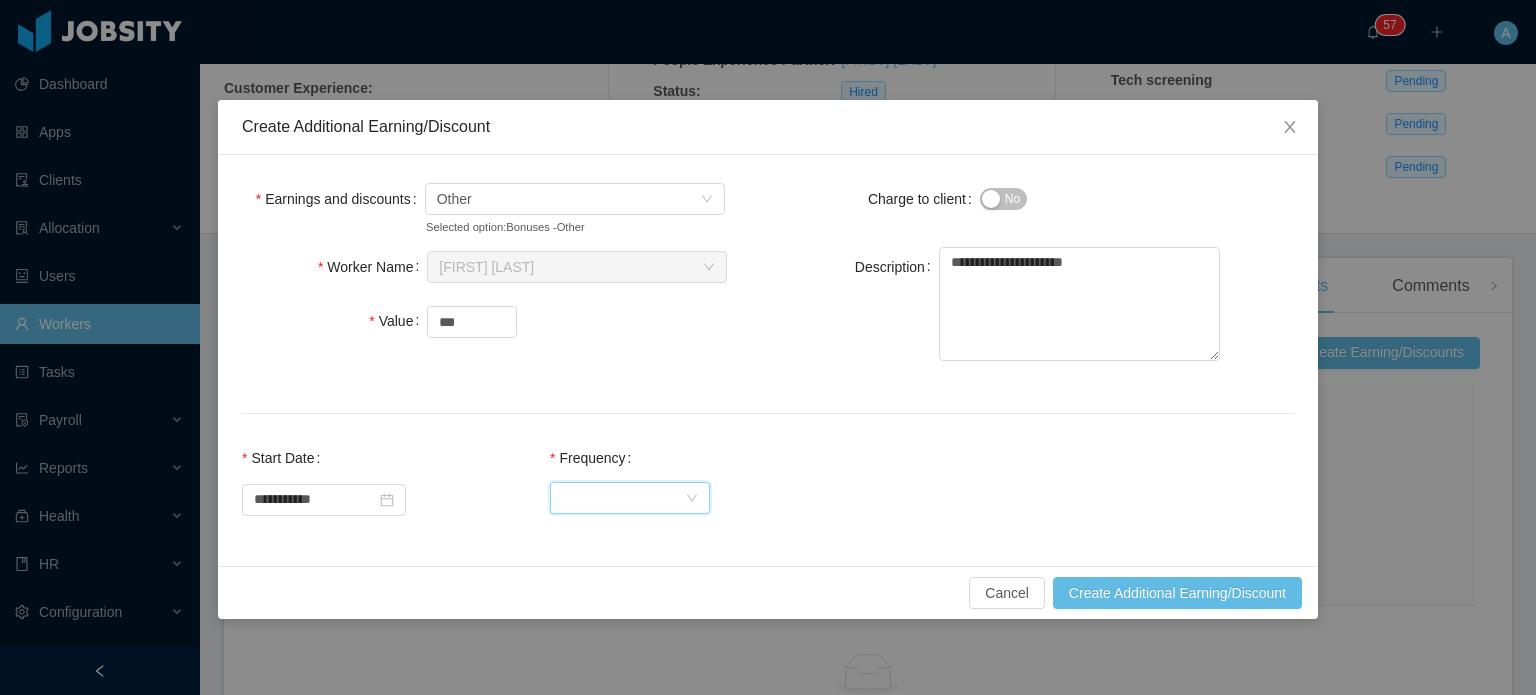 click on "Select Frequency" at bounding box center [623, 498] 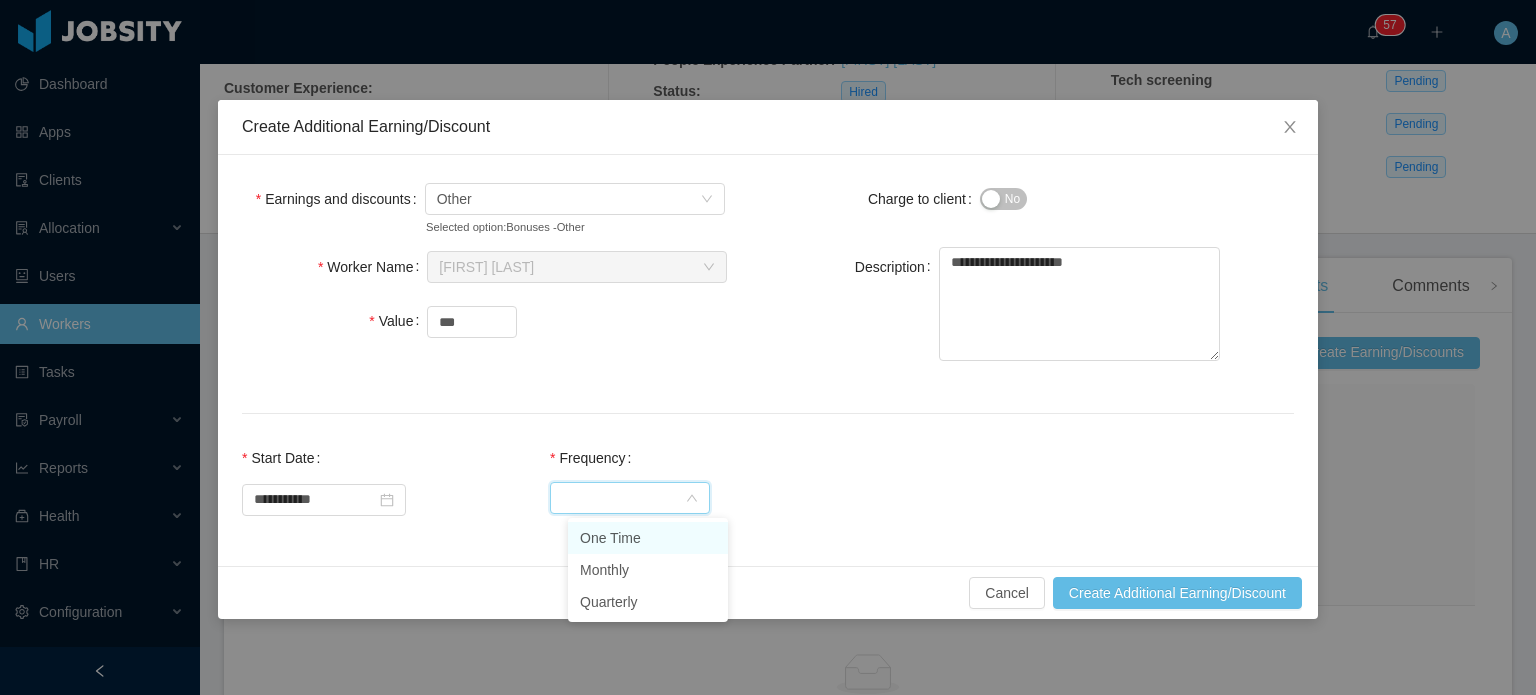 click on "One Time" at bounding box center (648, 538) 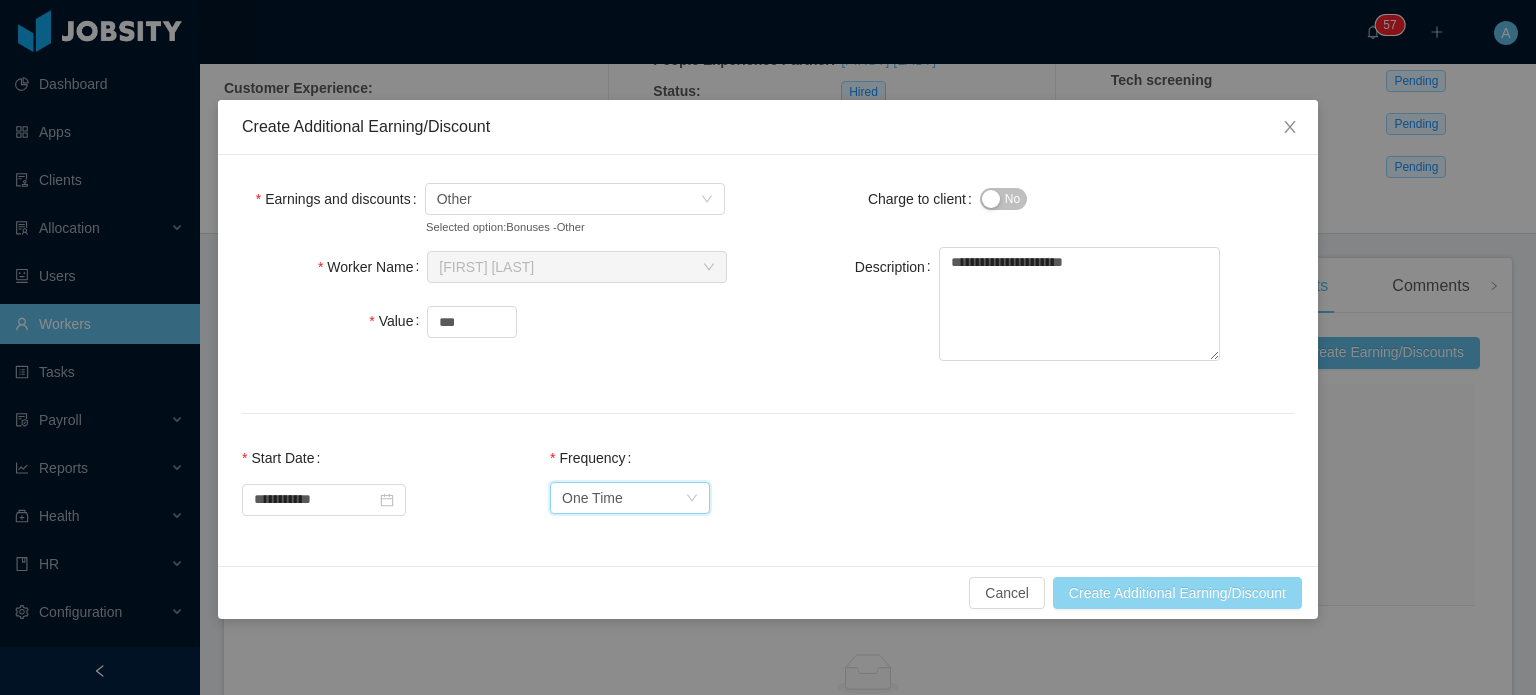 click on "Create Additional Earning/Discount" at bounding box center [1177, 593] 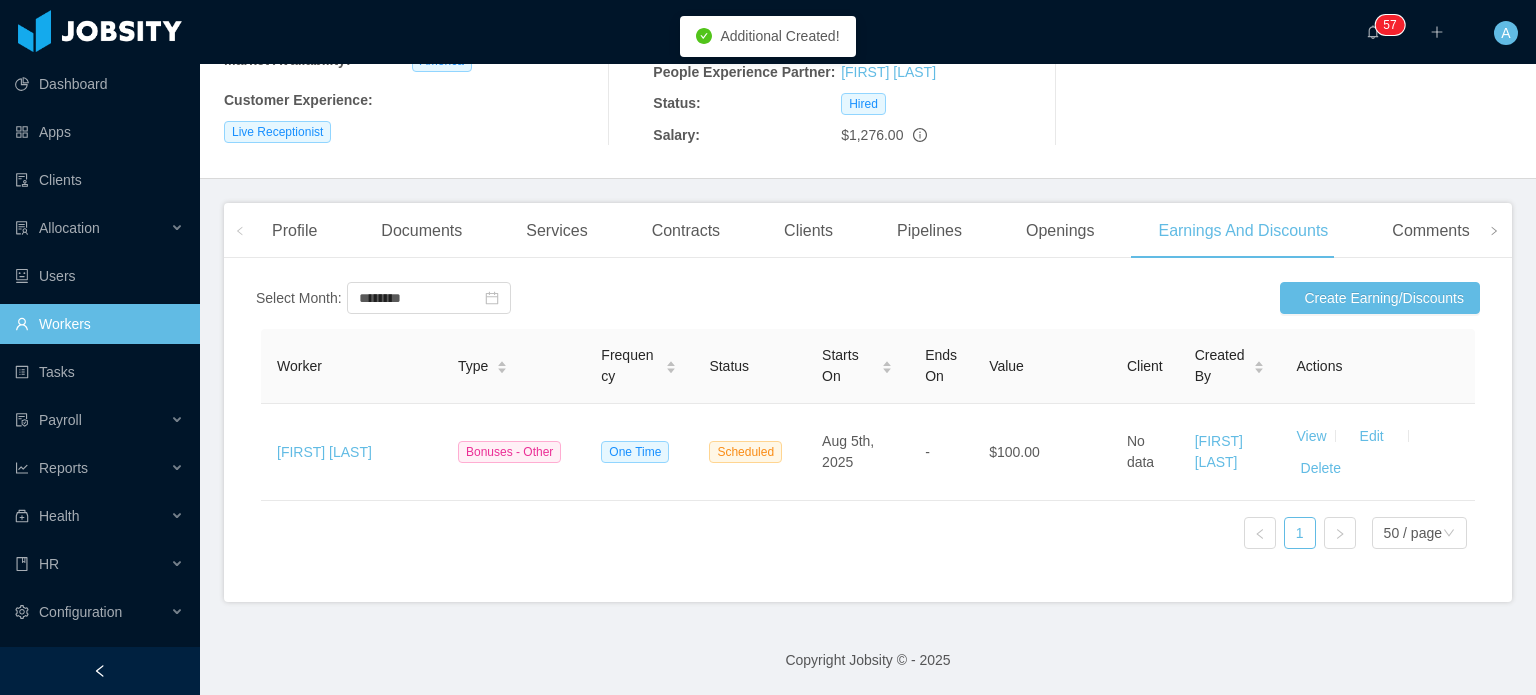 scroll, scrollTop: 328, scrollLeft: 0, axis: vertical 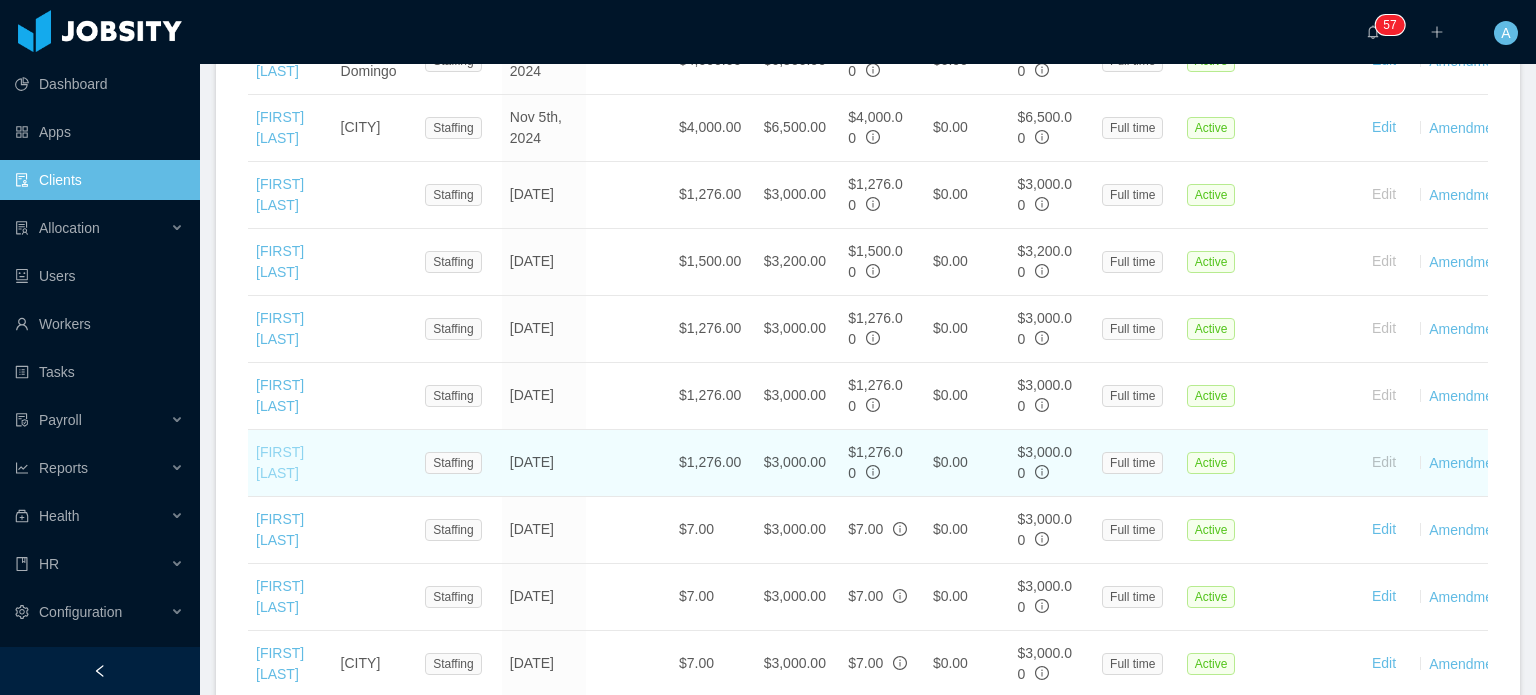 click on "[FIRST] [LAST]" at bounding box center (280, 462) 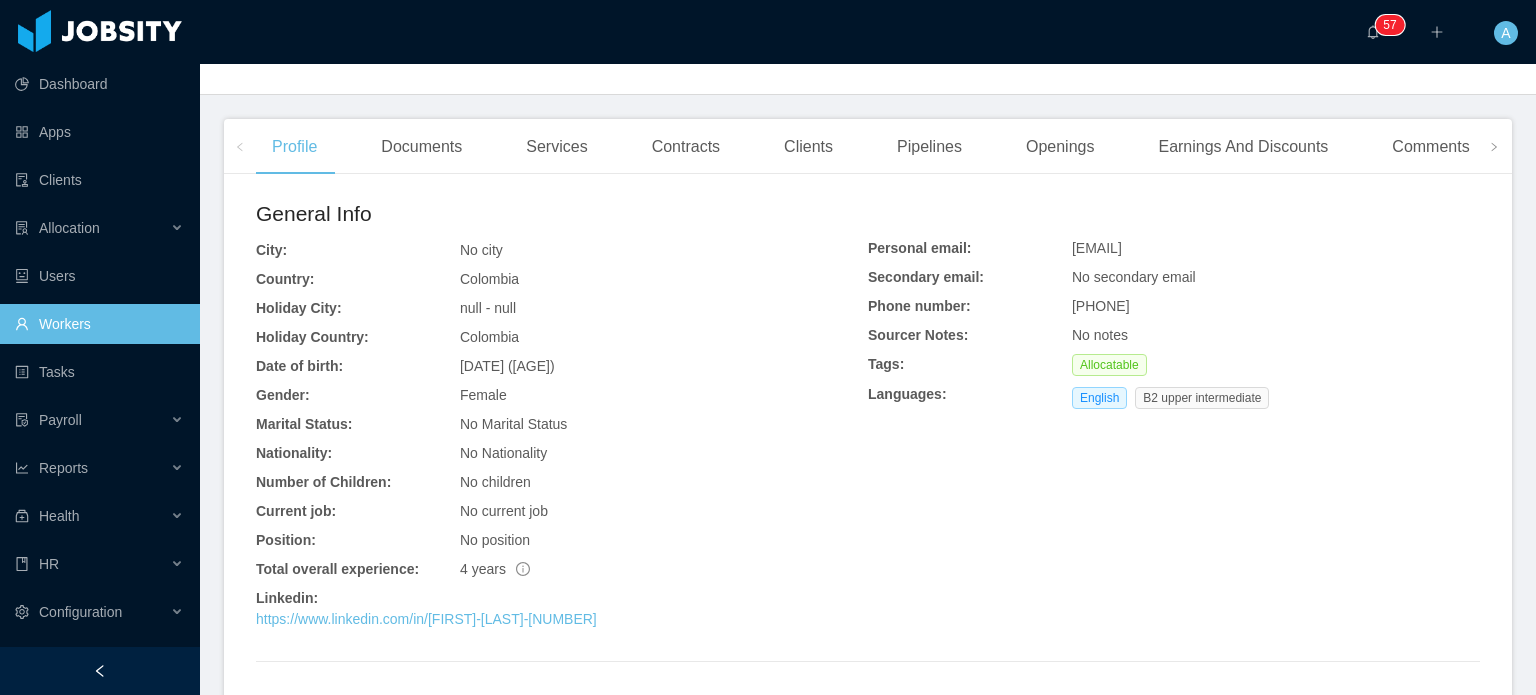 scroll, scrollTop: 464, scrollLeft: 0, axis: vertical 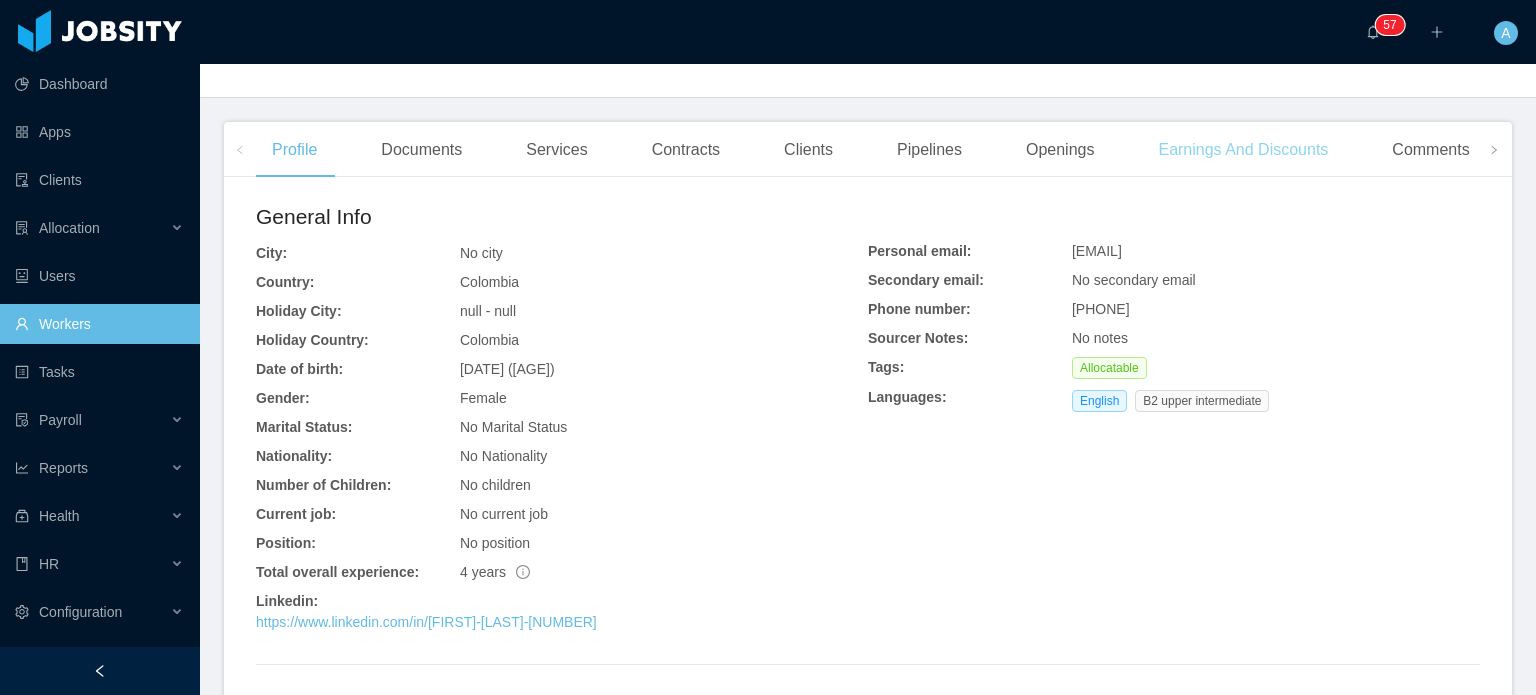 click on "Earnings And Discounts" at bounding box center (1243, 150) 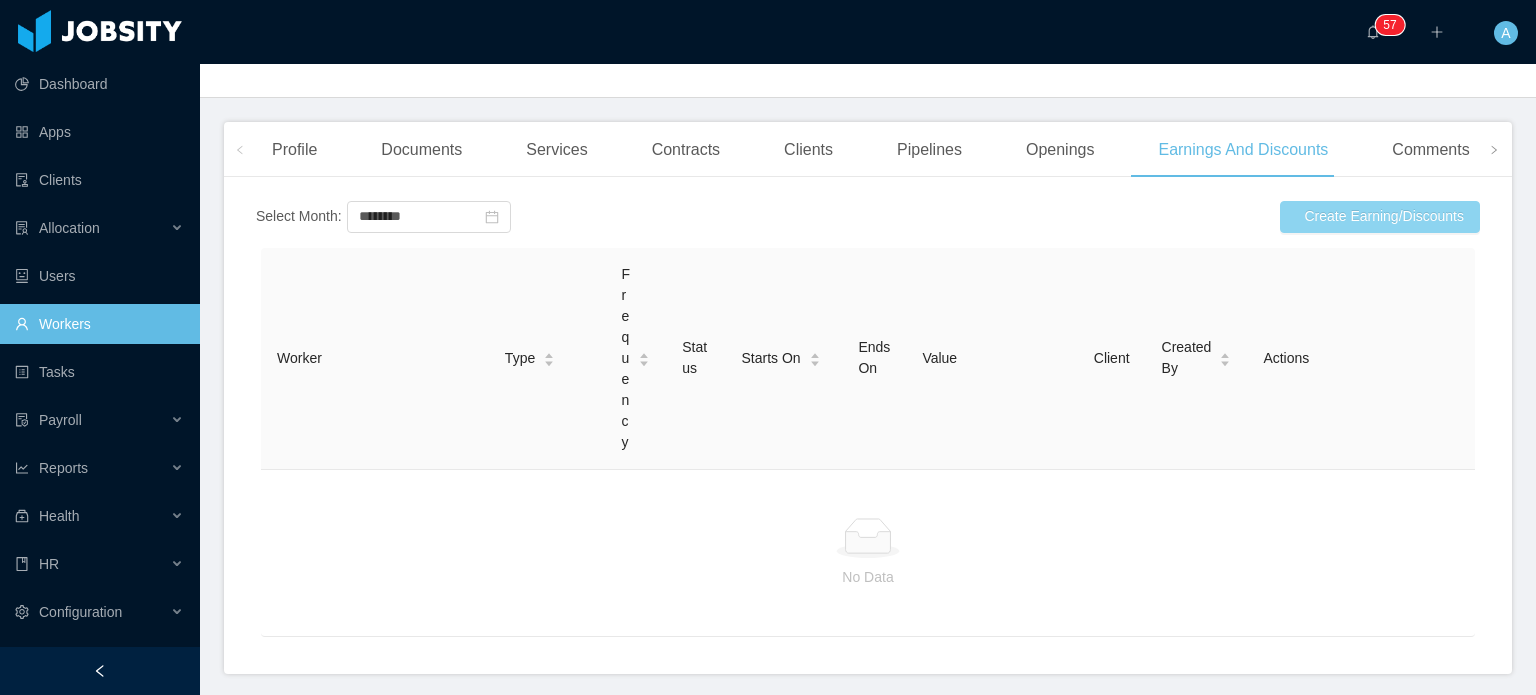 click on "Create Earning/Discounts" at bounding box center (1380, 217) 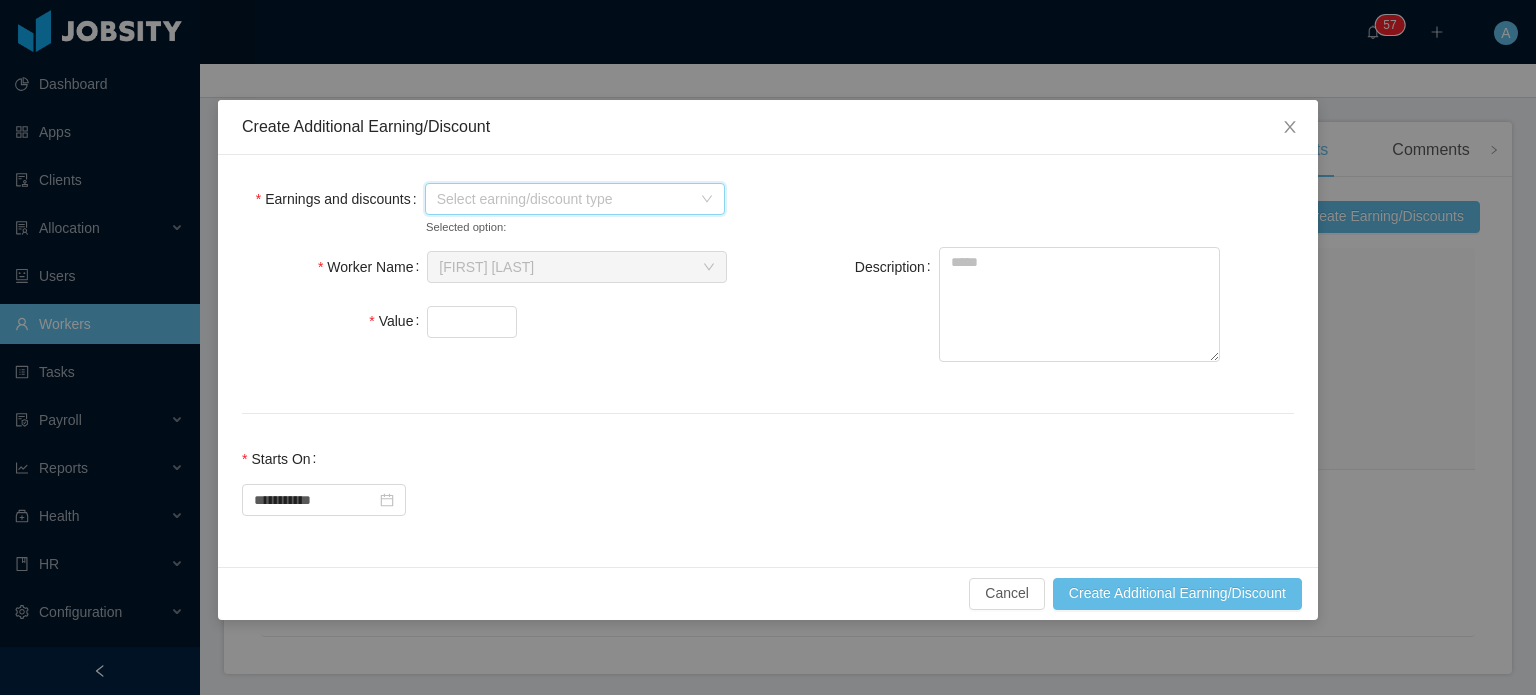 click 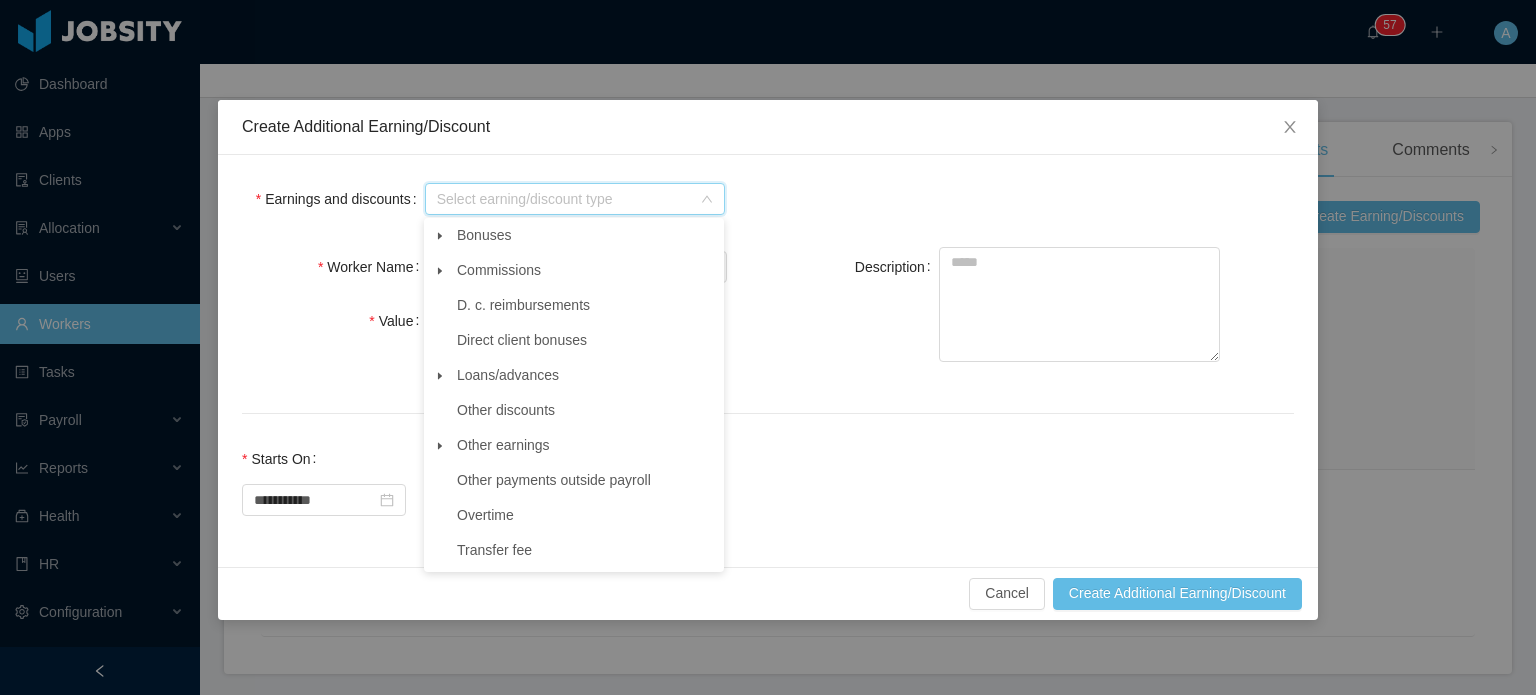 click at bounding box center (440, 236) 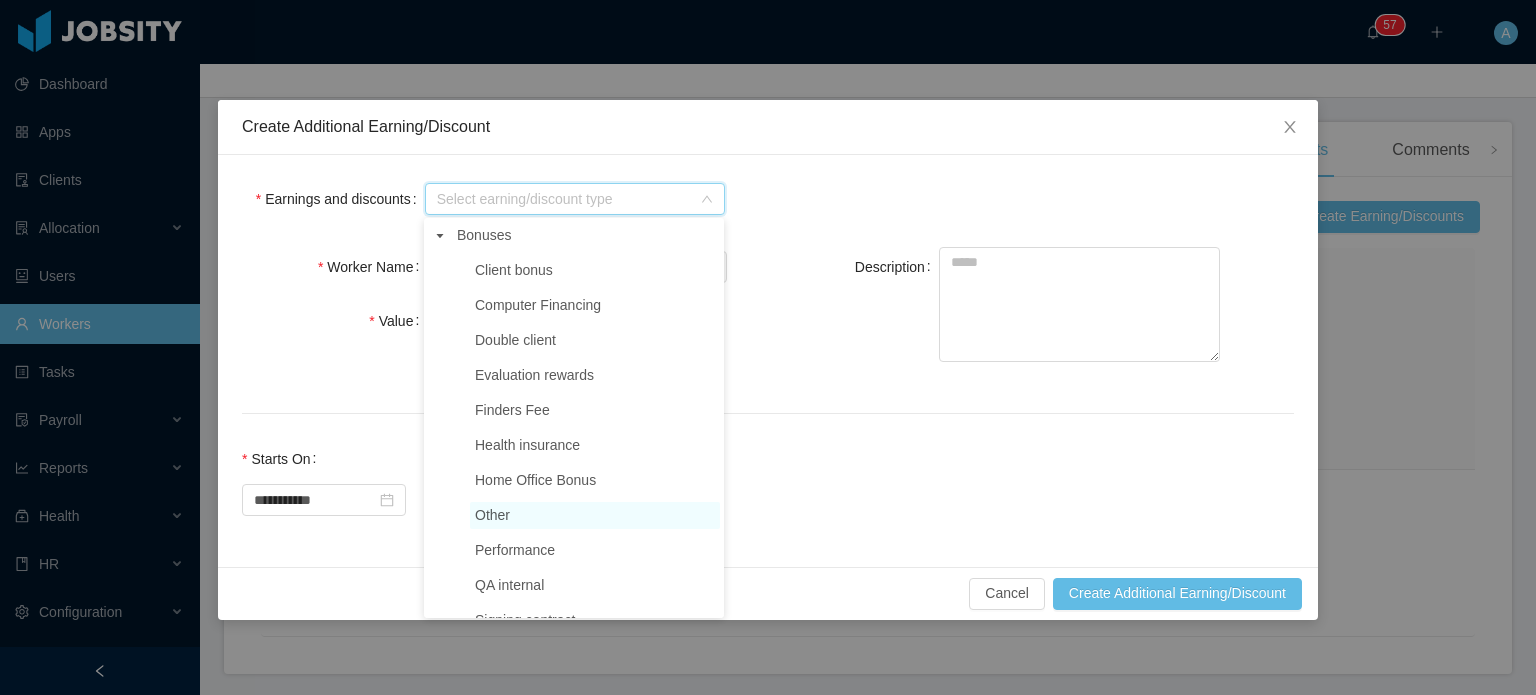 click on "Other" at bounding box center [492, 515] 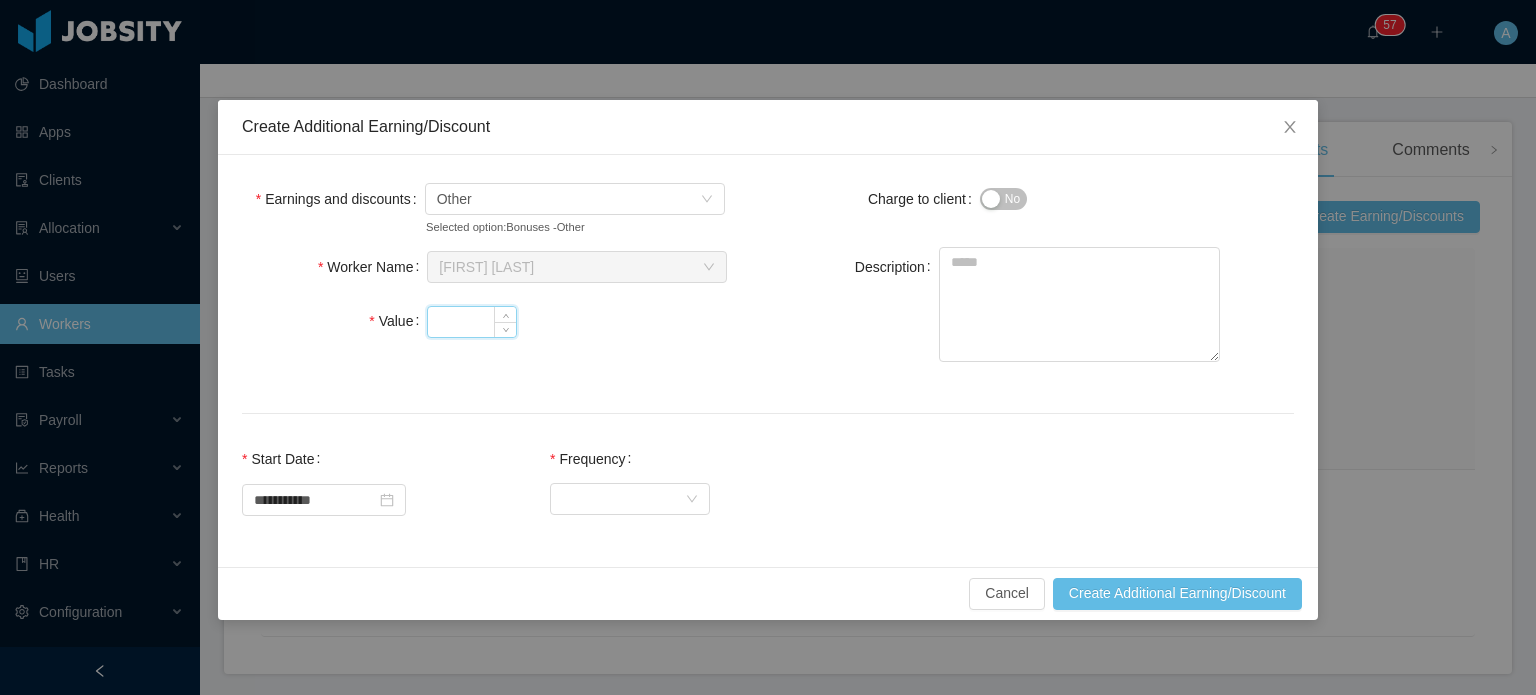 click on "Value" at bounding box center (472, 322) 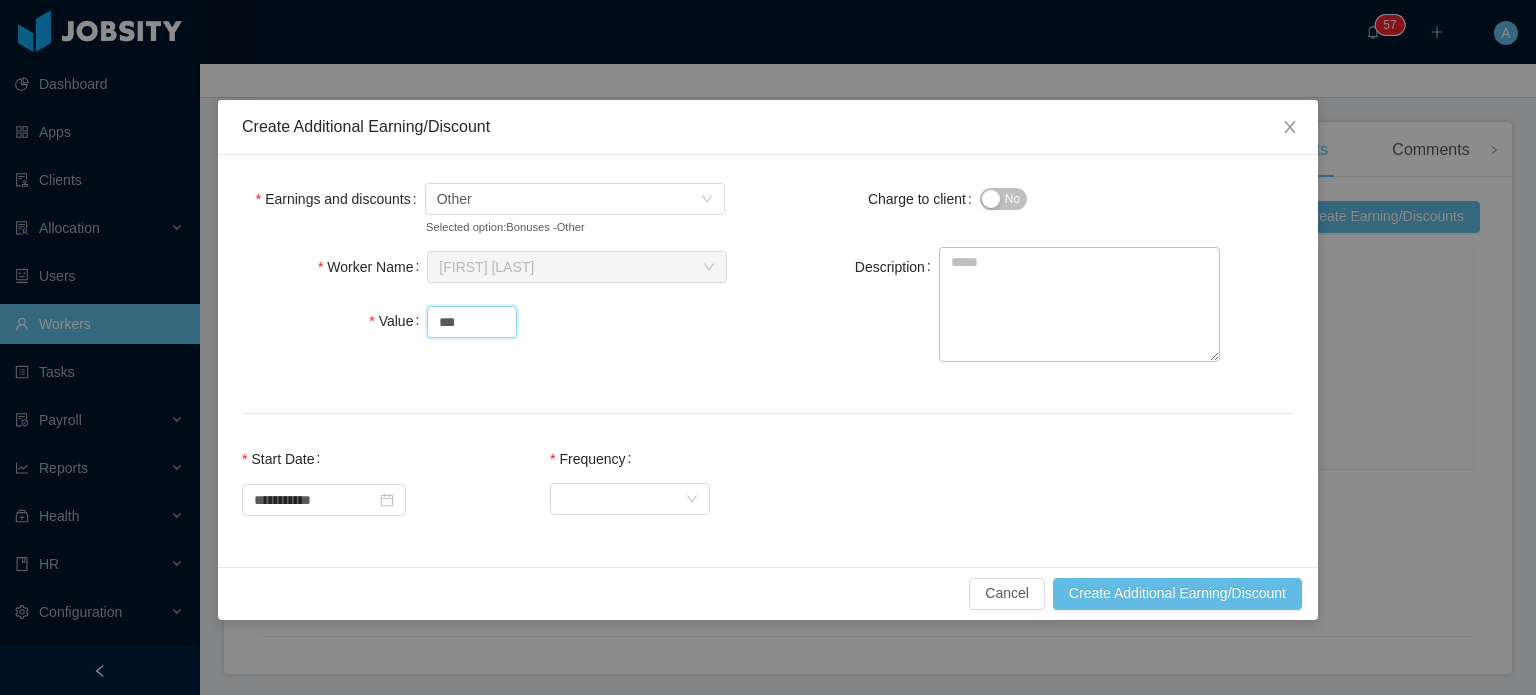 type on "***" 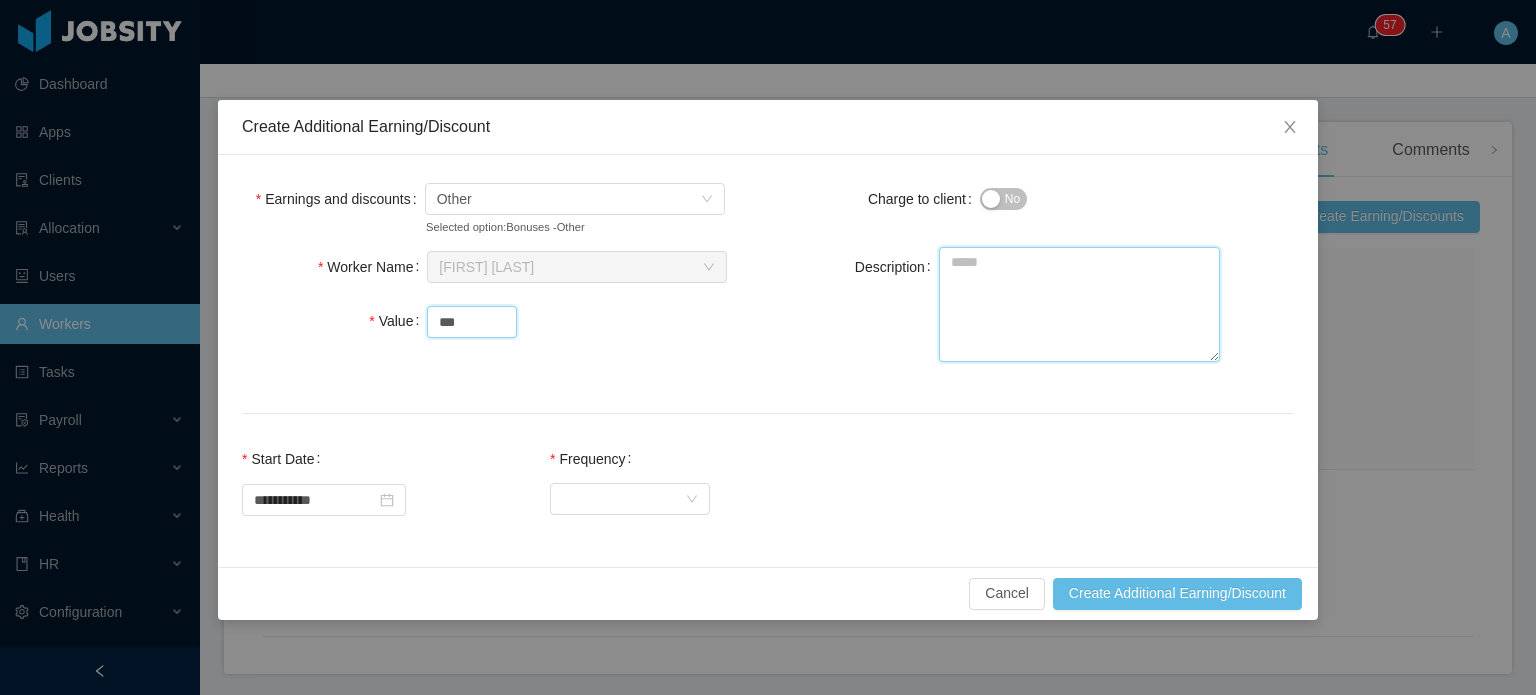 click on "Description" at bounding box center [1079, 304] 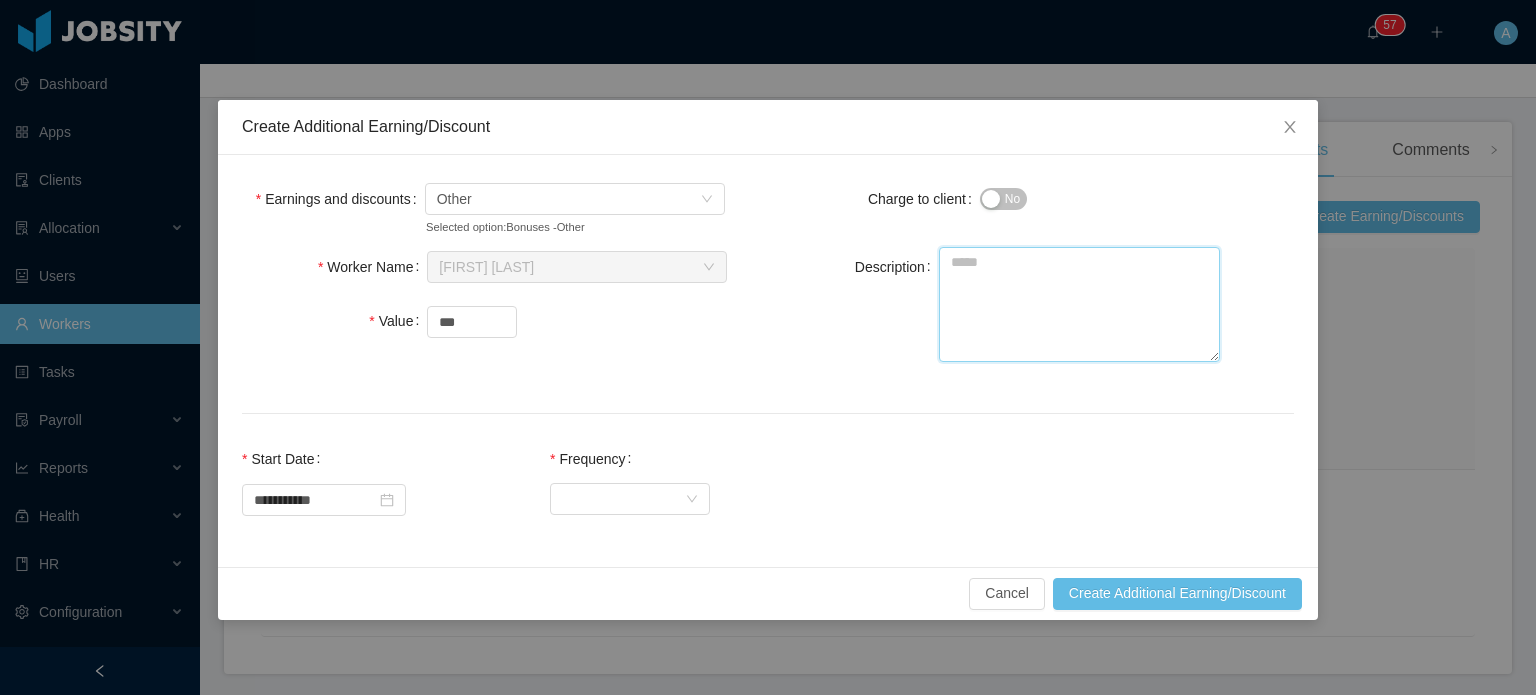 paste on "**********" 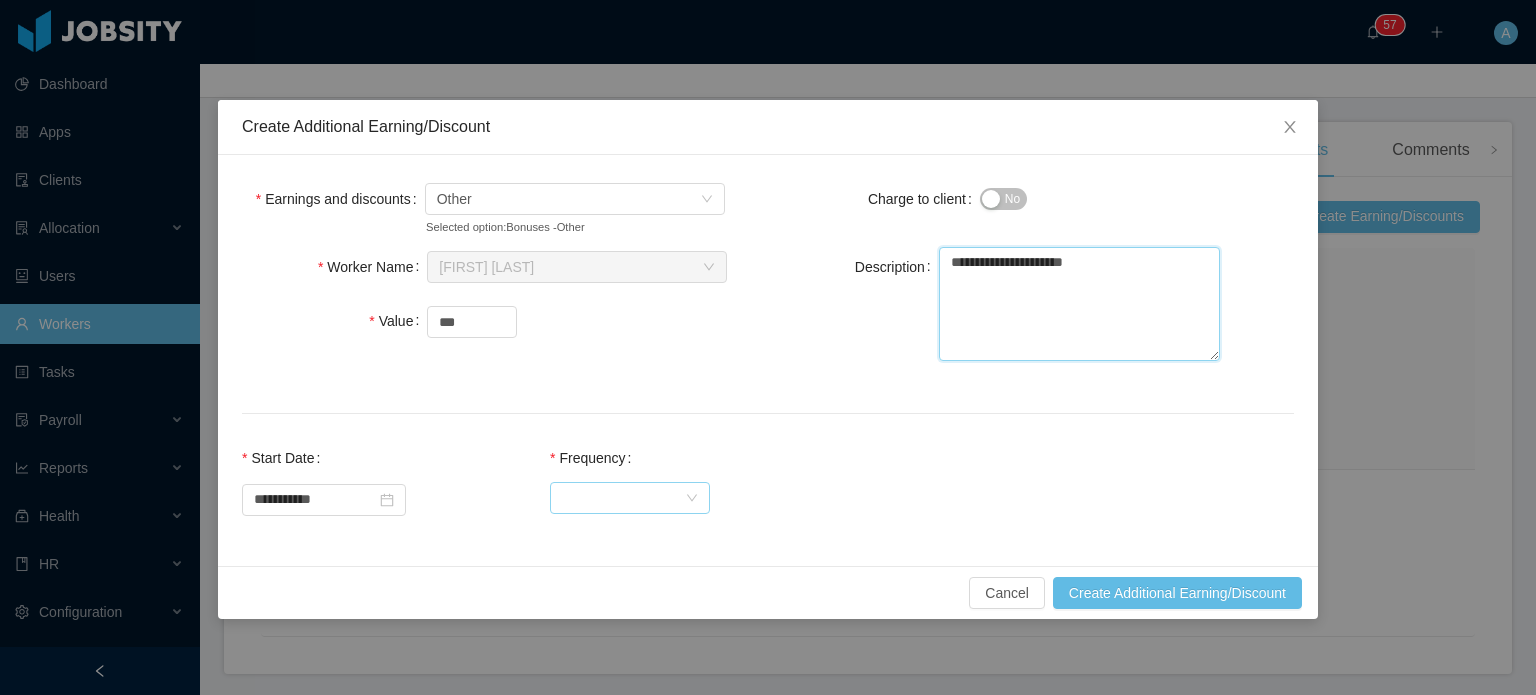 type on "**********" 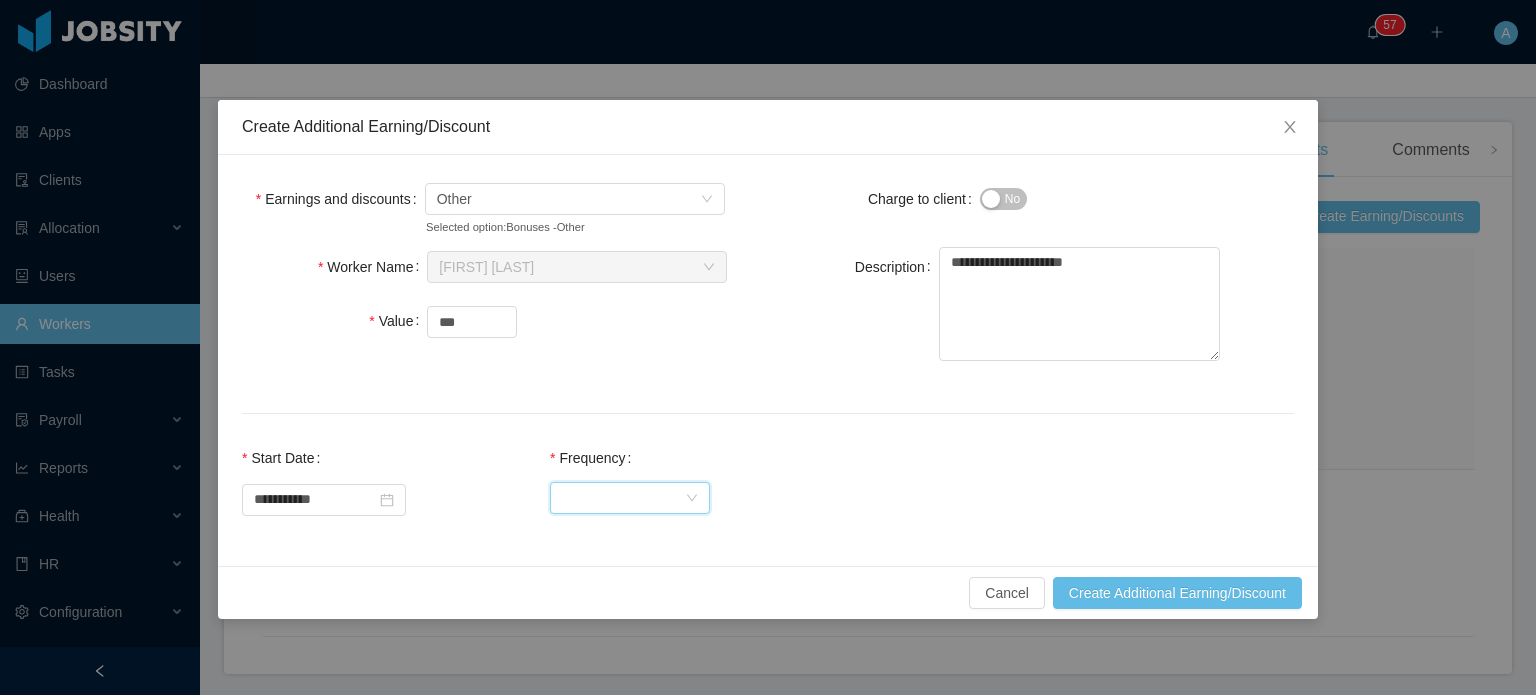 click on "Select Frequency" at bounding box center (623, 498) 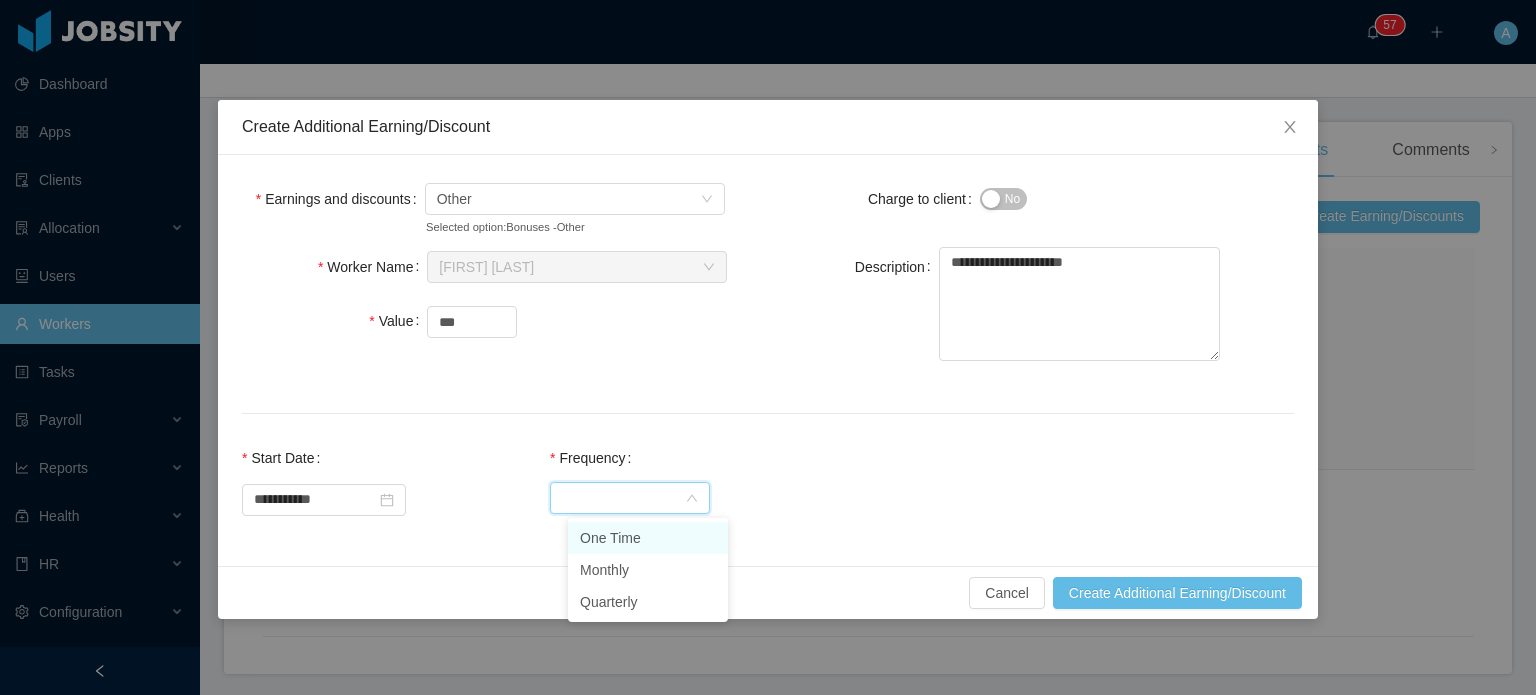 click on "One Time" at bounding box center (648, 538) 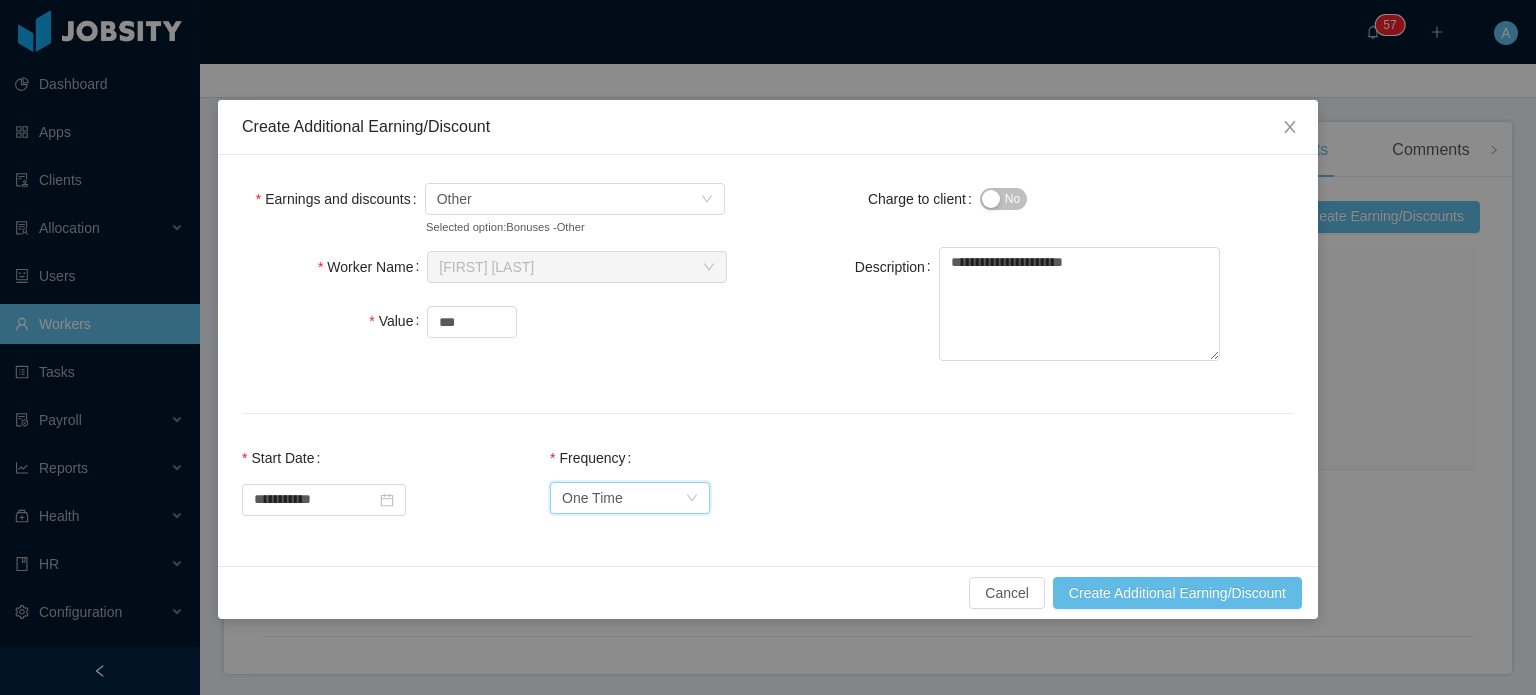 click on "**********" at bounding box center (768, 360) 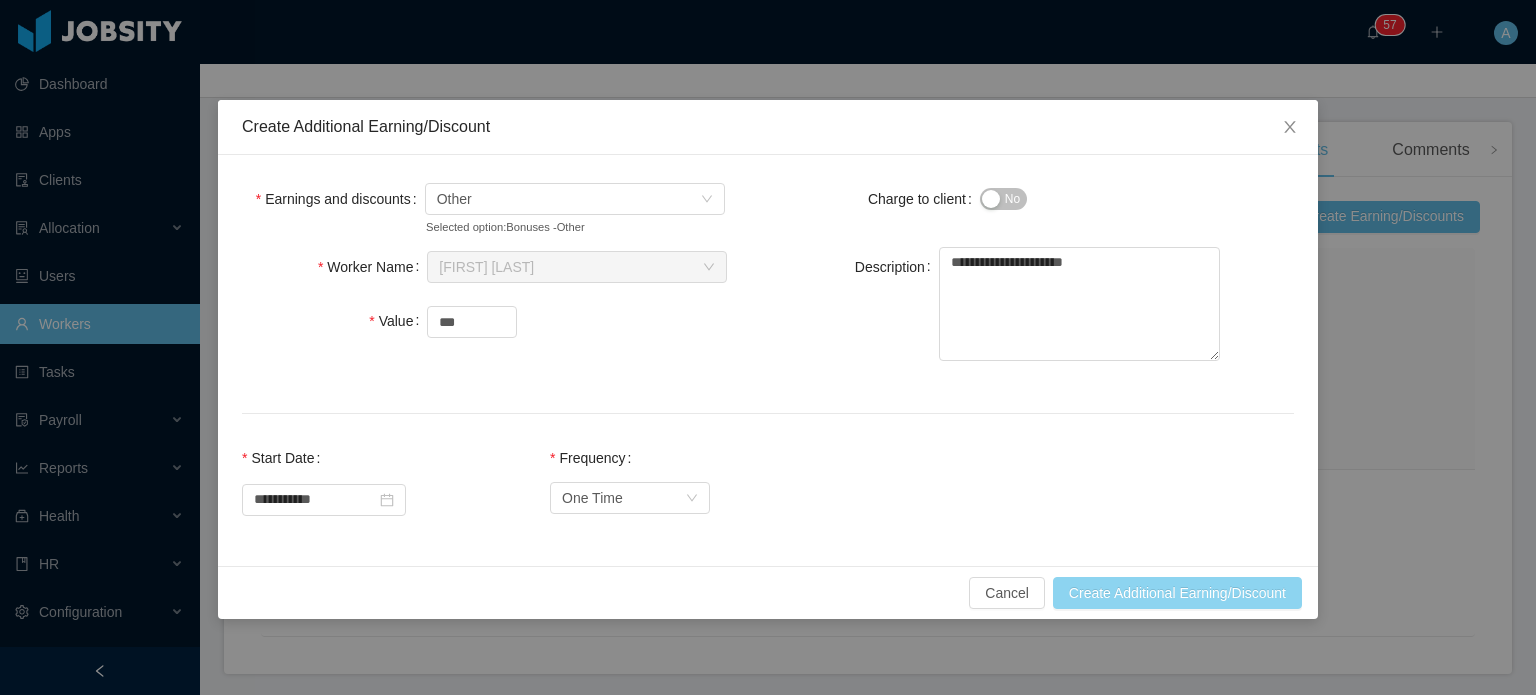 click on "Create Additional Earning/Discount" at bounding box center (1177, 593) 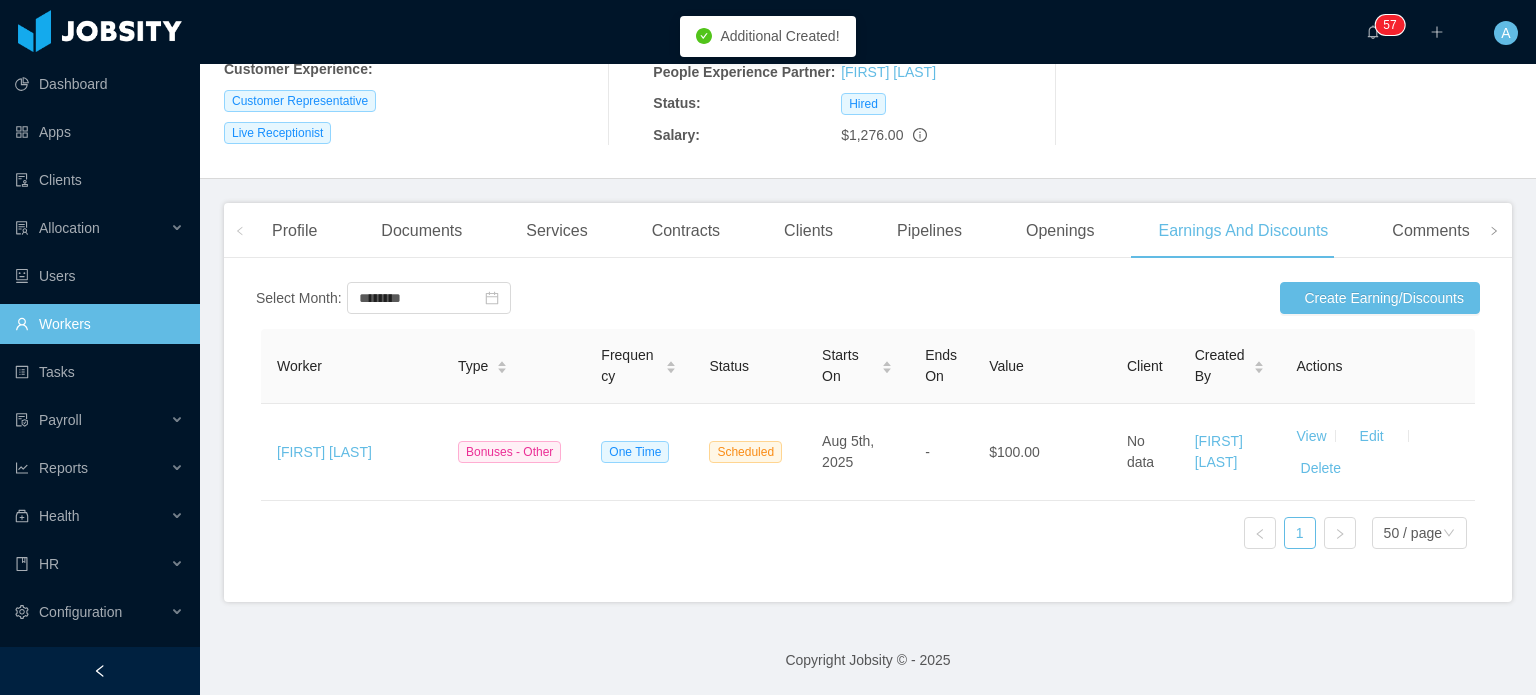 scroll, scrollTop: 399, scrollLeft: 0, axis: vertical 